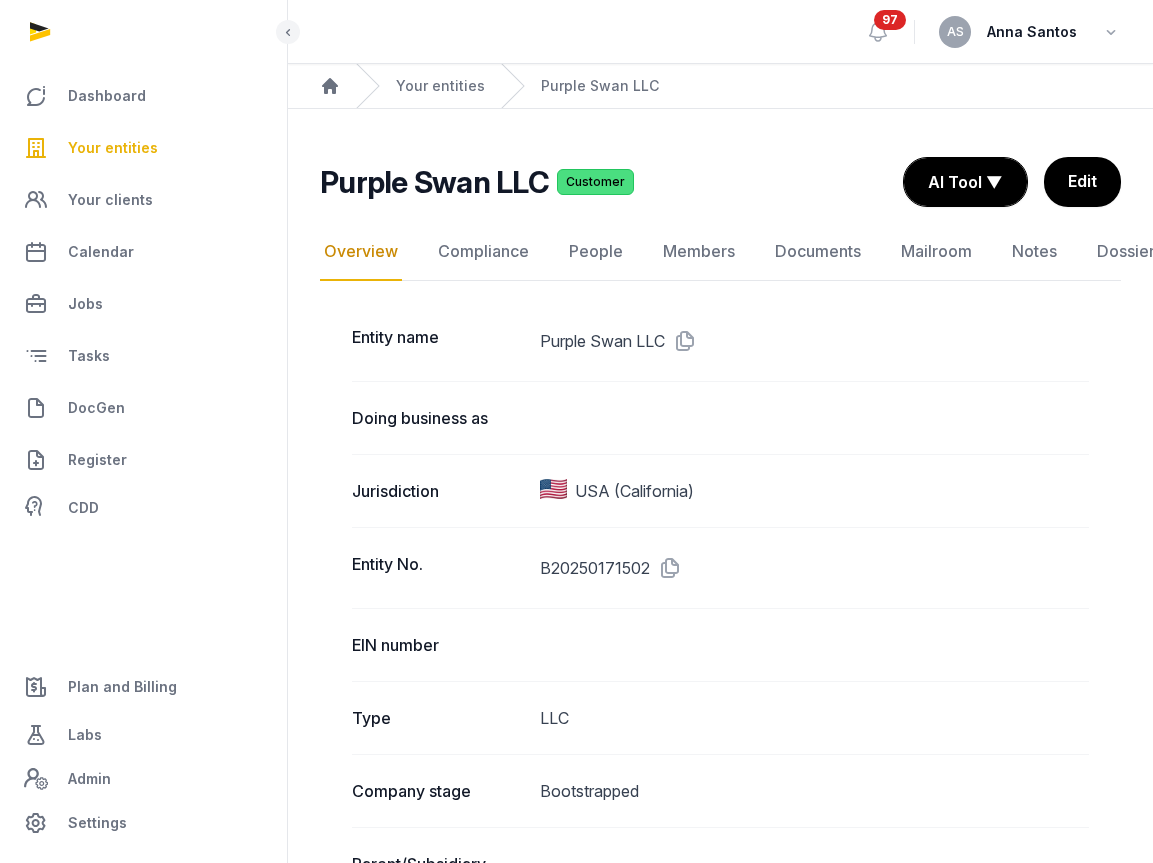 scroll, scrollTop: 0, scrollLeft: 0, axis: both 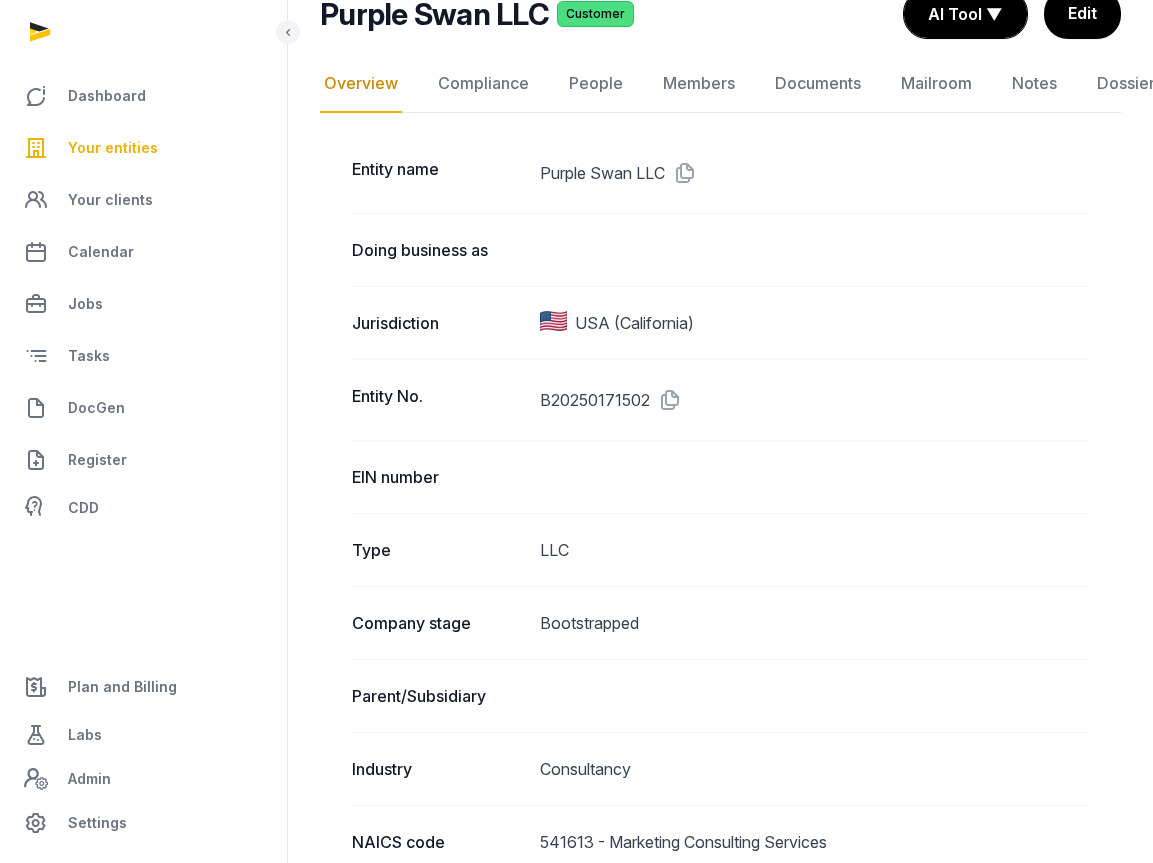 click on "Your entities" at bounding box center (113, 148) 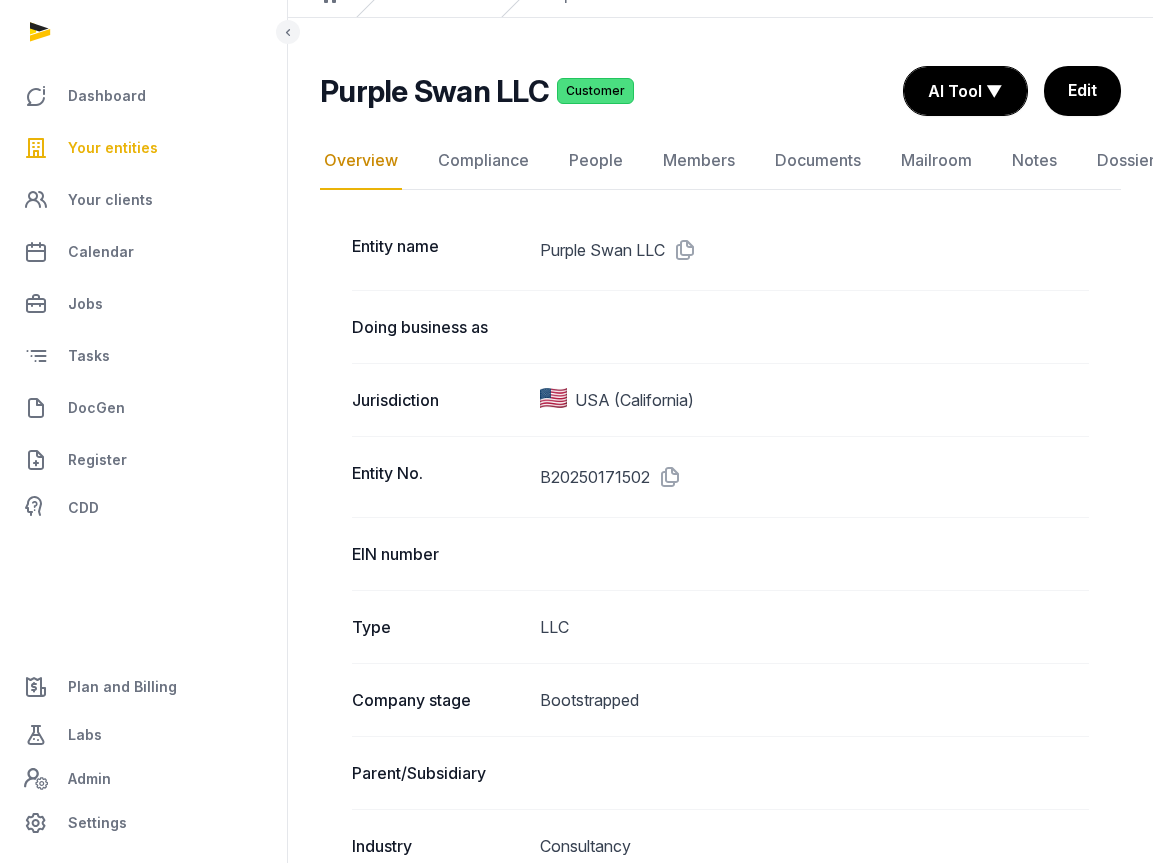 scroll, scrollTop: 0, scrollLeft: 0, axis: both 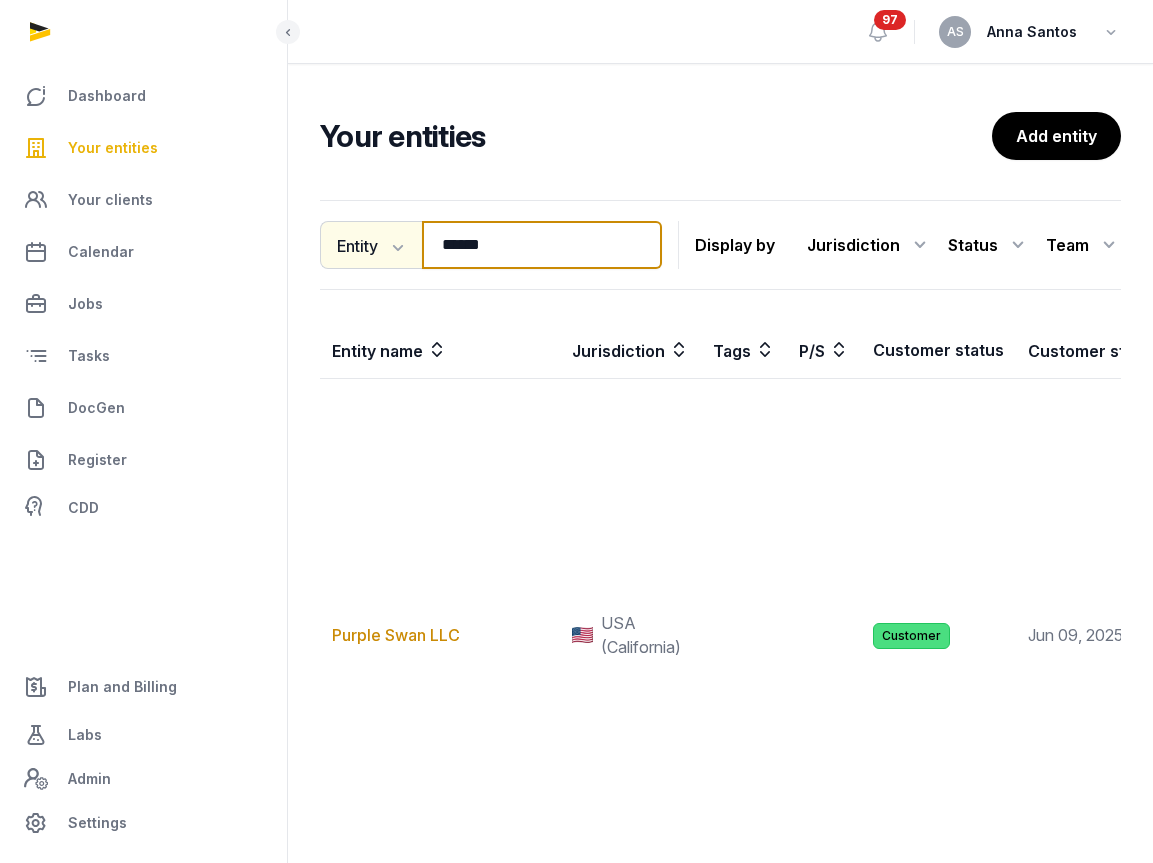 drag, startPoint x: 513, startPoint y: 238, endPoint x: 407, endPoint y: 238, distance: 106 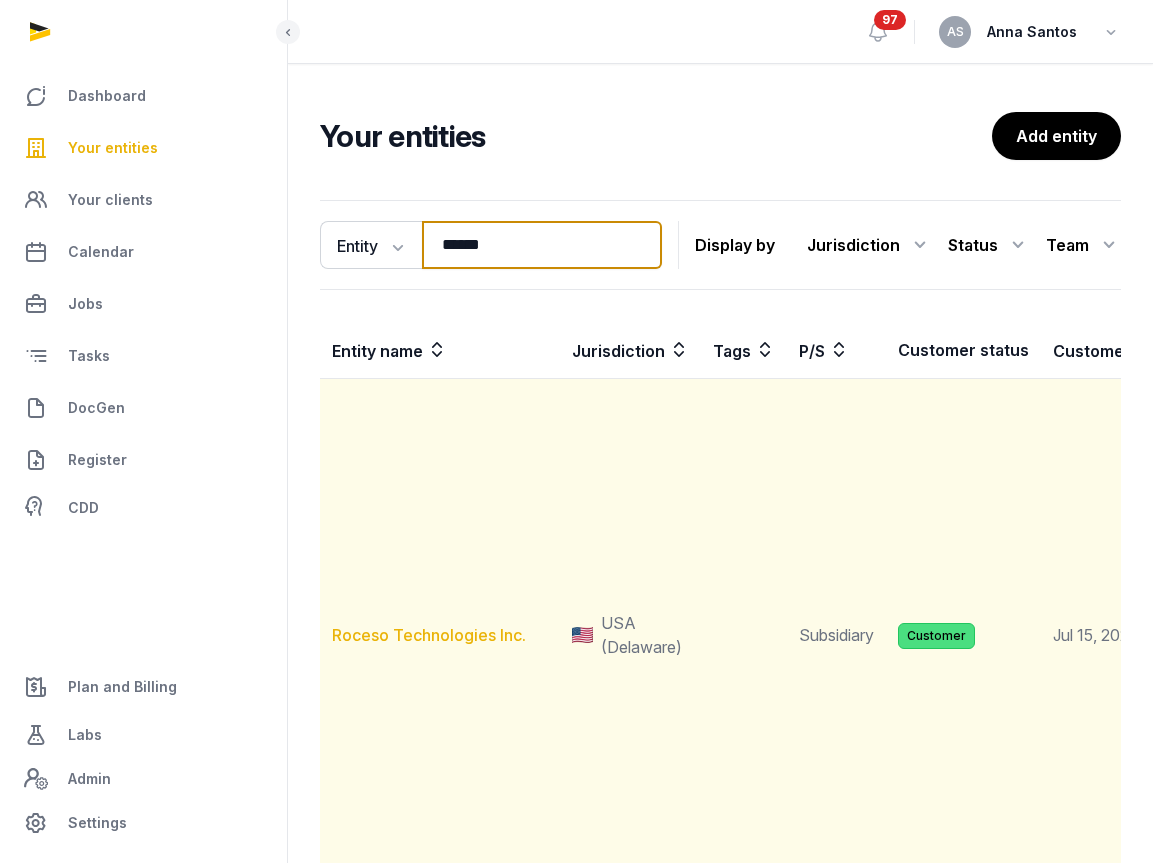 type on "******" 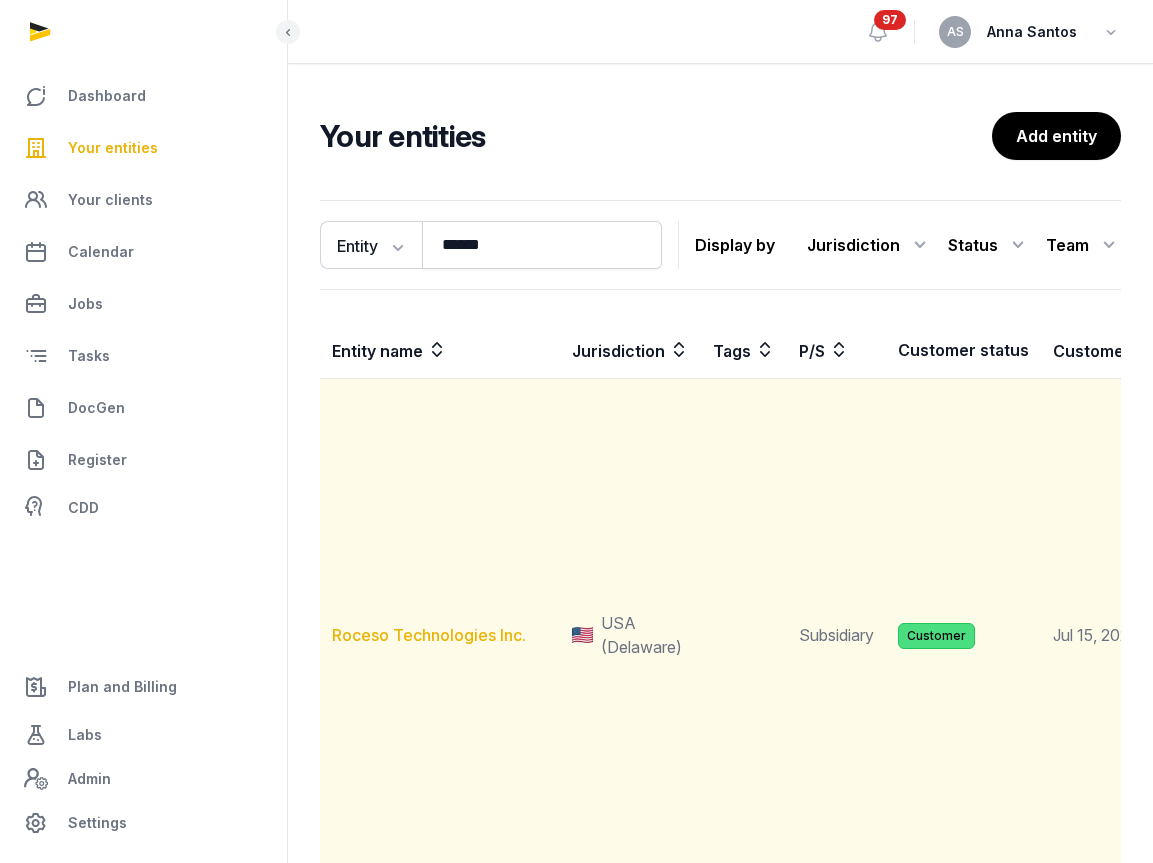 click on "Roceso Technologies Inc." at bounding box center (429, 635) 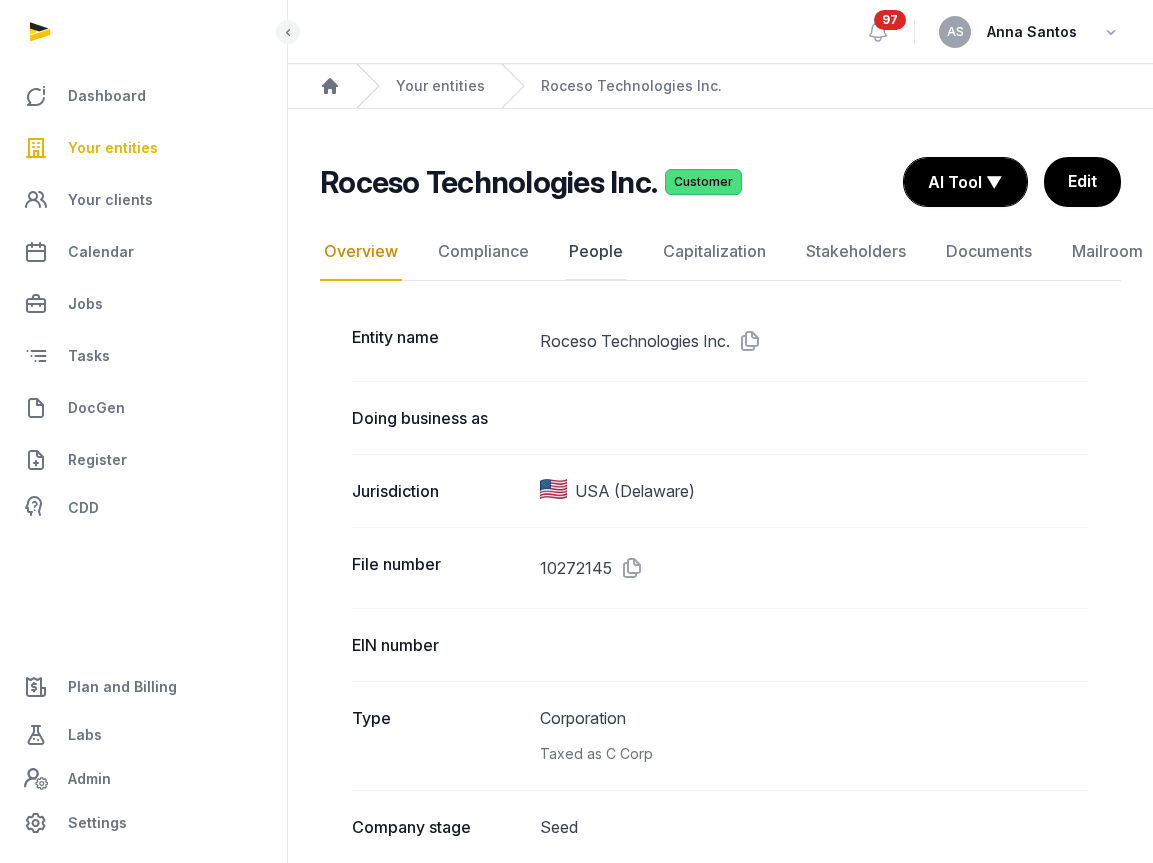 click on "People" 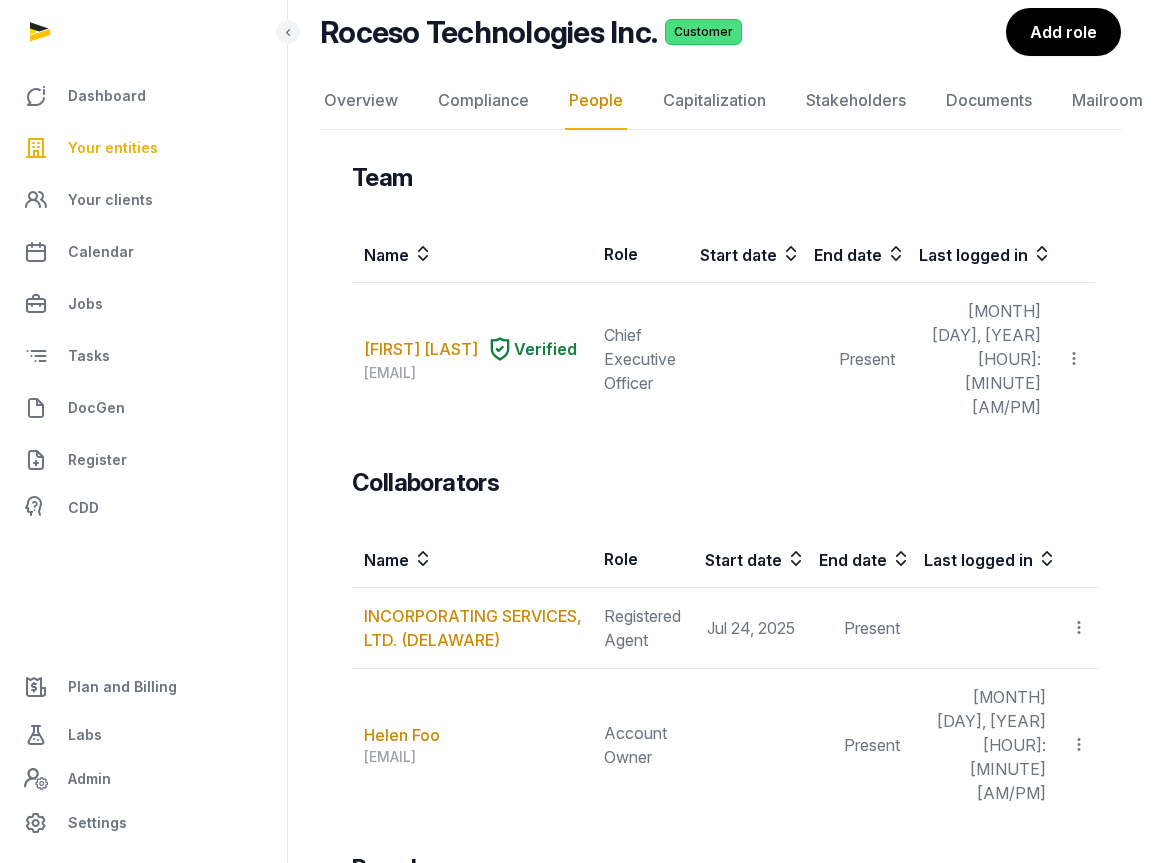 scroll, scrollTop: 135, scrollLeft: 0, axis: vertical 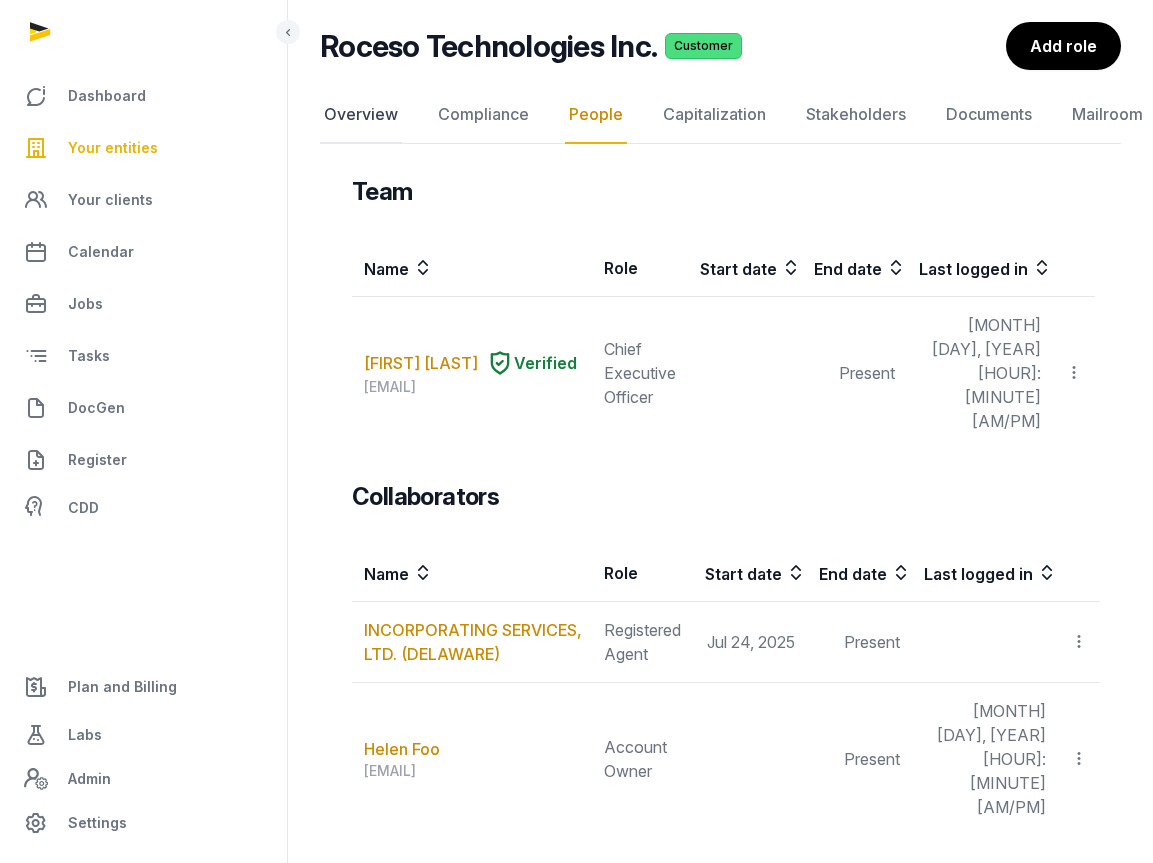 click on "Overview" 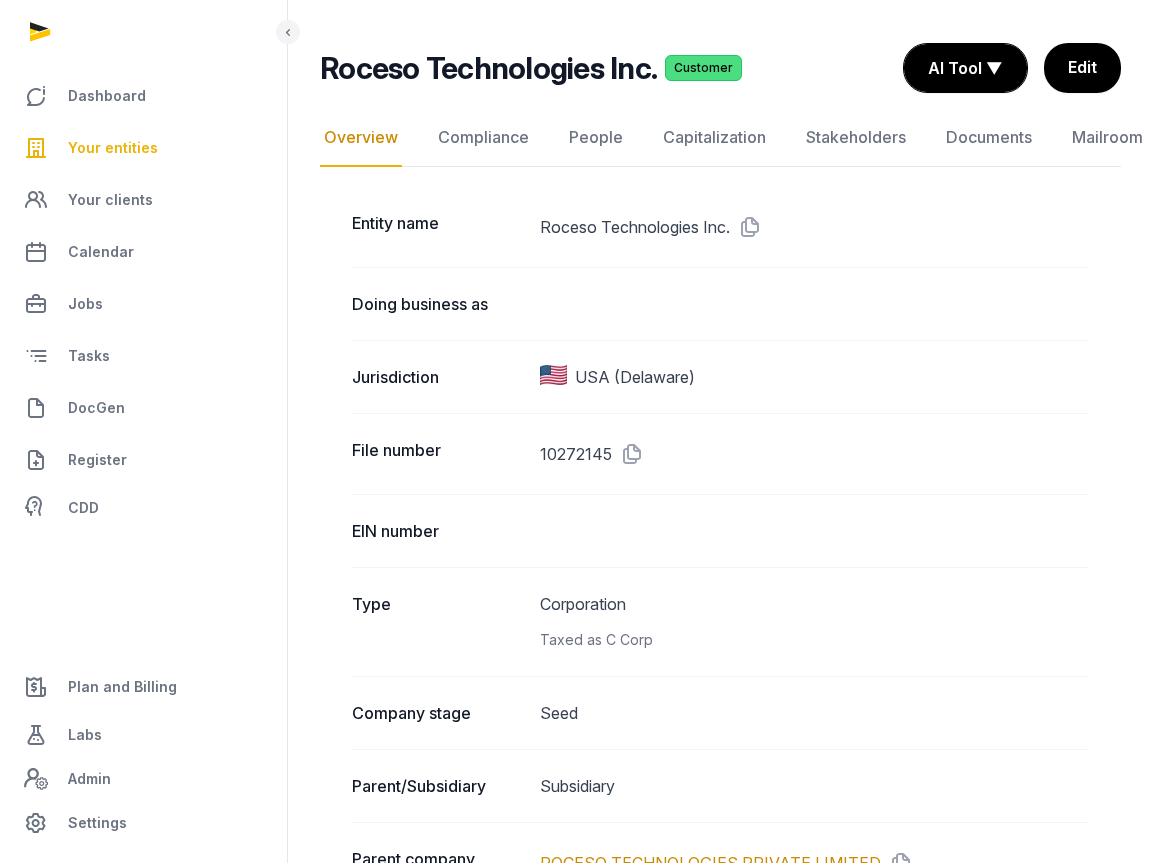 scroll, scrollTop: 99, scrollLeft: 0, axis: vertical 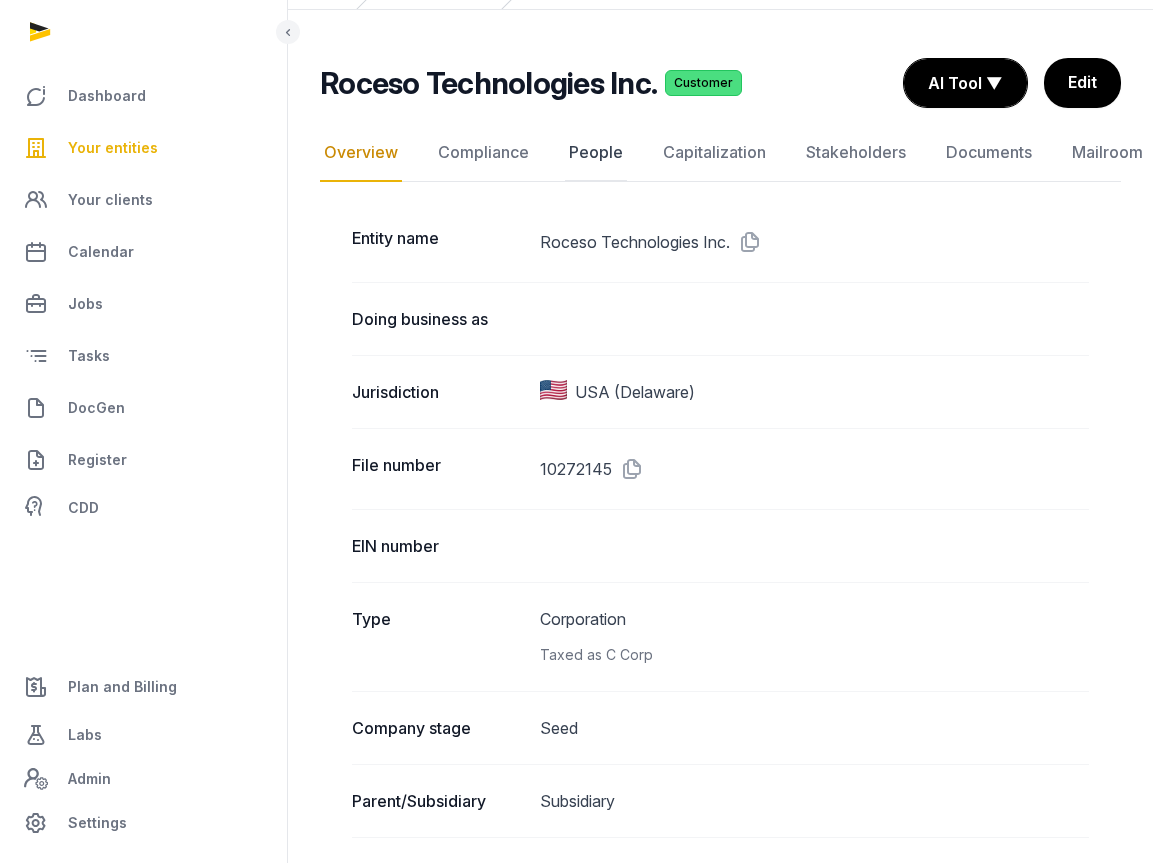 click on "People" 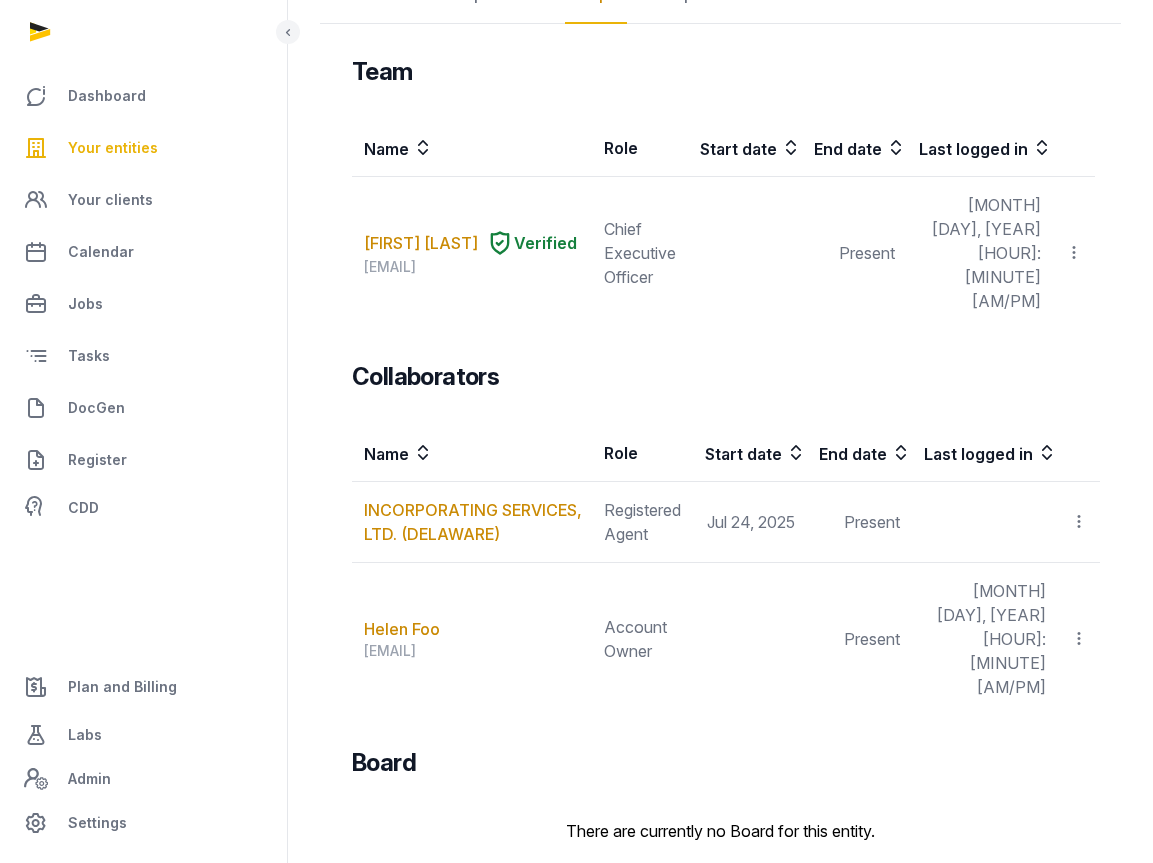scroll, scrollTop: 267, scrollLeft: 0, axis: vertical 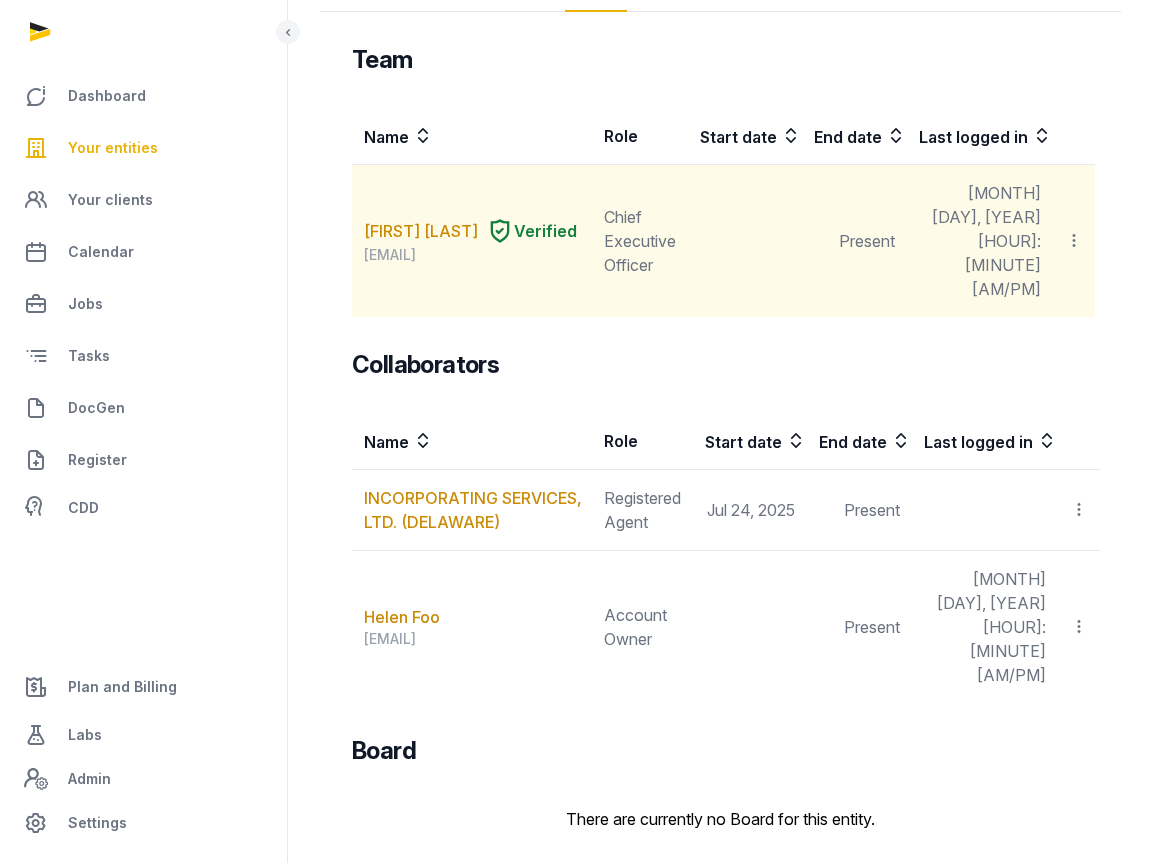 drag, startPoint x: 532, startPoint y: 230, endPoint x: 354, endPoint y: 236, distance: 178.10109 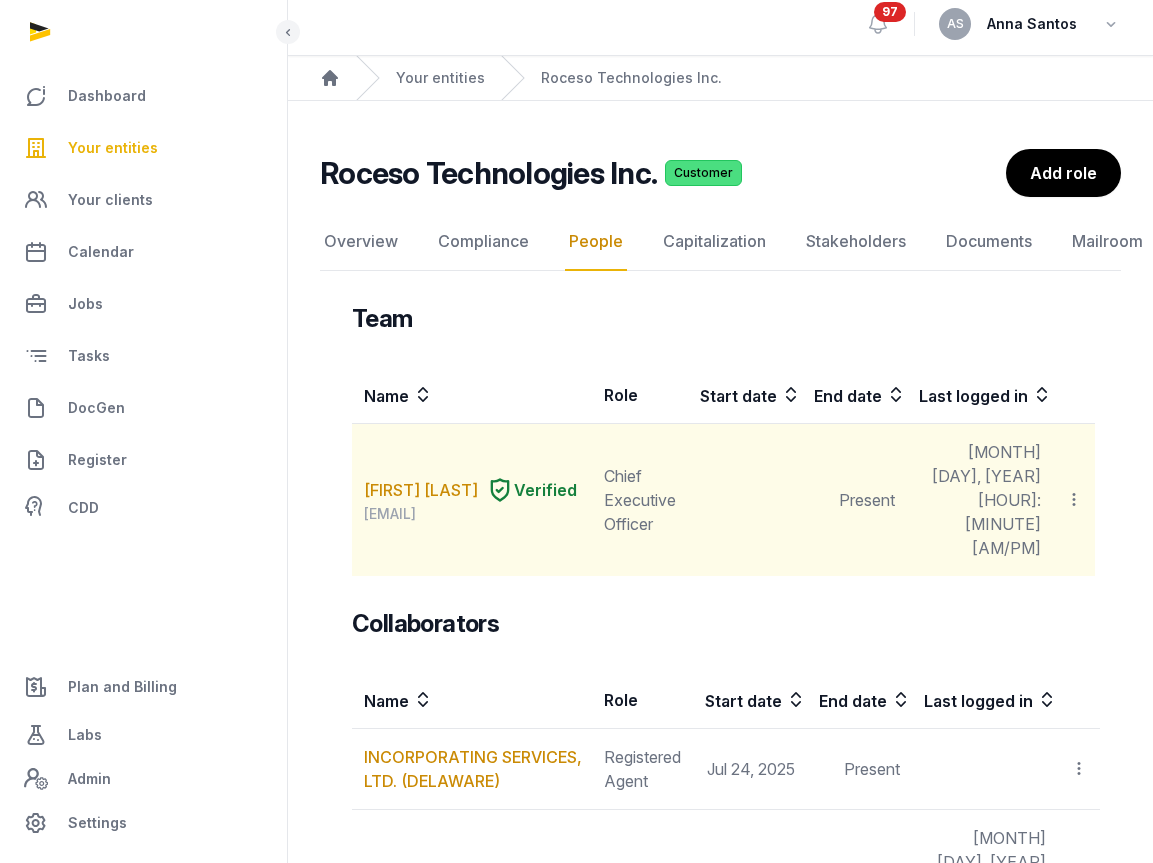 scroll, scrollTop: 0, scrollLeft: 0, axis: both 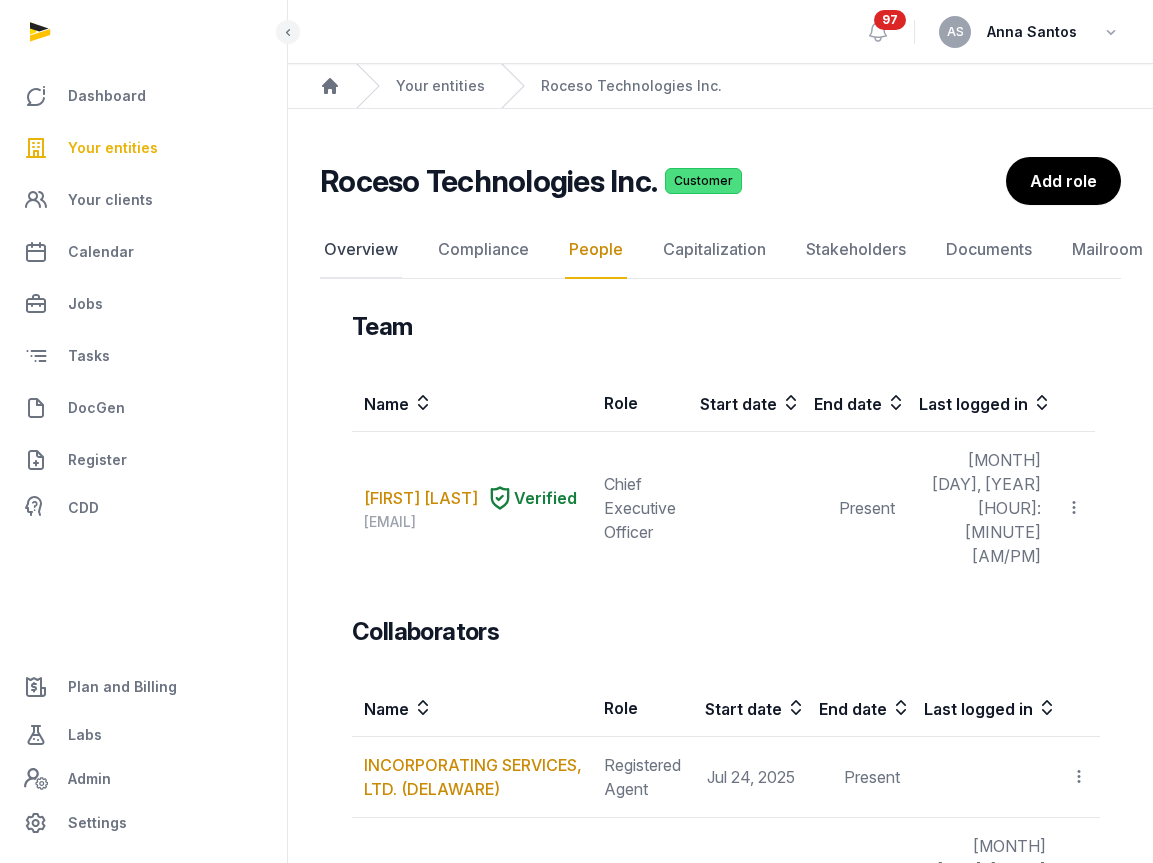 click on "Overview" 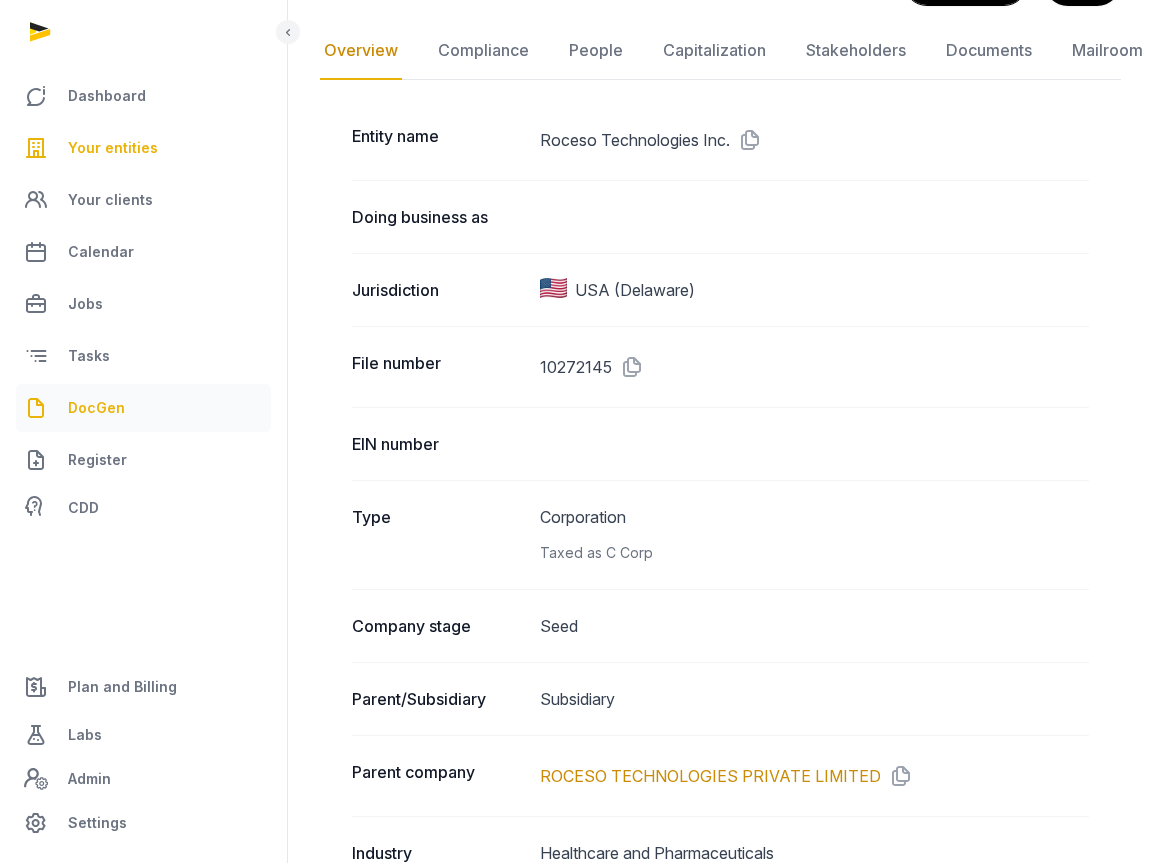 scroll, scrollTop: 204, scrollLeft: 0, axis: vertical 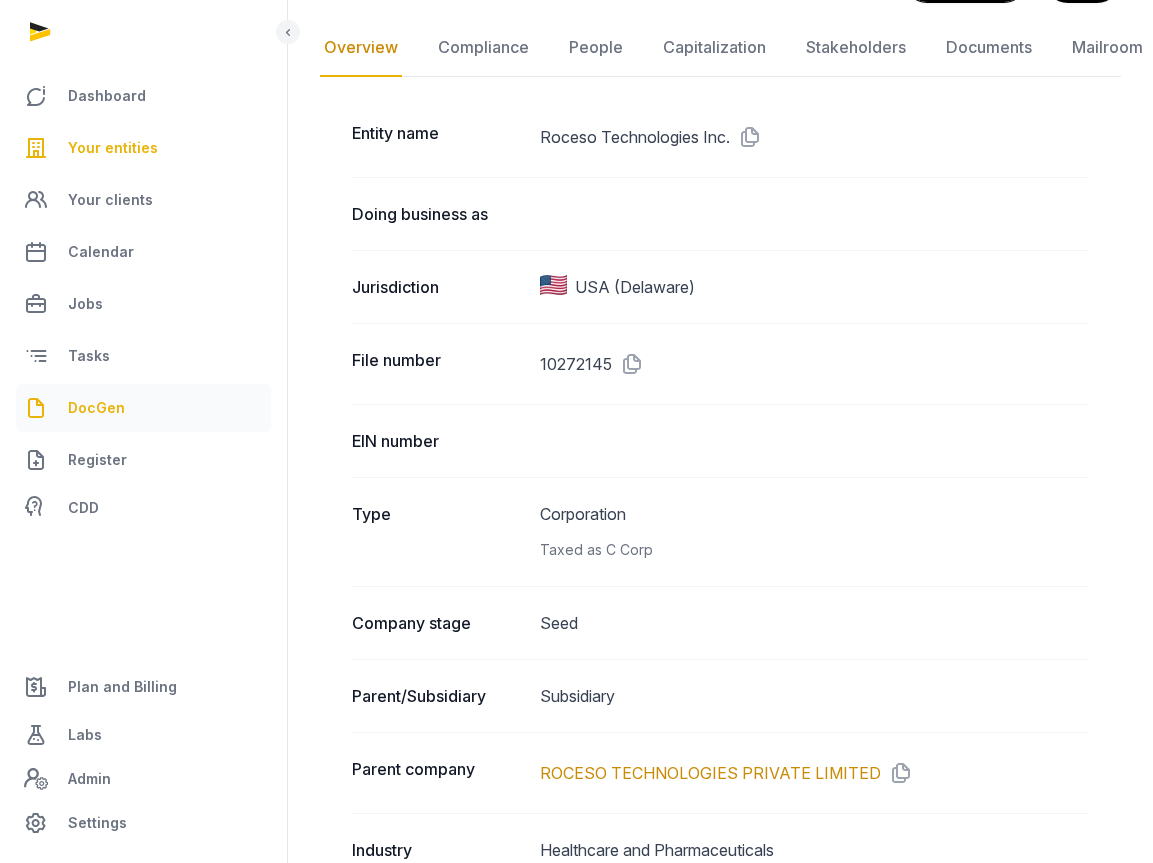 click on "DocGen" at bounding box center (143, 408) 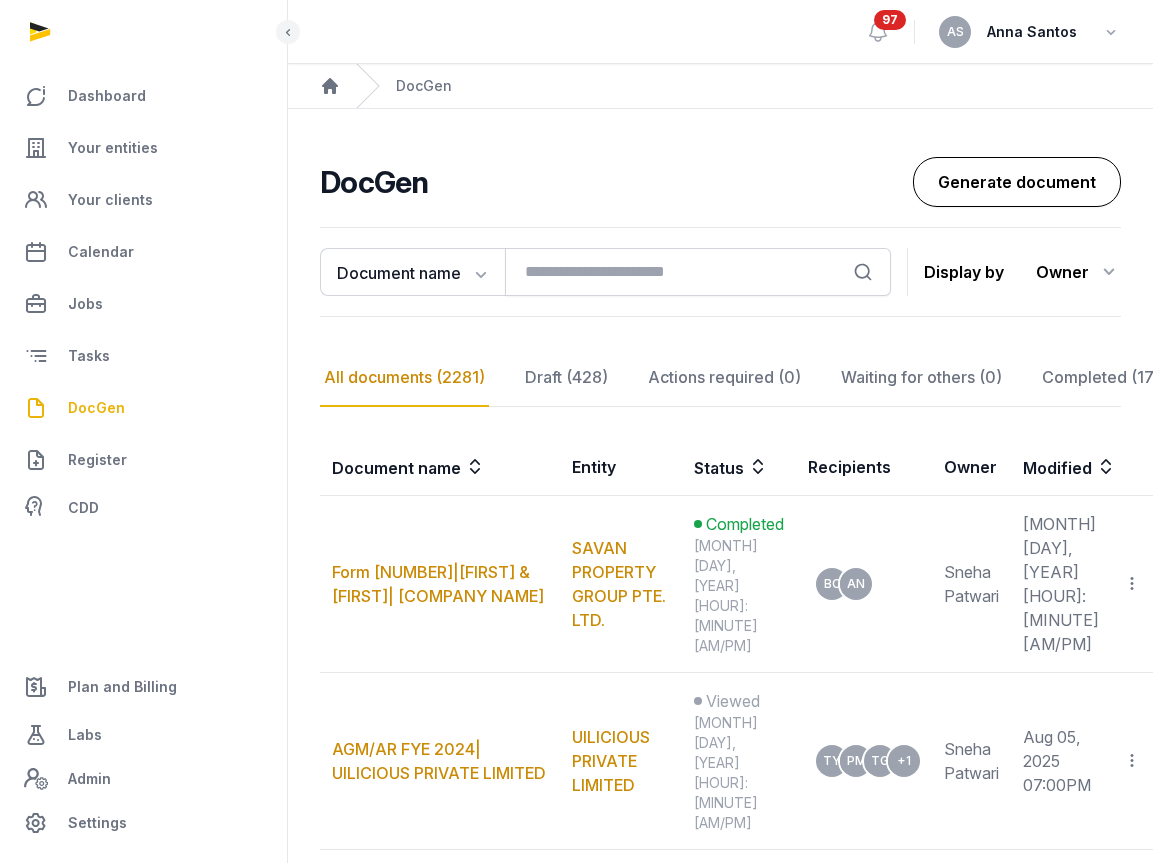 click on "Generate document" at bounding box center (1017, 182) 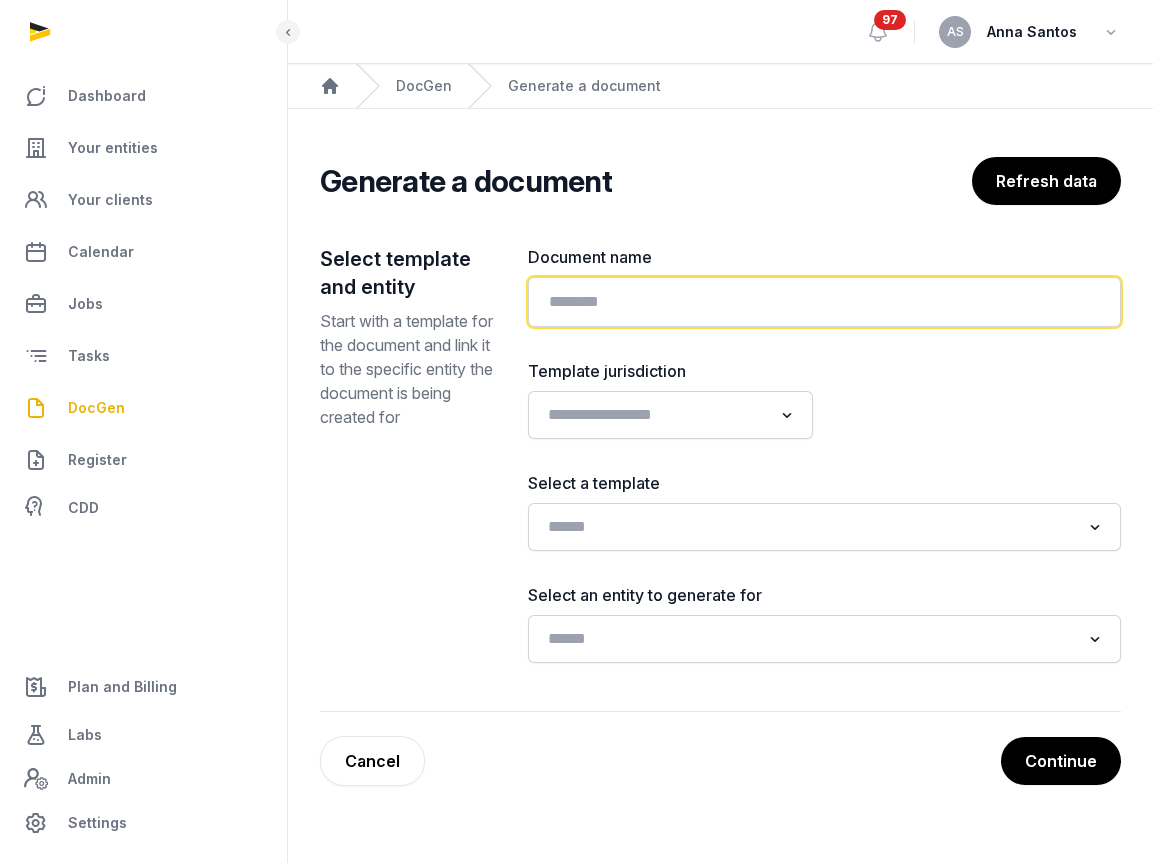 click 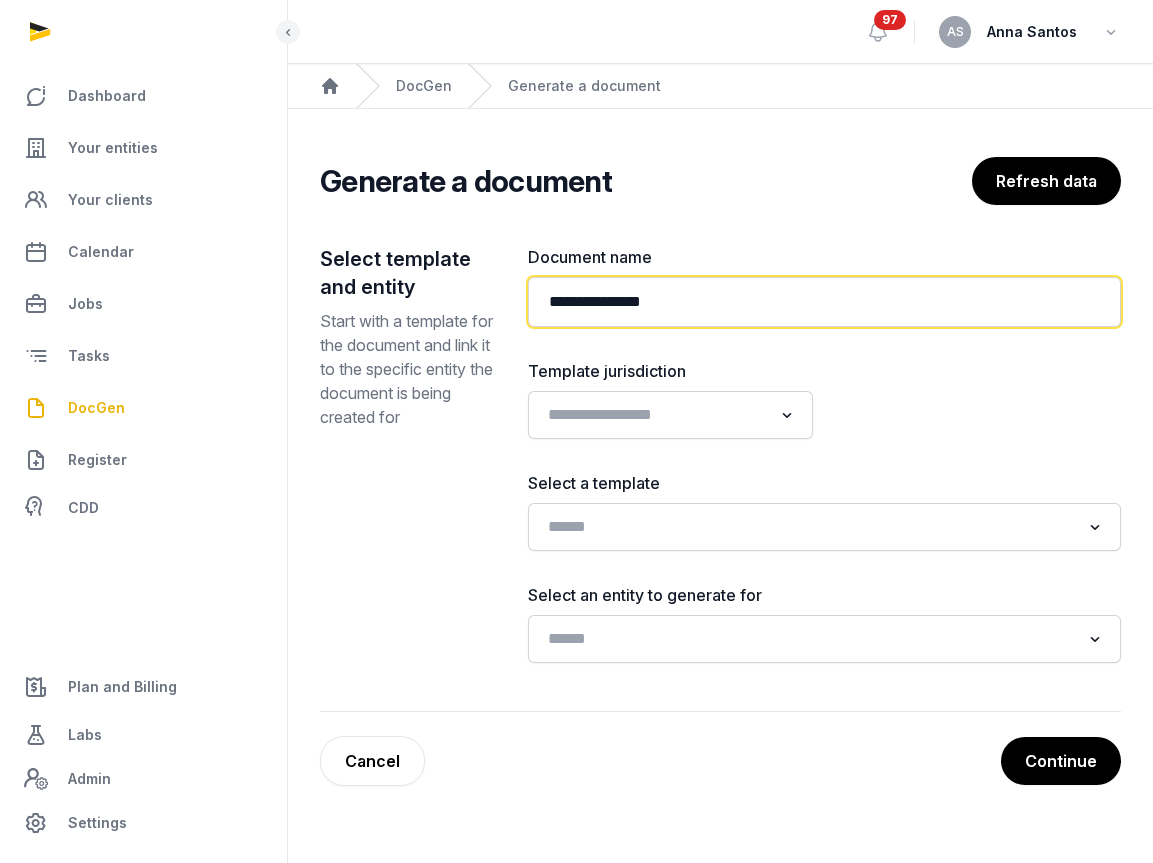 type on "**********" 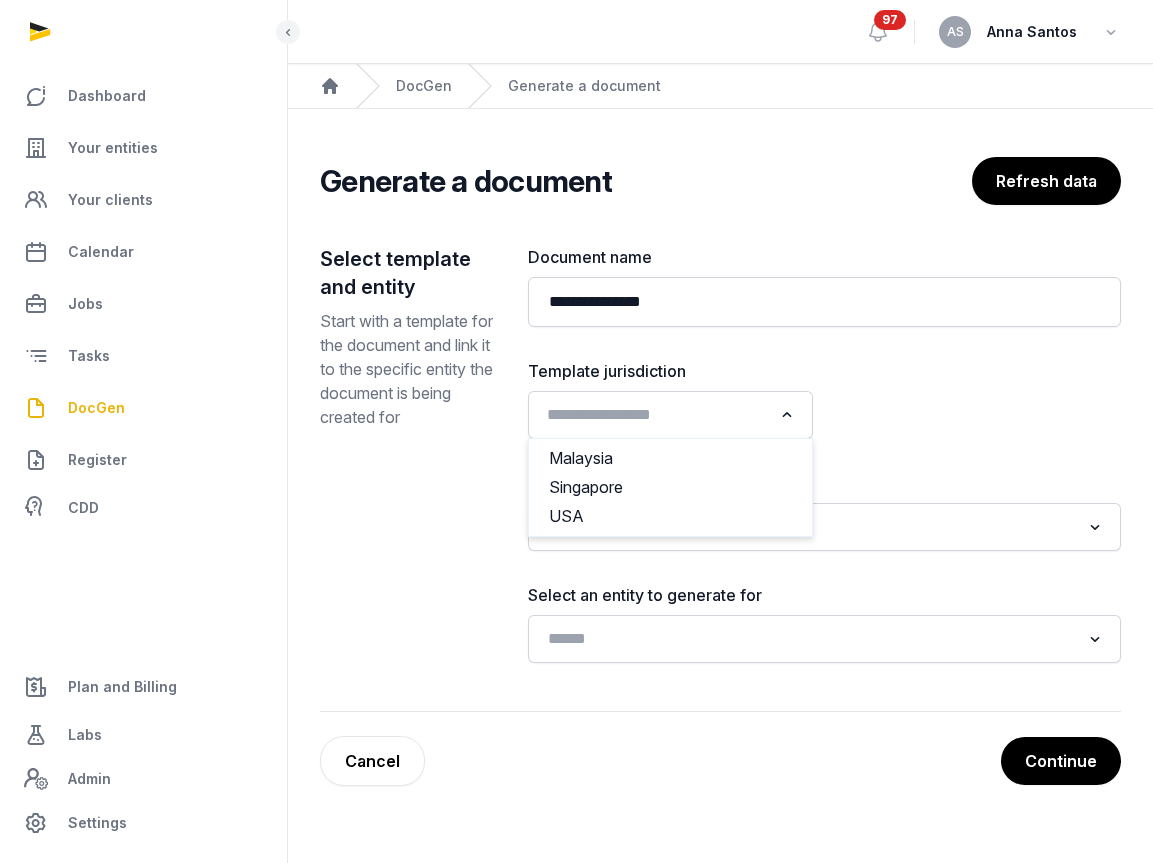 click on "Loading..." 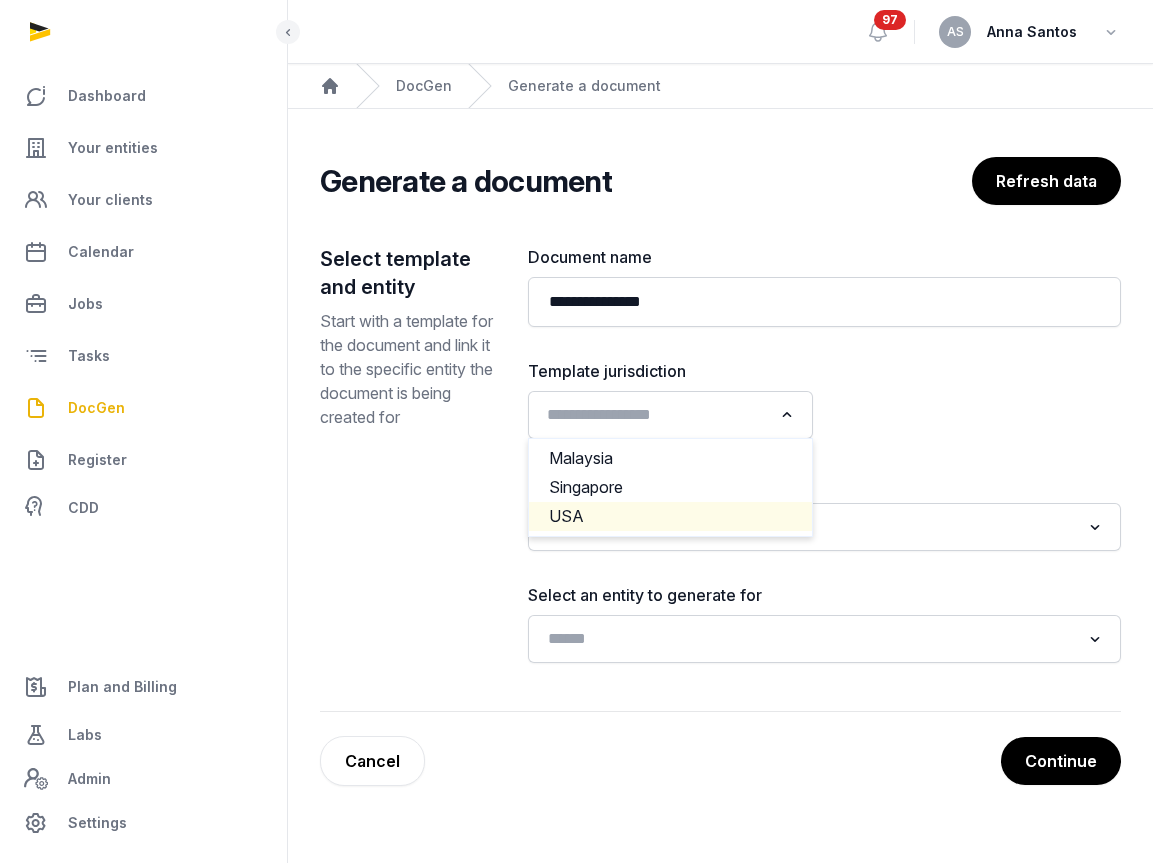 click on "USA" 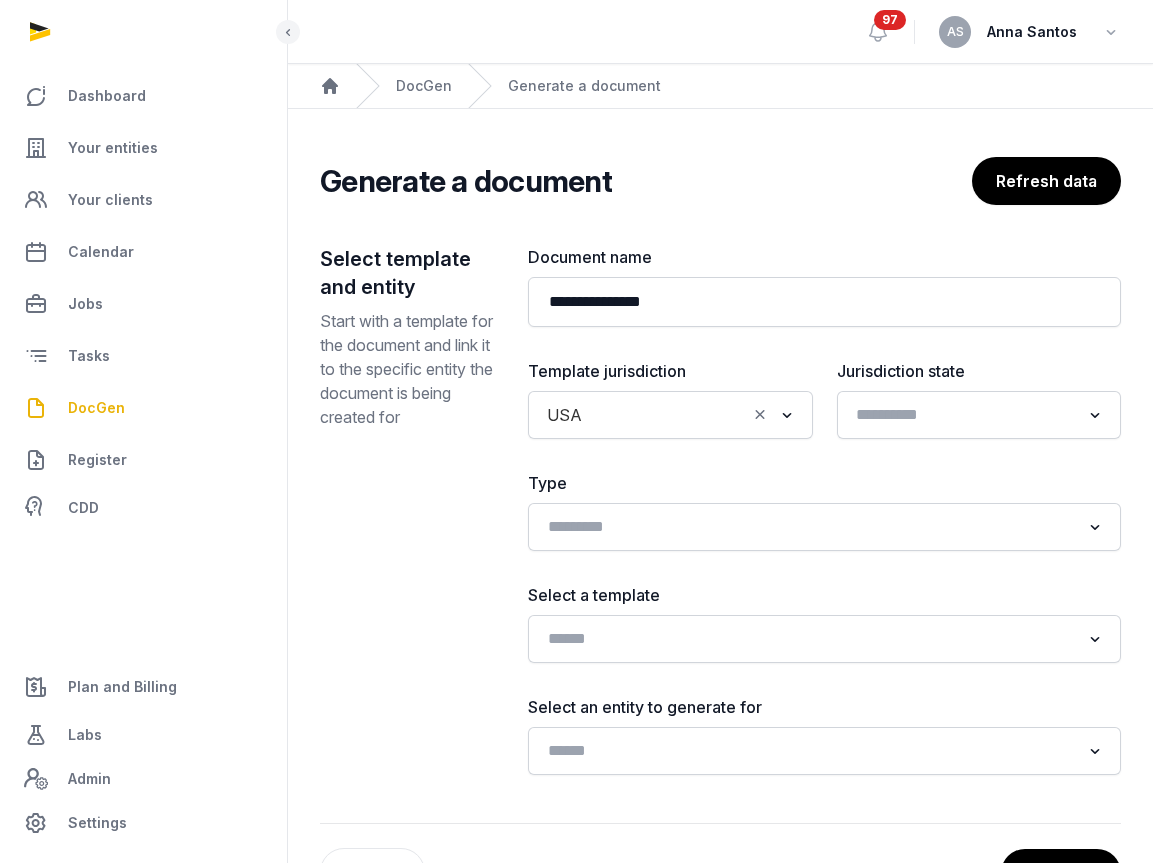 click 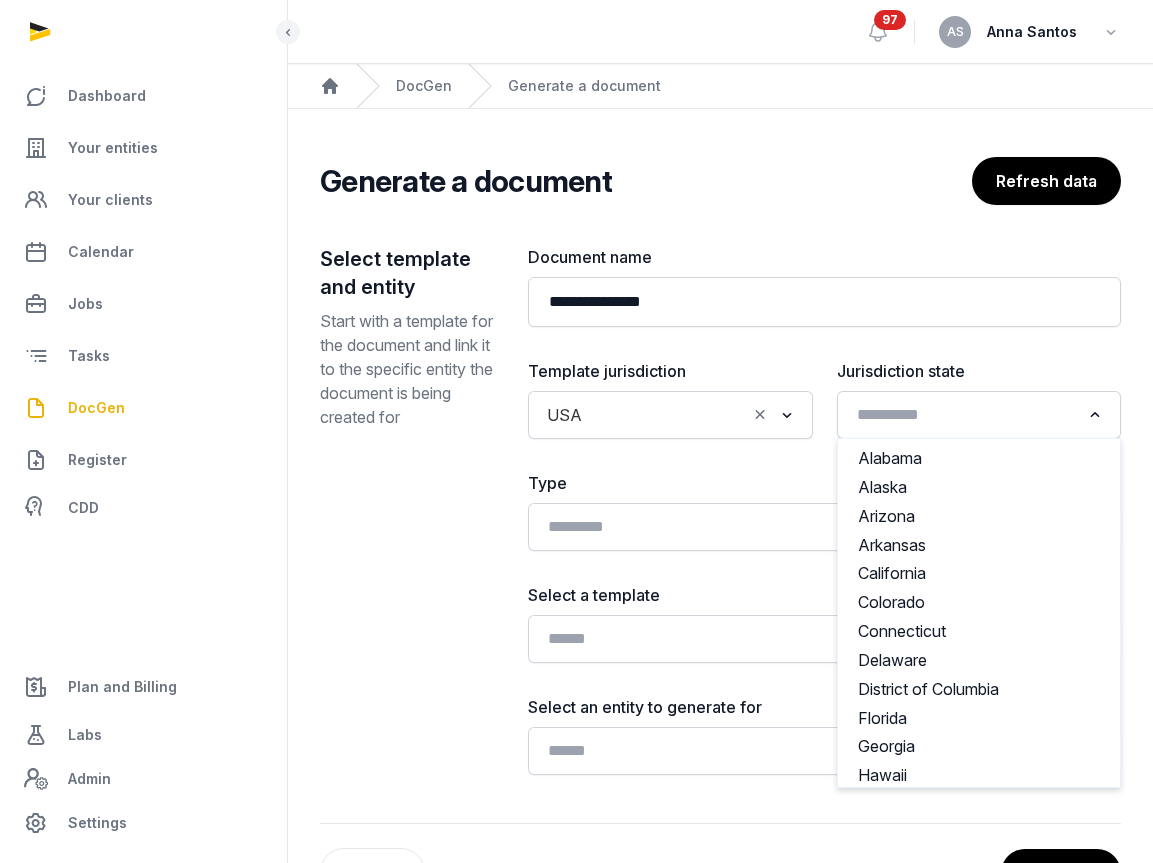 click on "**********" at bounding box center (824, 510) 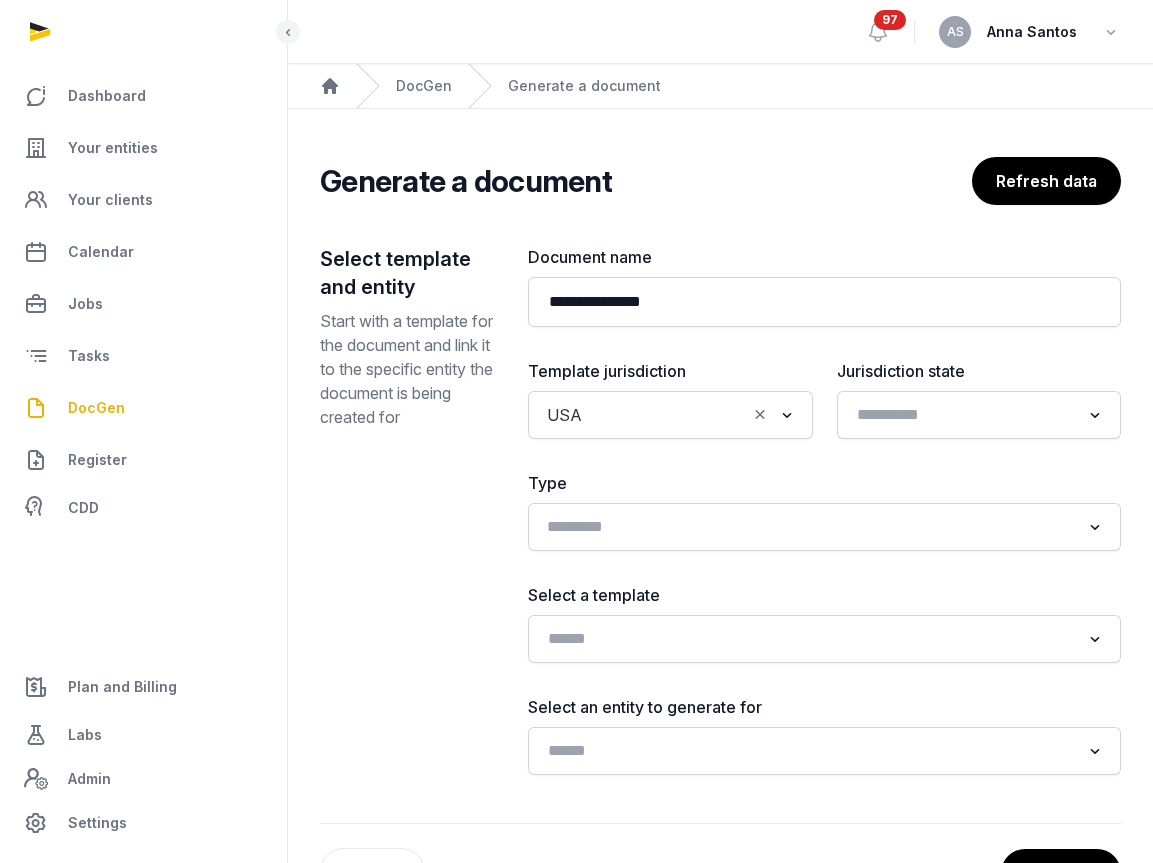 click 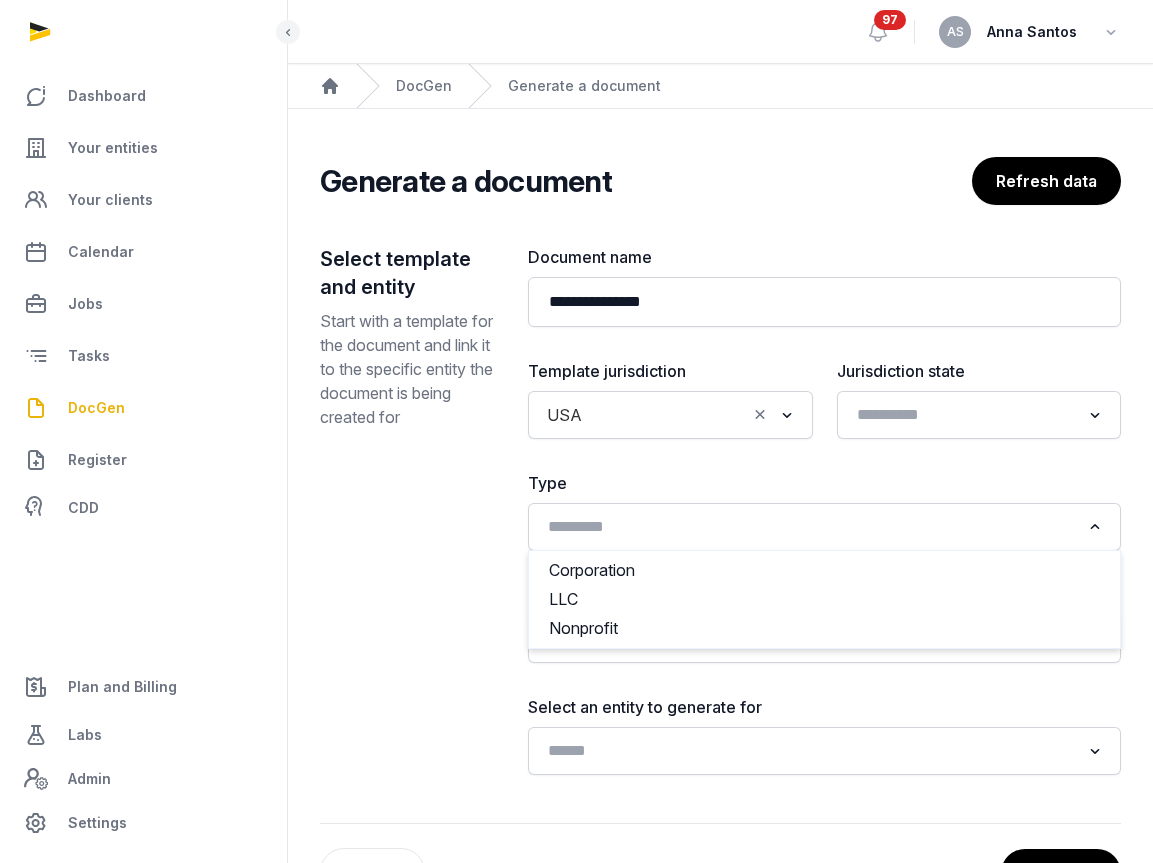 click at bounding box center [810, 525] 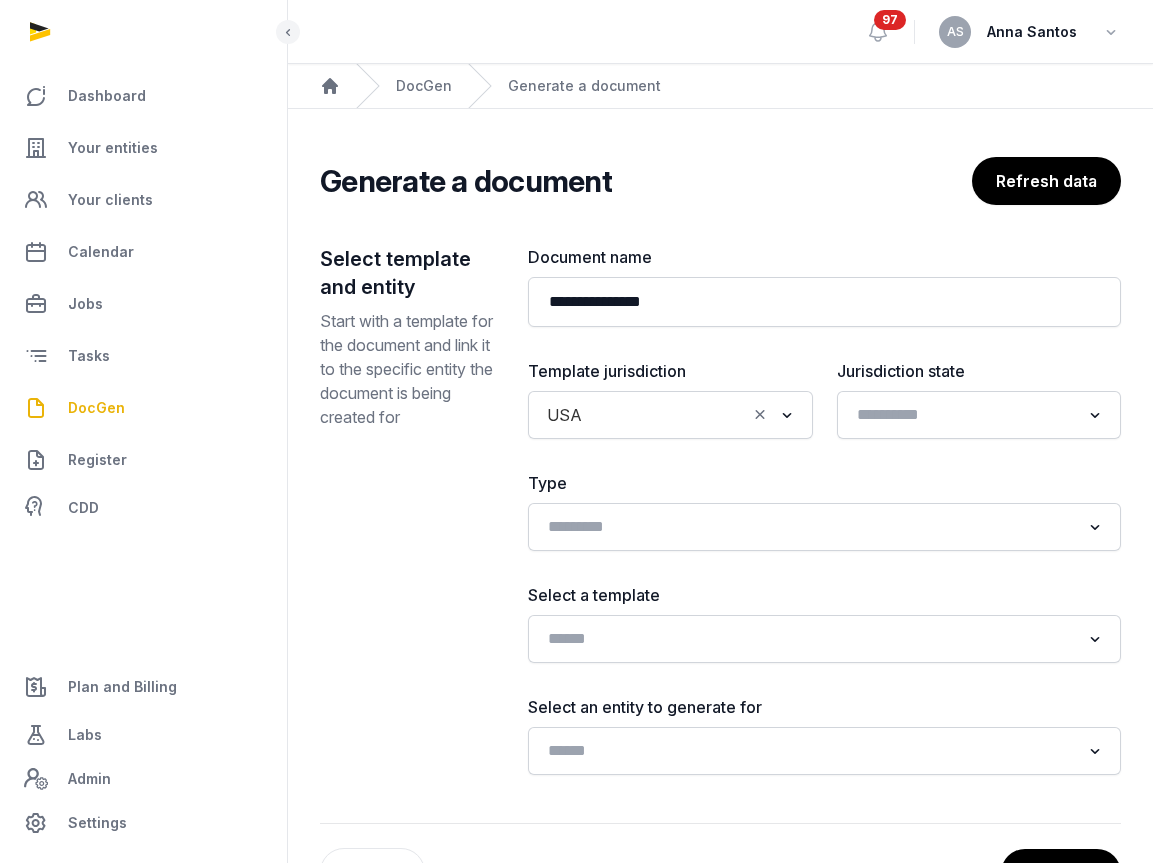 click on "Loading..." 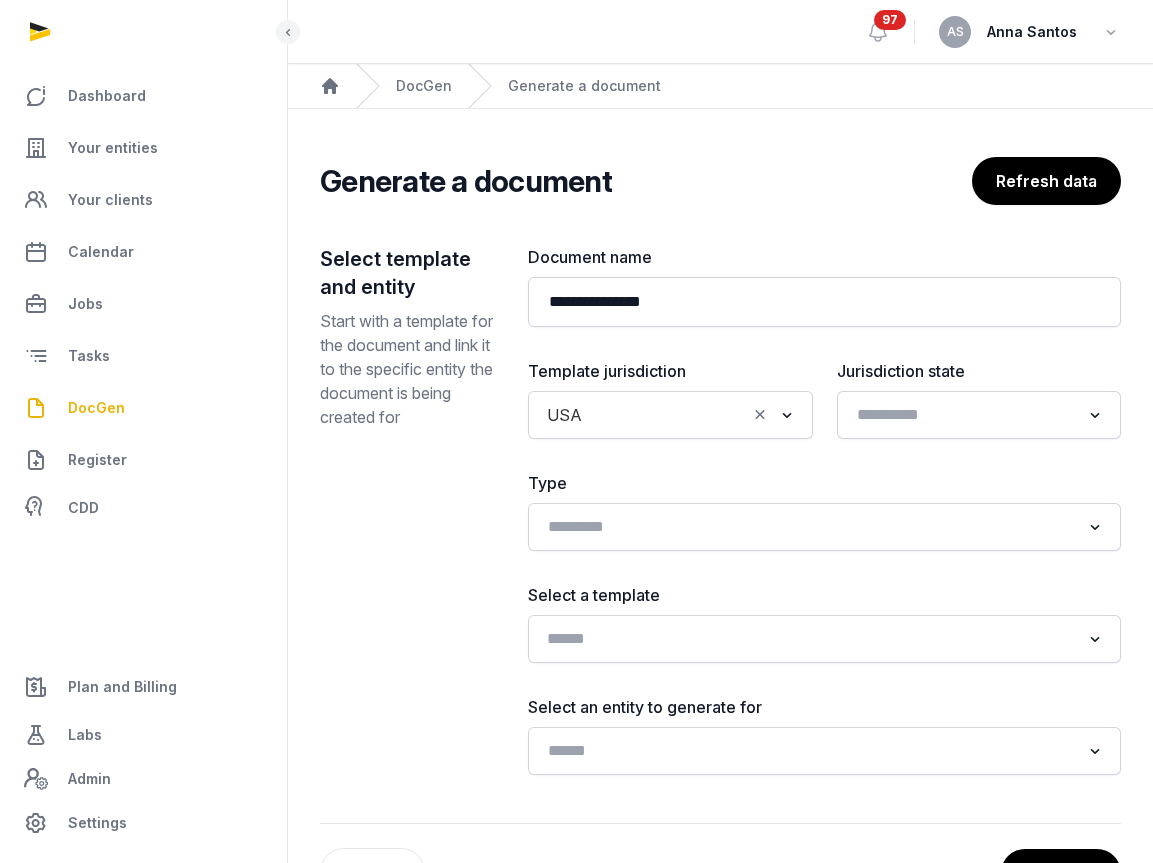 click on "Loading..." 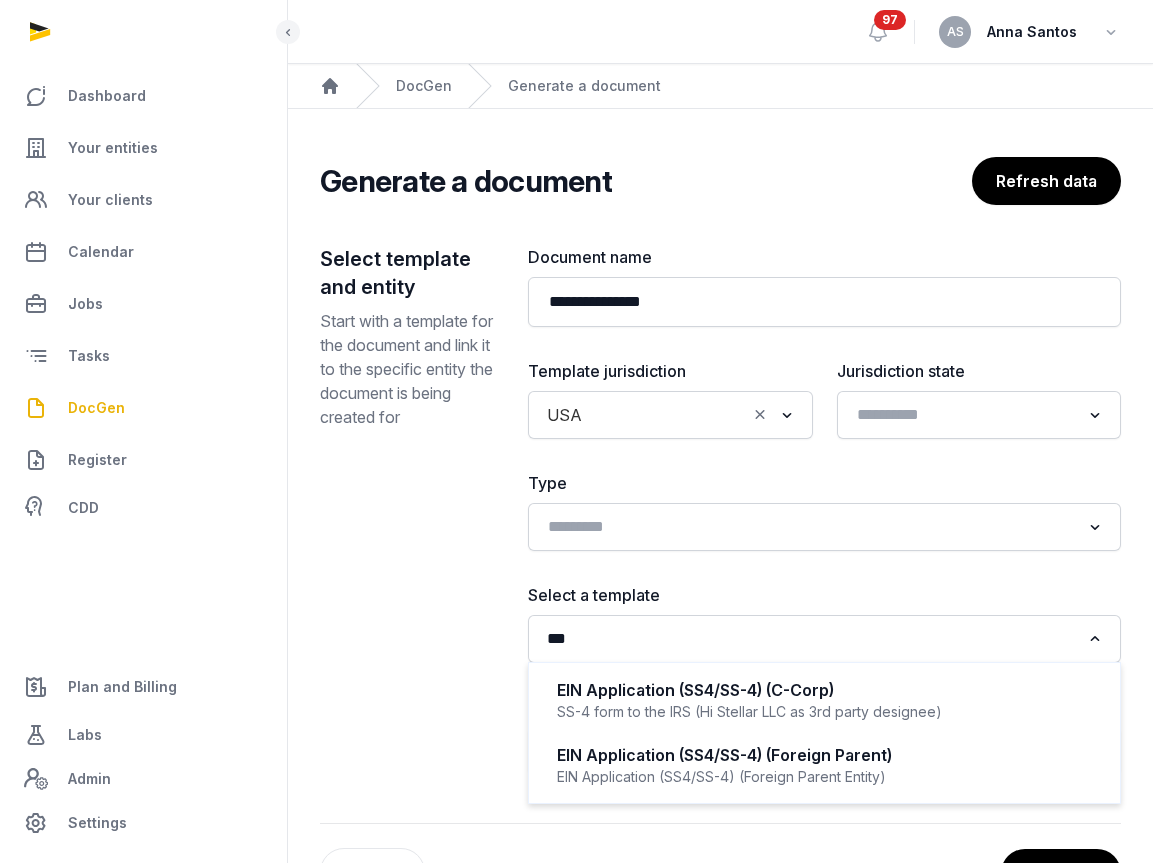 type on "***" 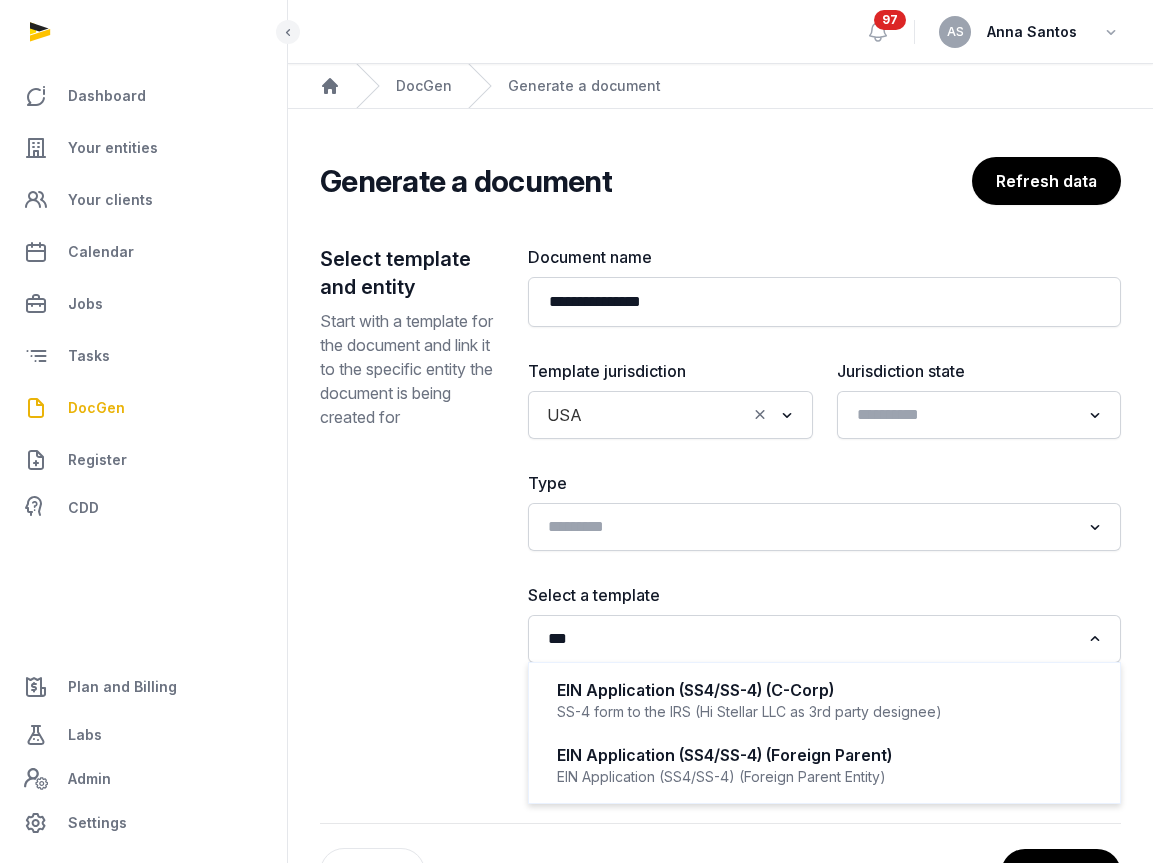 type 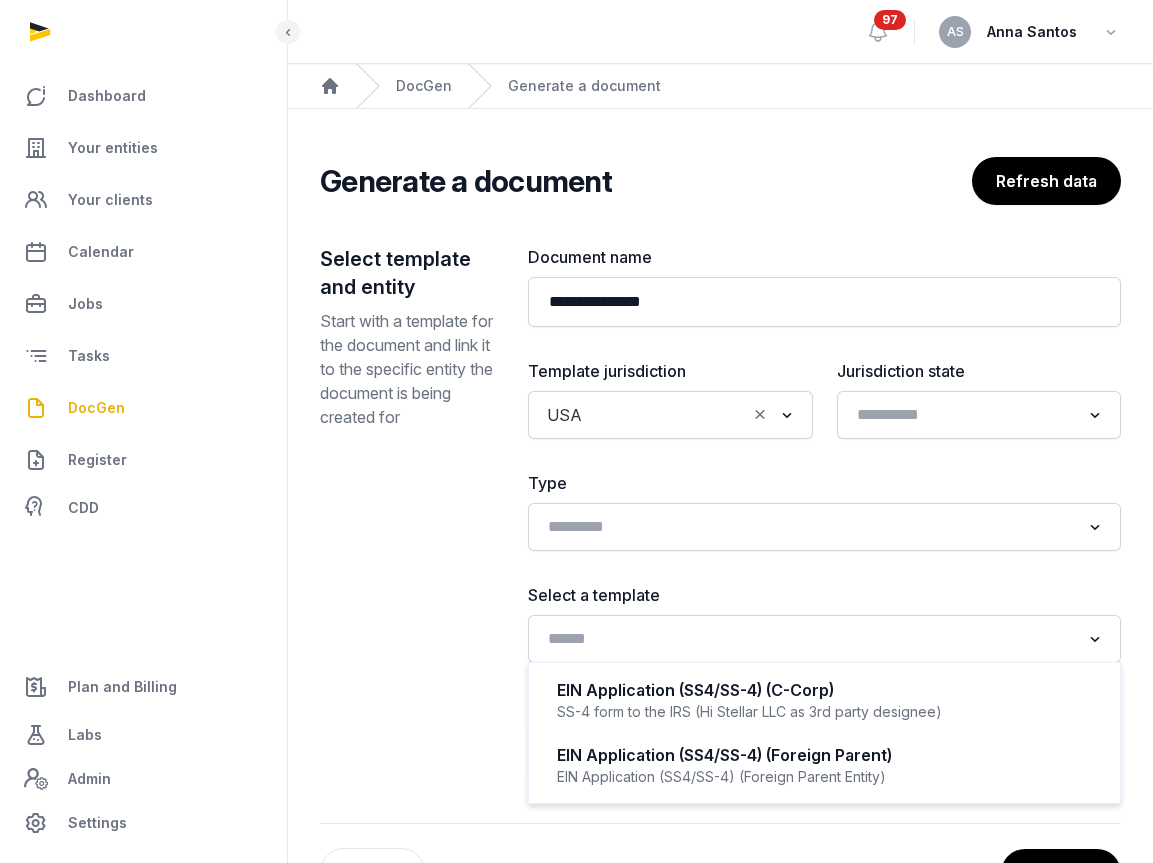 click on "Loading..." 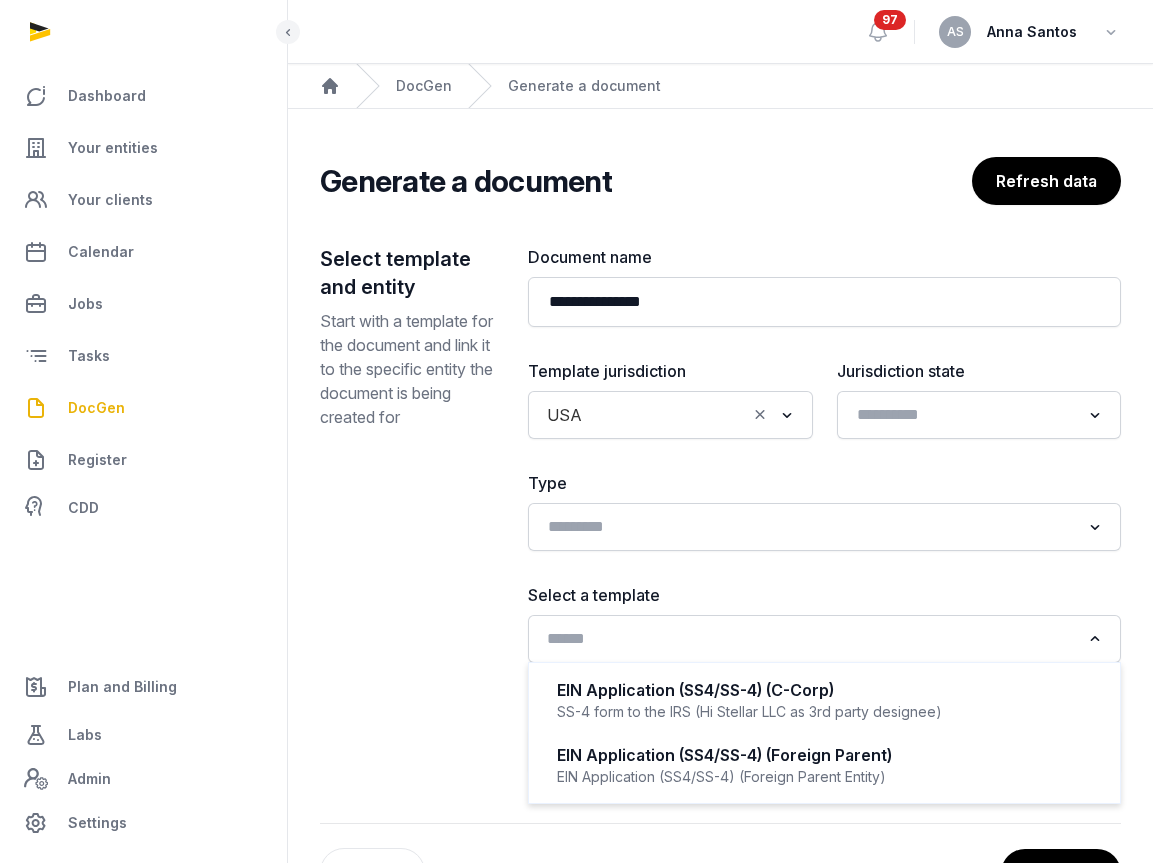 click 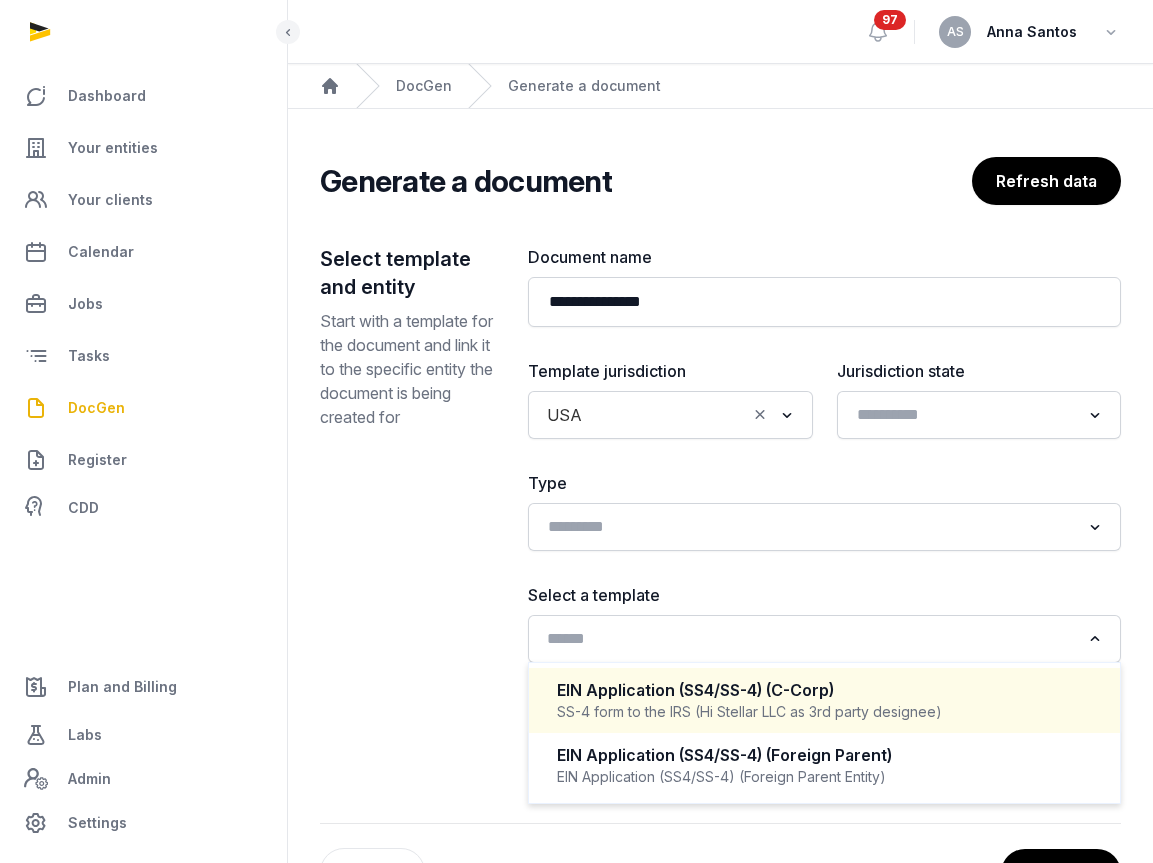 click on "EIN Application (SS4/SS-4) (C-Corp)" at bounding box center [824, 690] 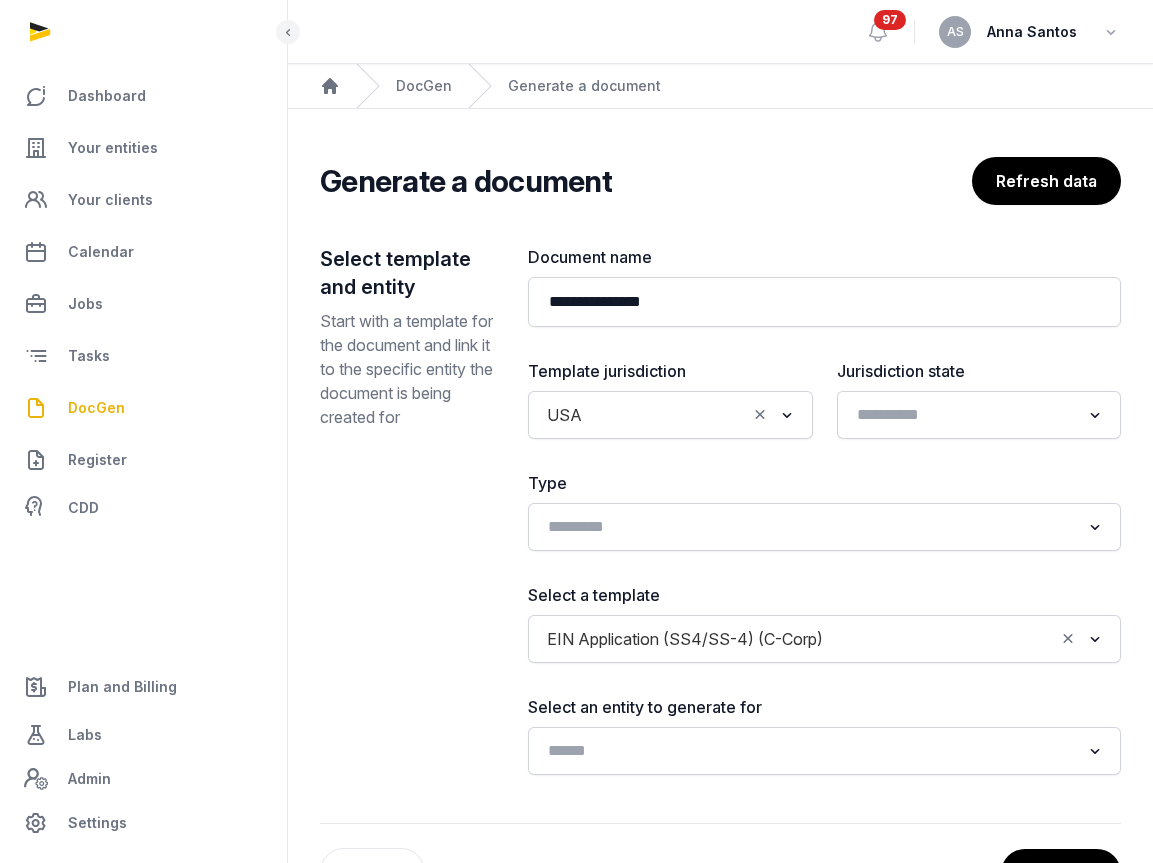 scroll, scrollTop: 75, scrollLeft: 0, axis: vertical 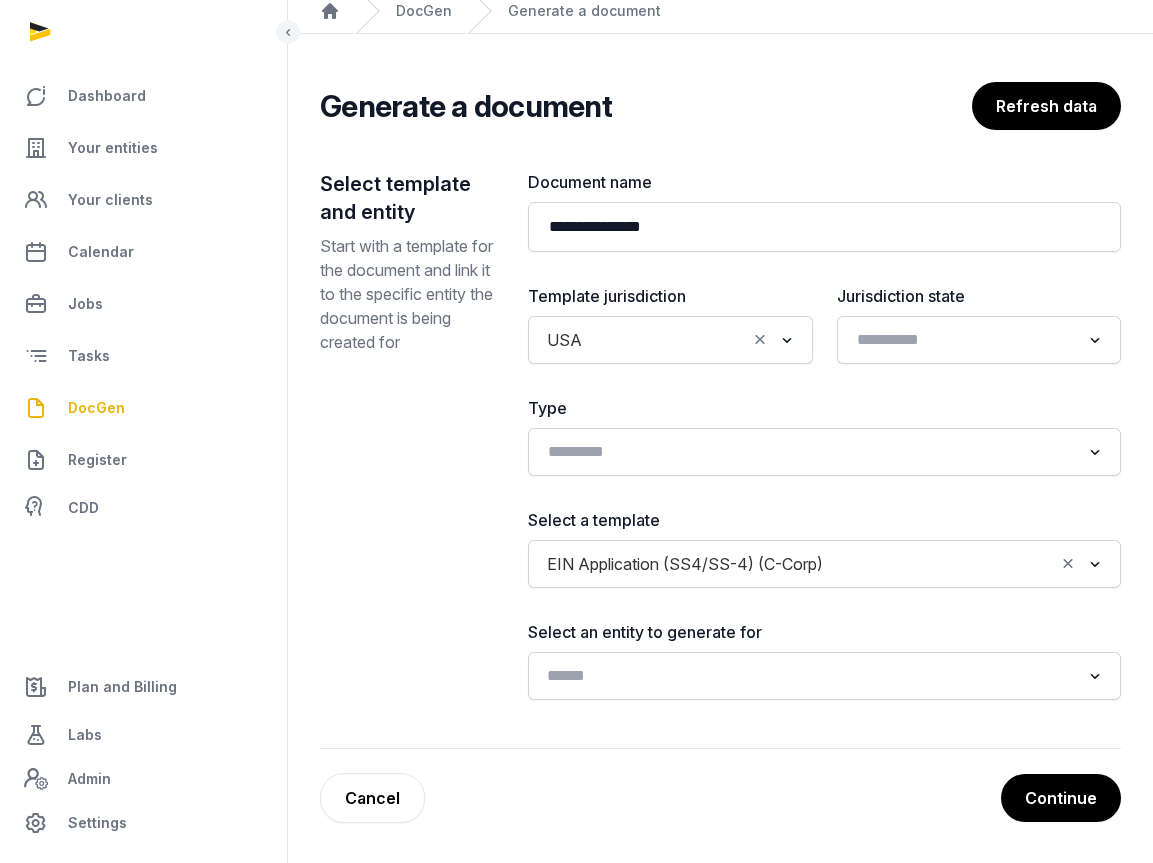 click at bounding box center (810, 674) 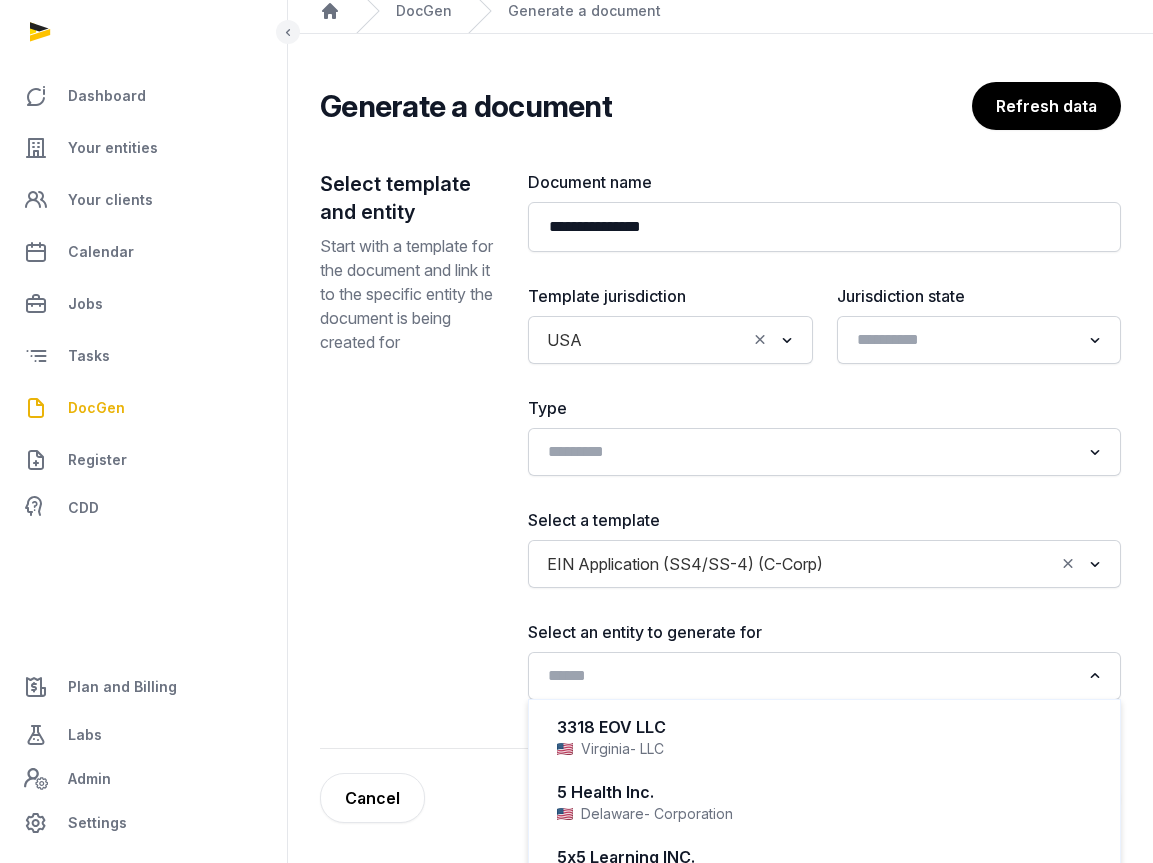click at bounding box center (810, 674) 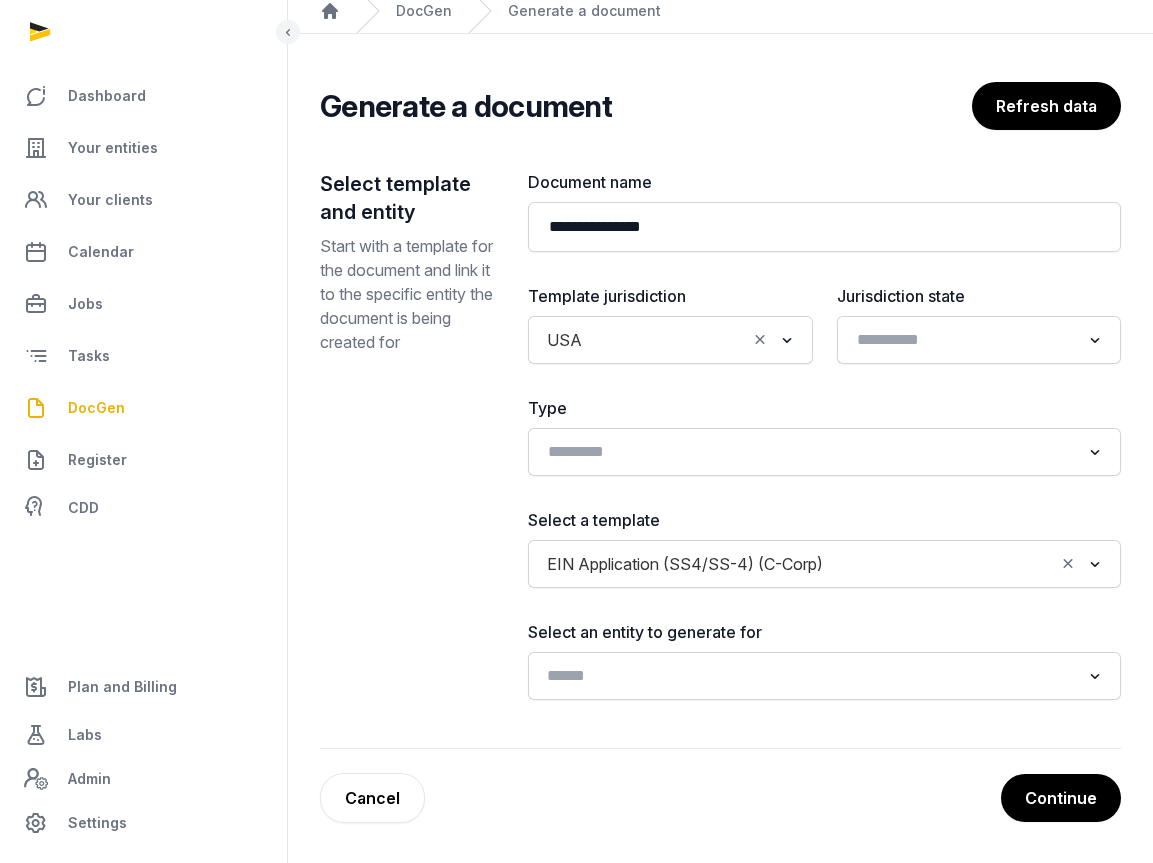 click at bounding box center [810, 674] 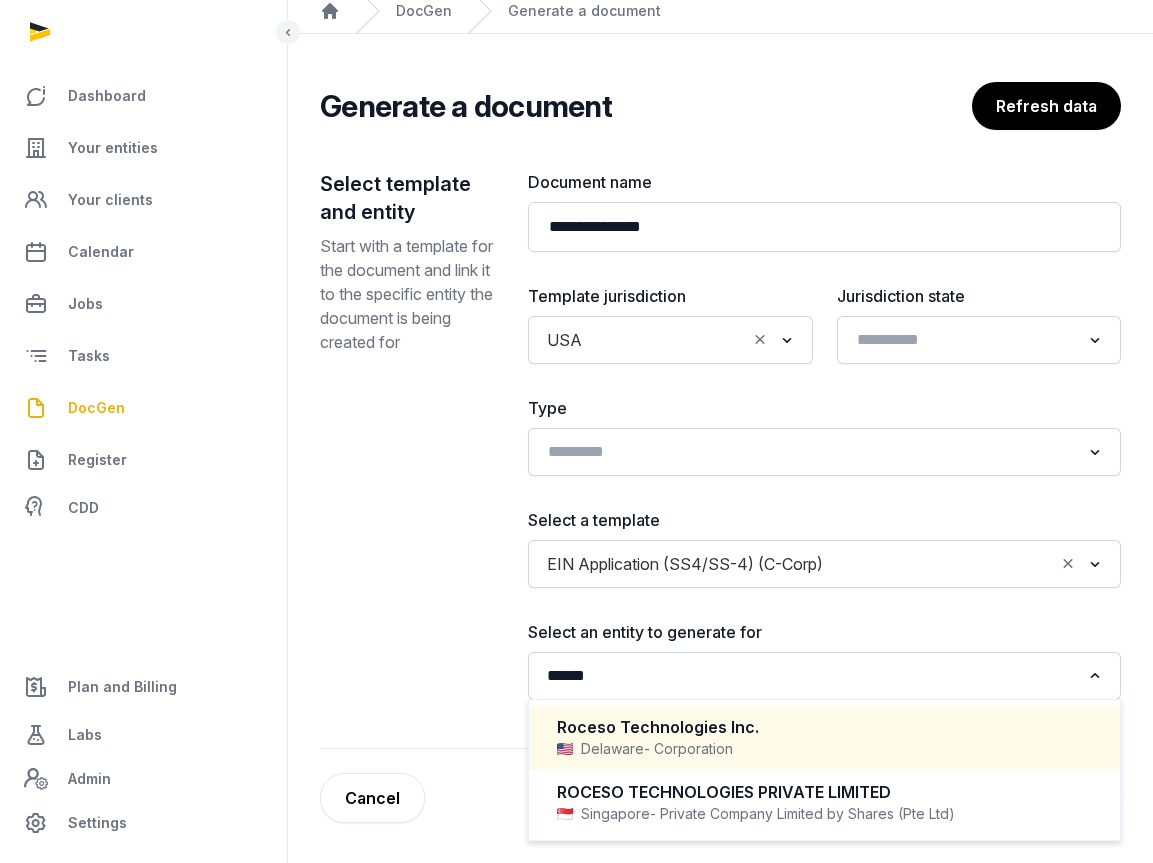 click on "Roceso Technologies Inc.  Delaware   - Corporation" 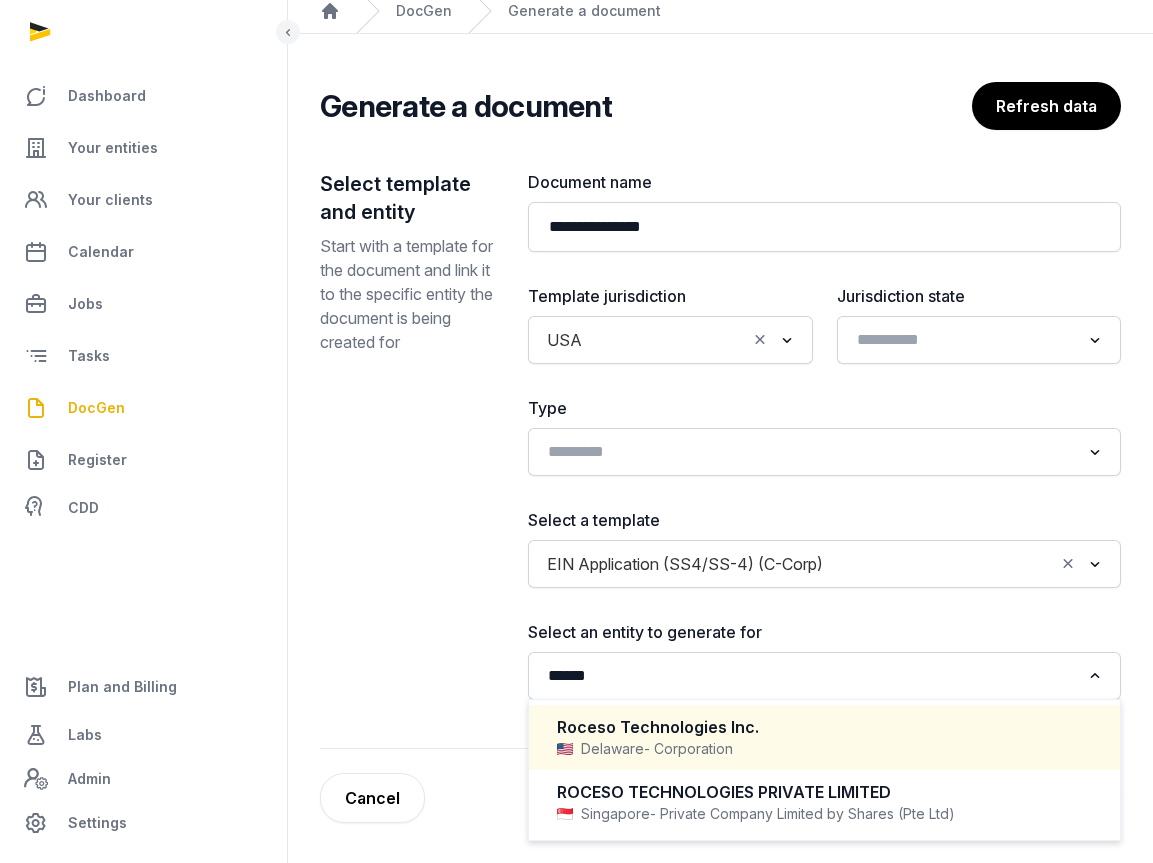 type 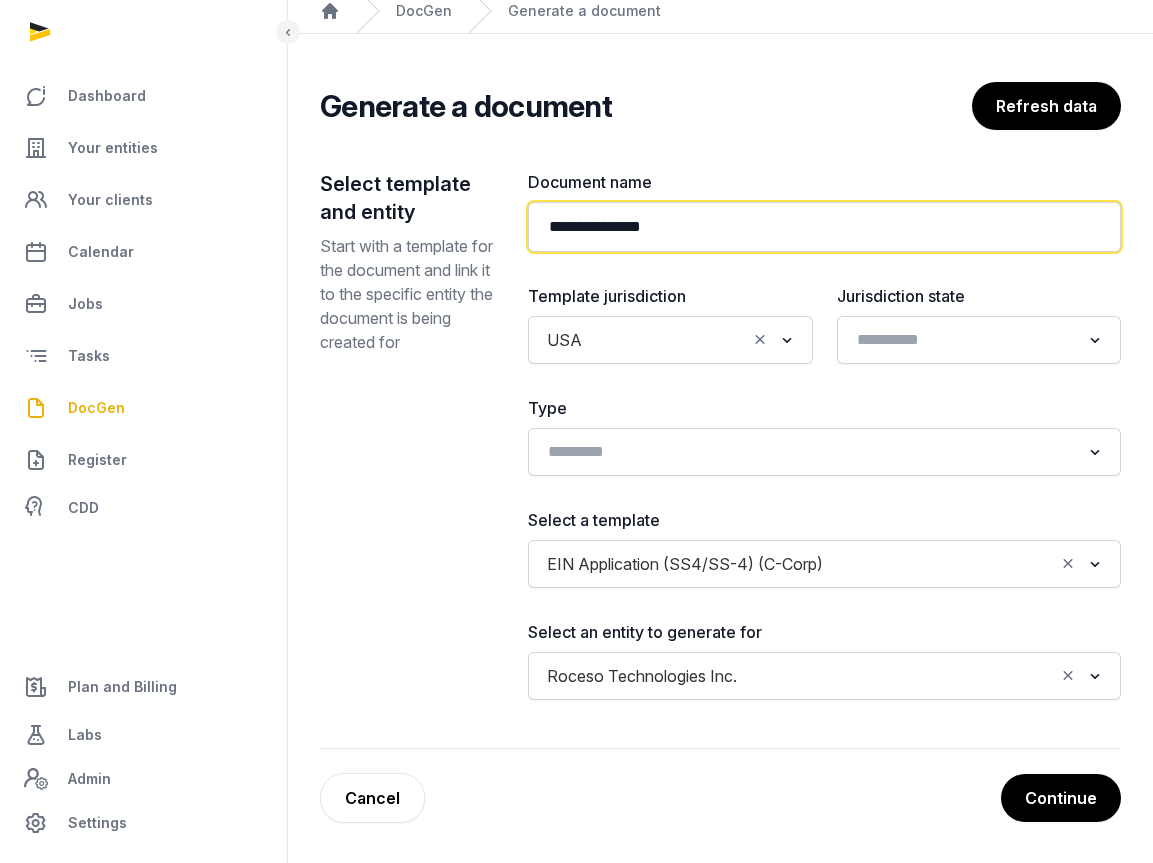 click on "**********" 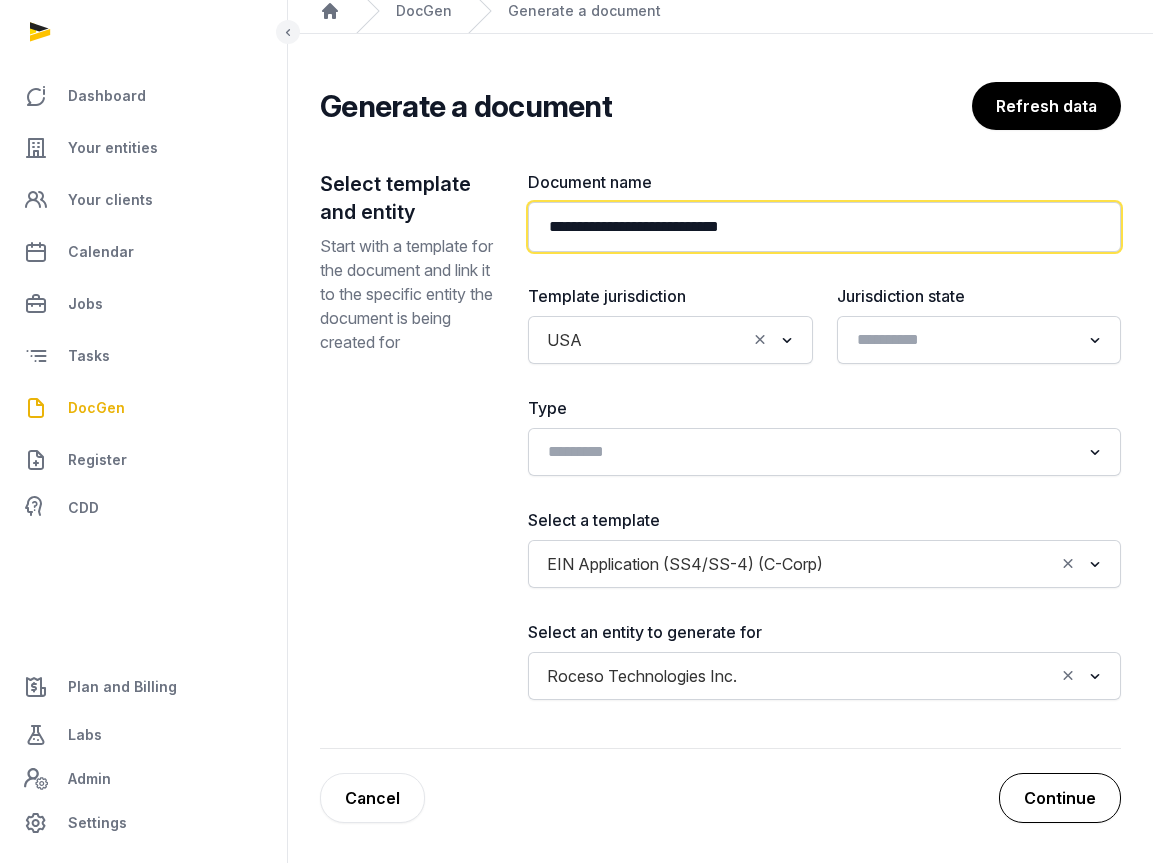 type on "**********" 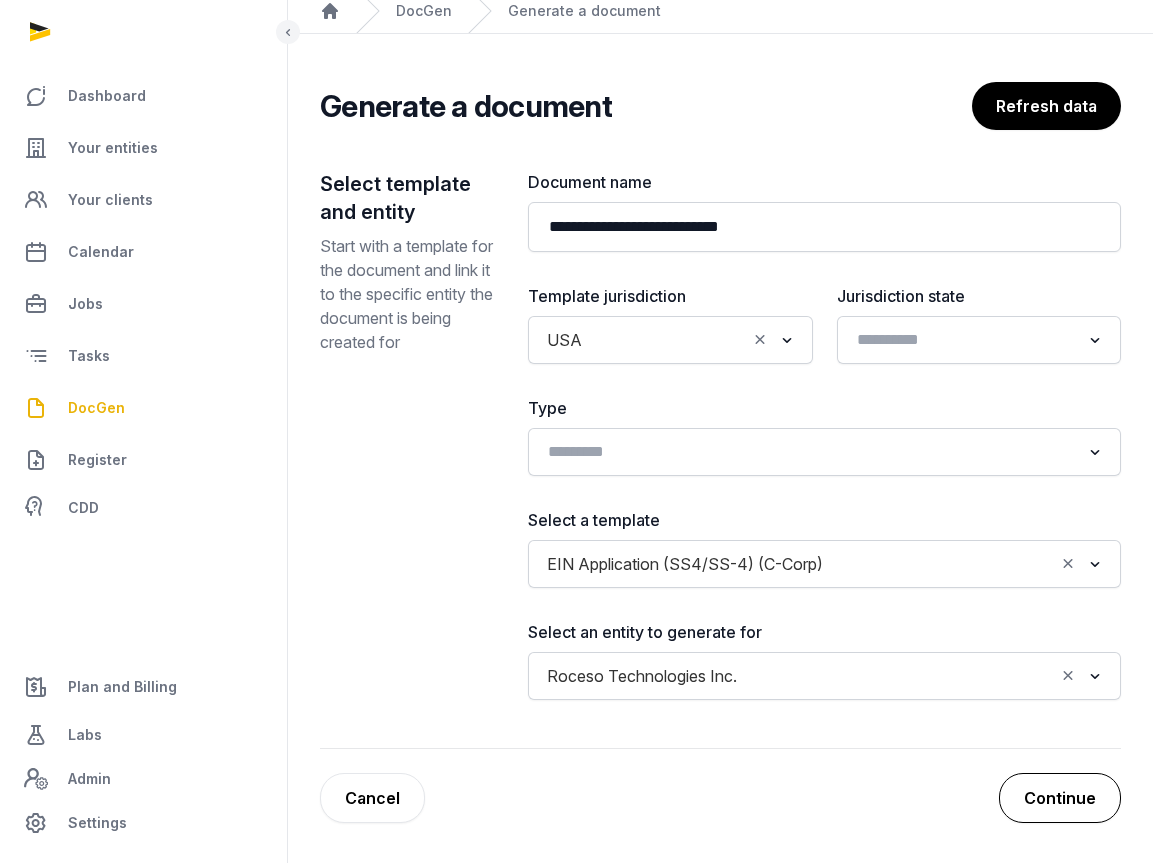 click on "Continue" at bounding box center (1060, 798) 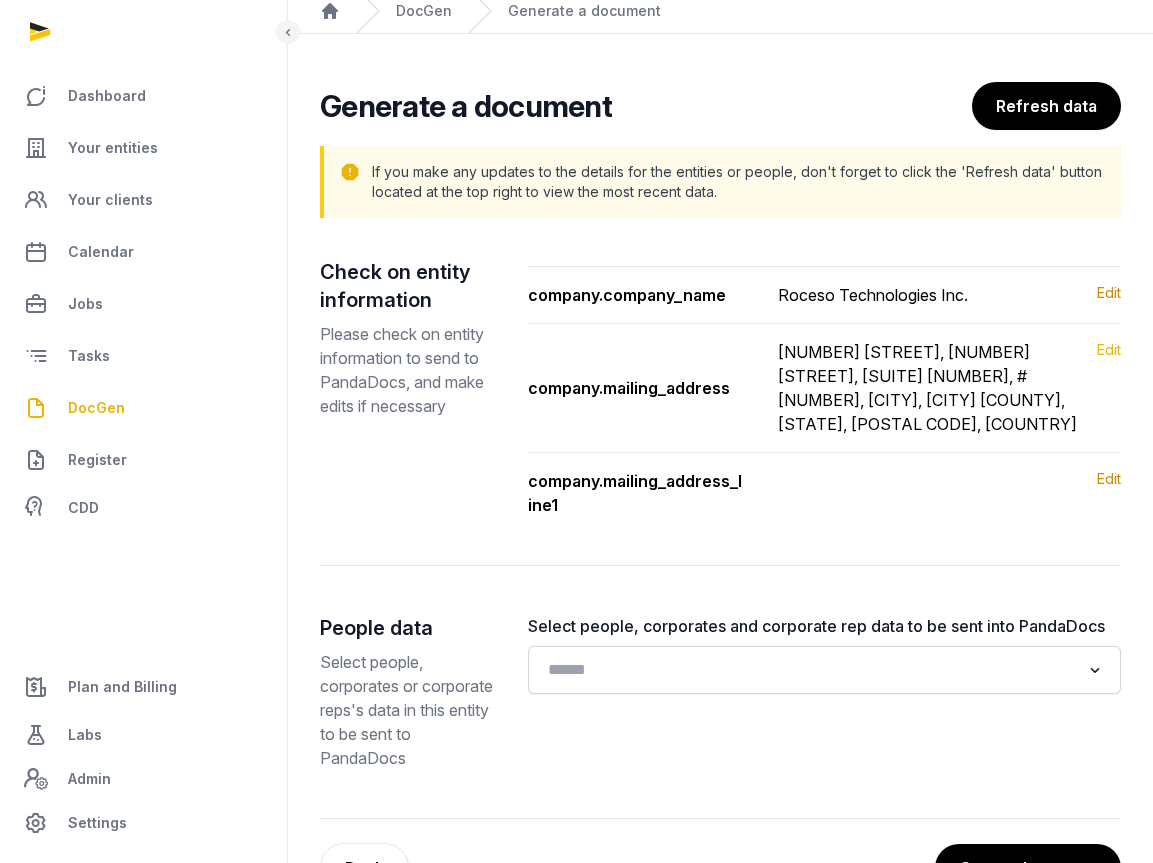 click on "Edit" at bounding box center (1109, 388) 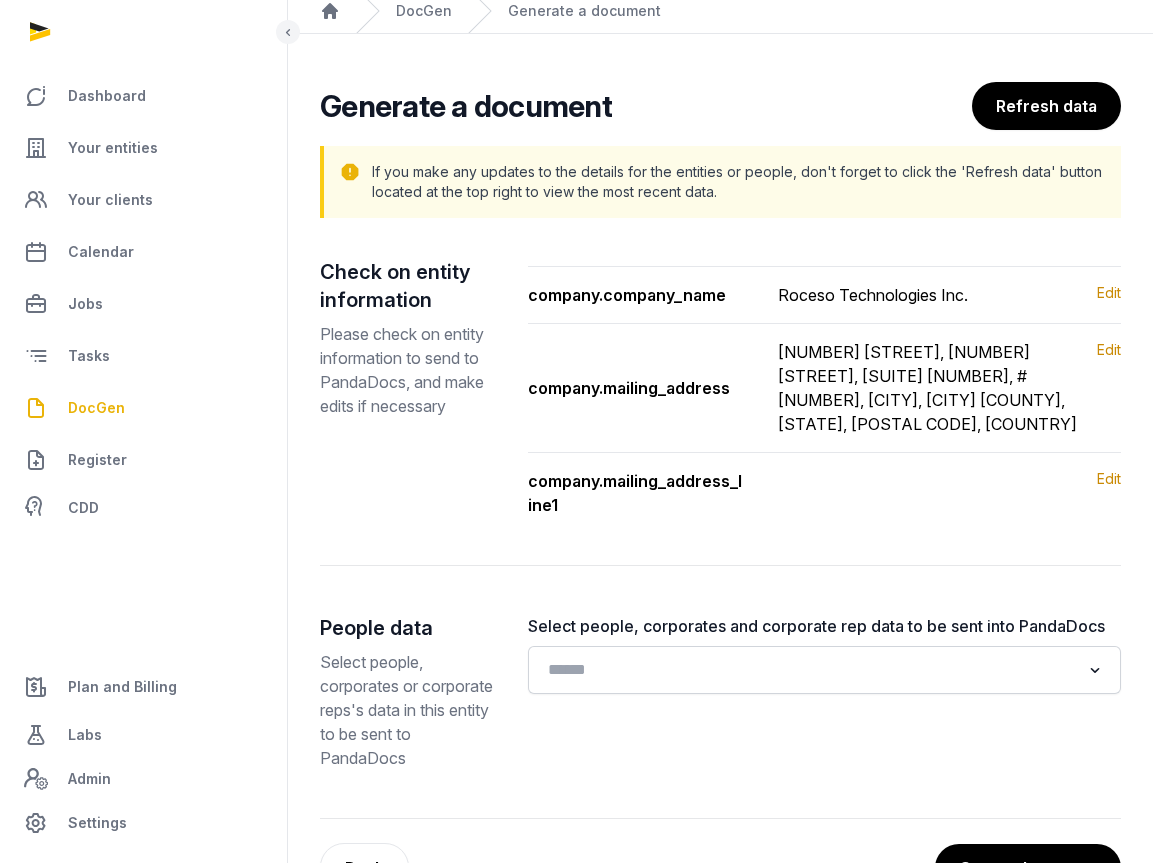scroll, scrollTop: 145, scrollLeft: 0, axis: vertical 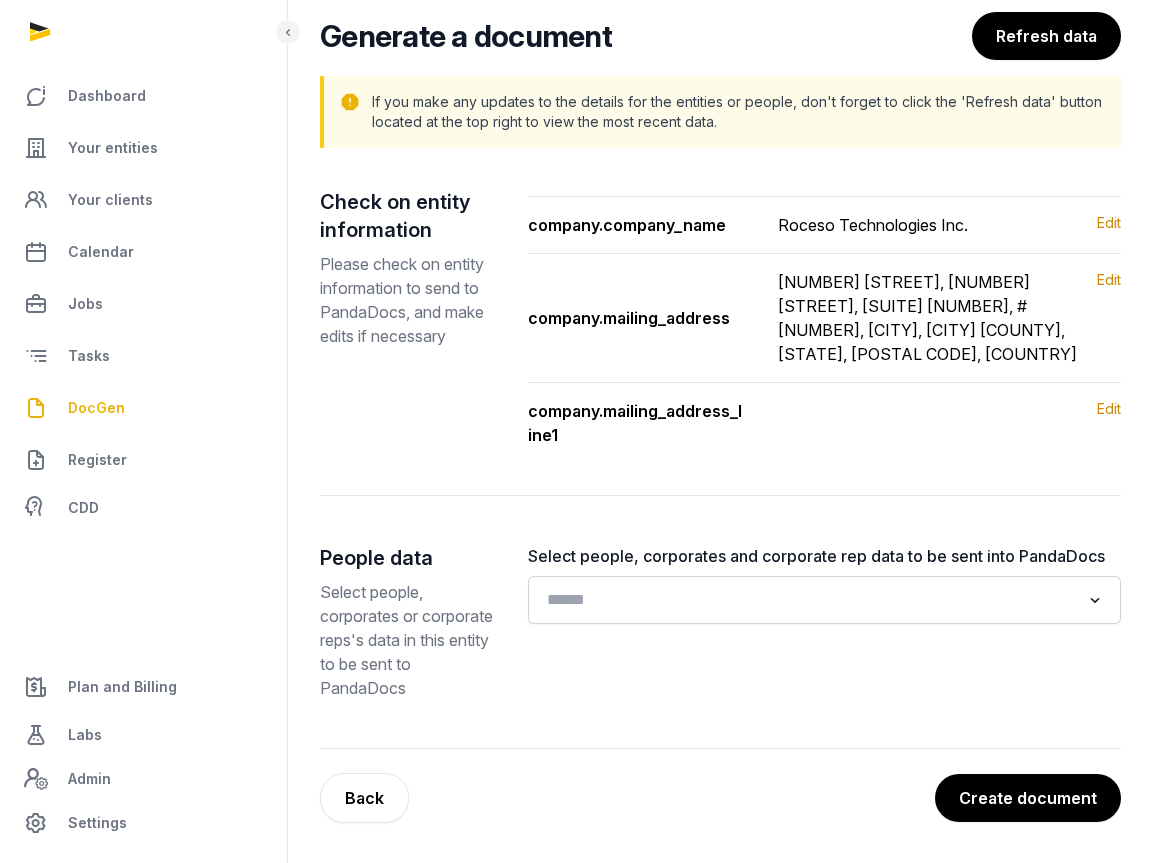 click 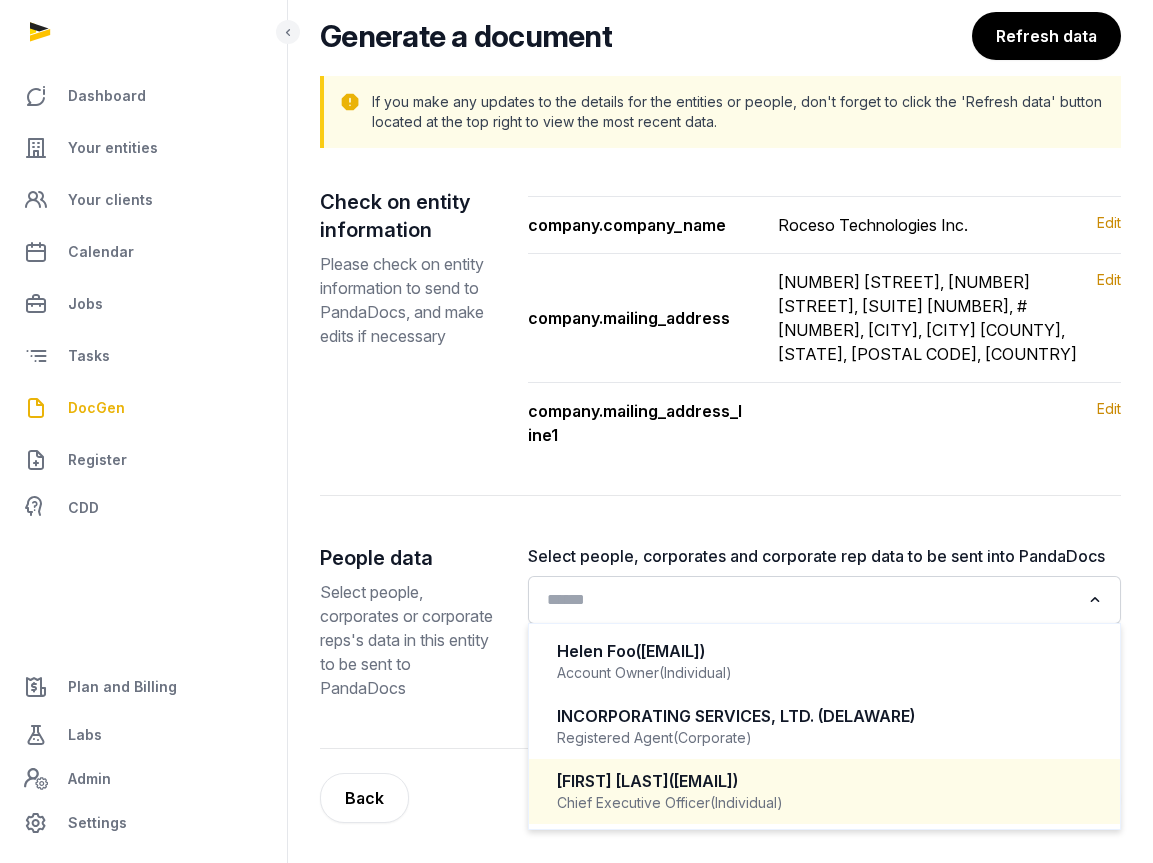 click on "(janewang@roceso.com)" at bounding box center [703, 781] 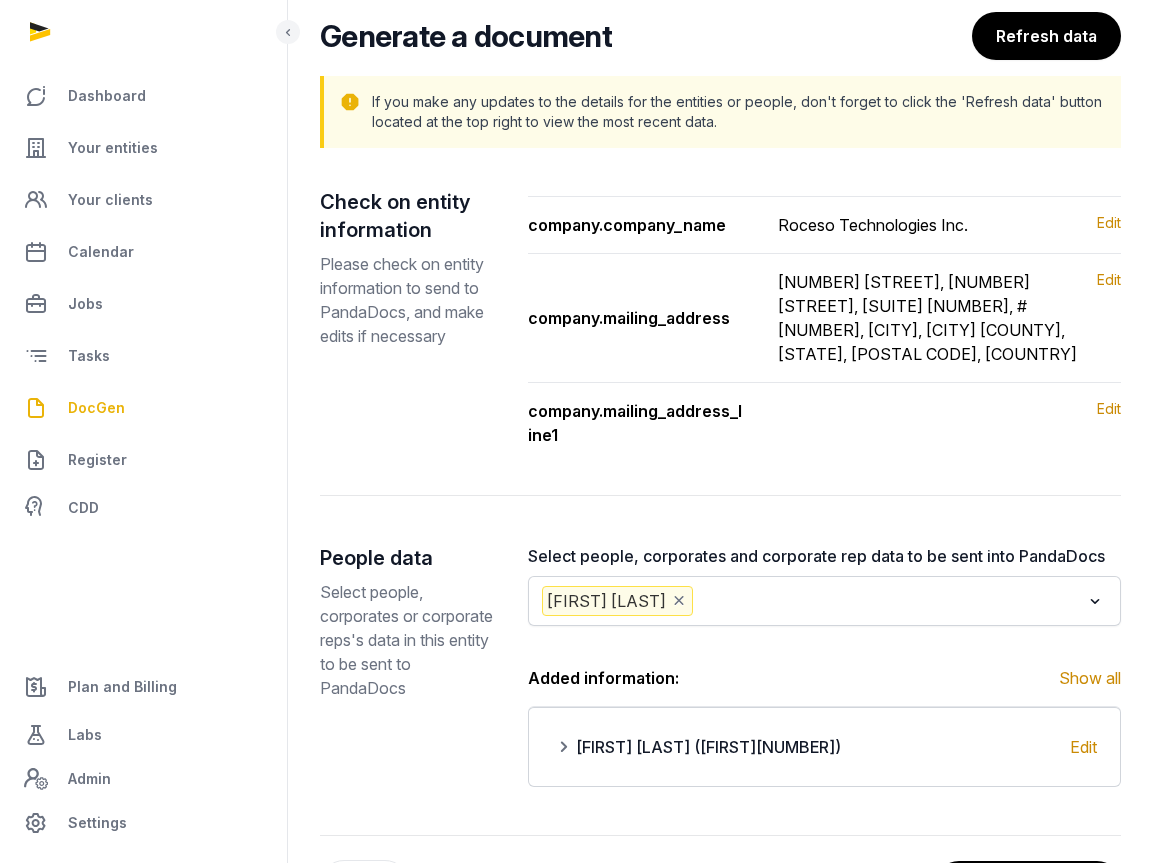 scroll, scrollTop: 232, scrollLeft: 0, axis: vertical 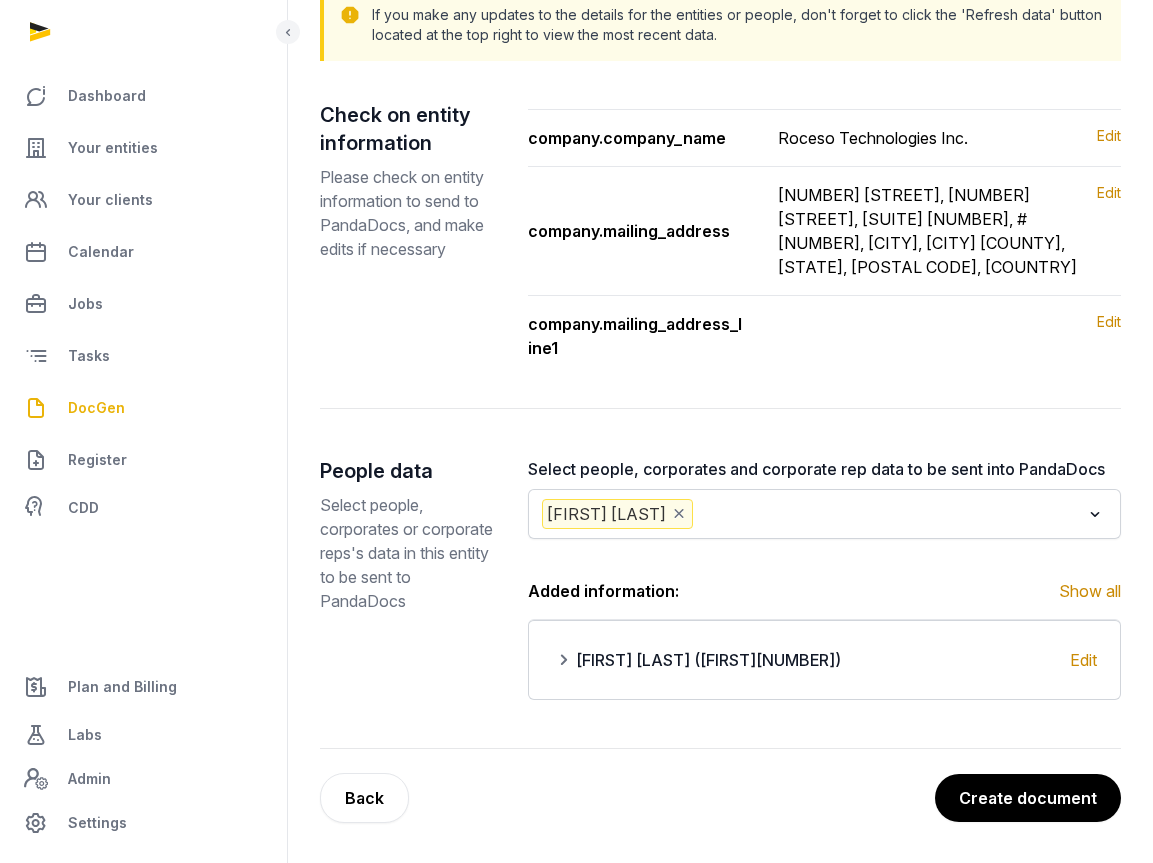 click on "Create document" at bounding box center (1028, 798) 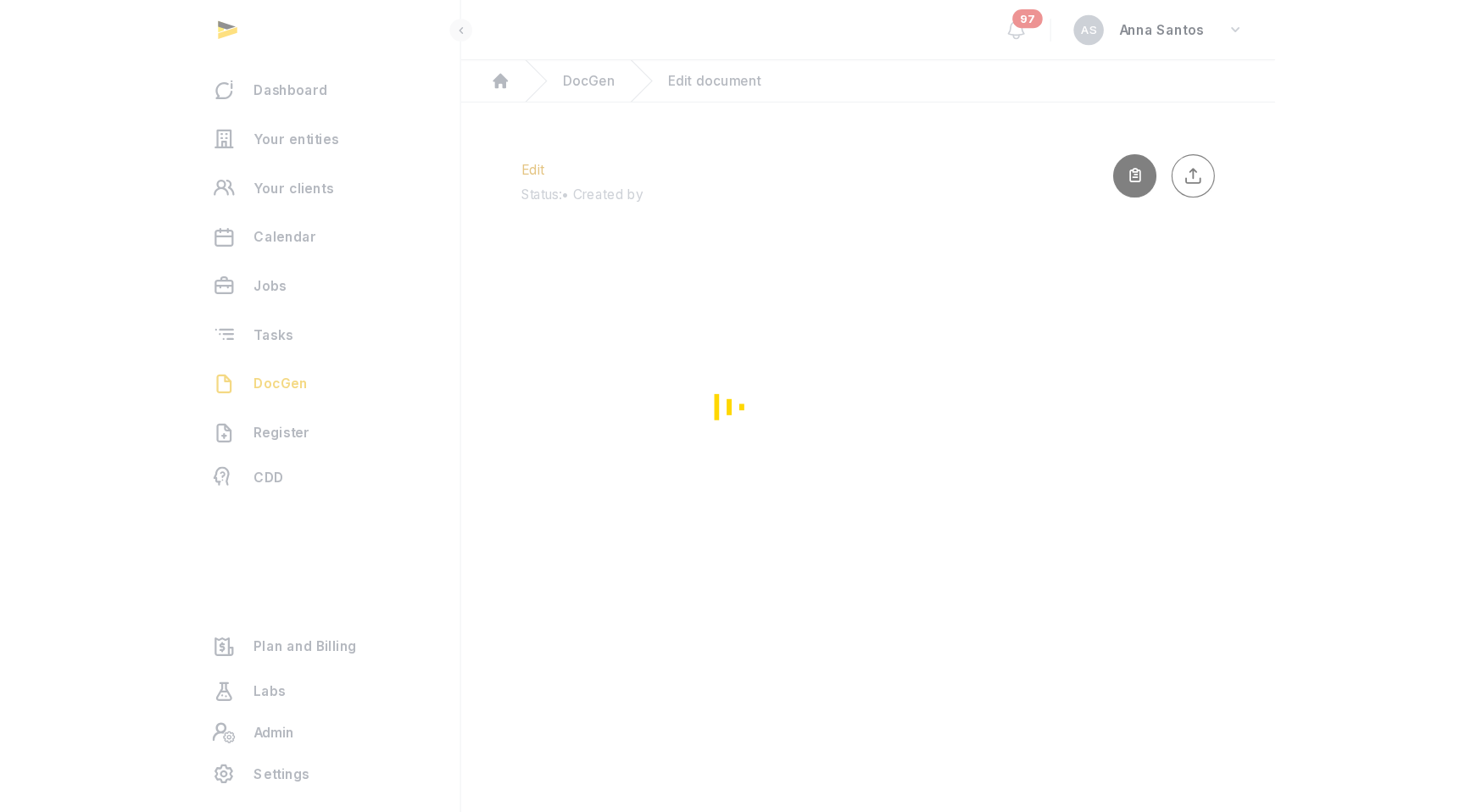 scroll, scrollTop: 0, scrollLeft: 0, axis: both 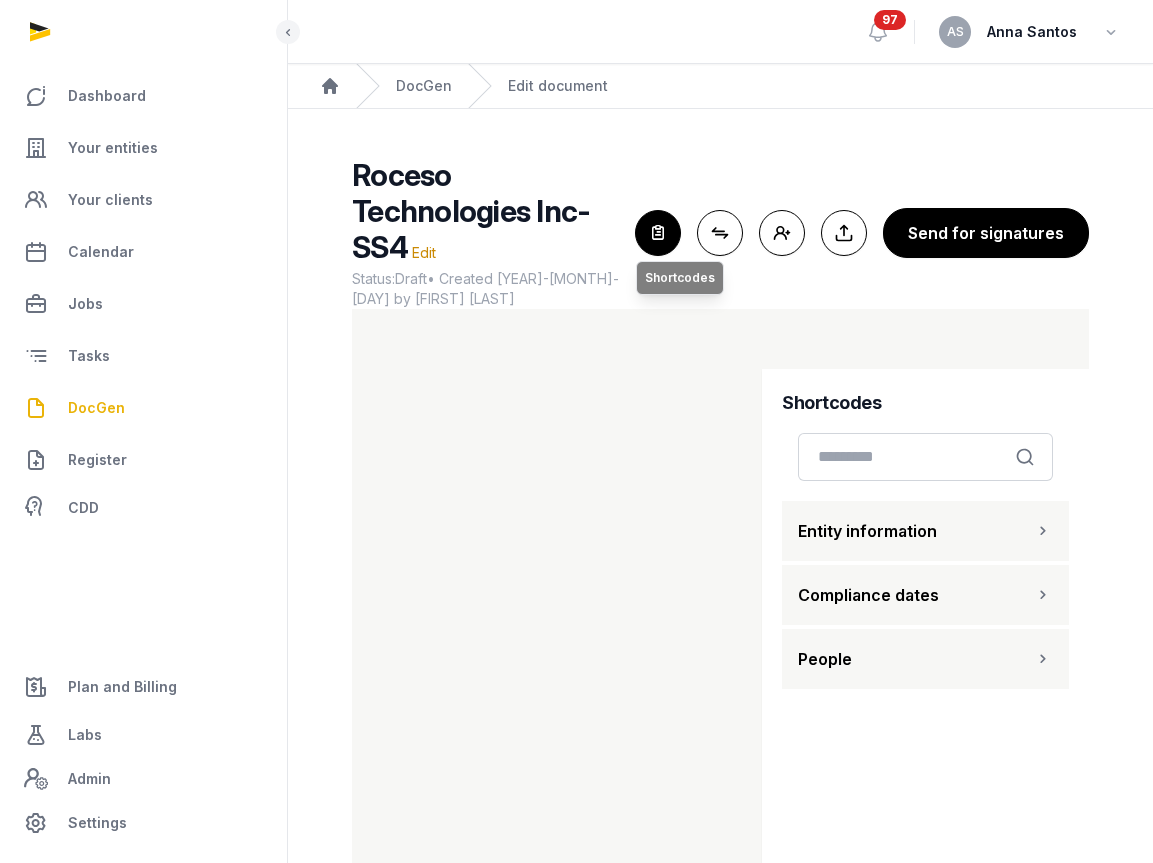 click at bounding box center [658, 233] 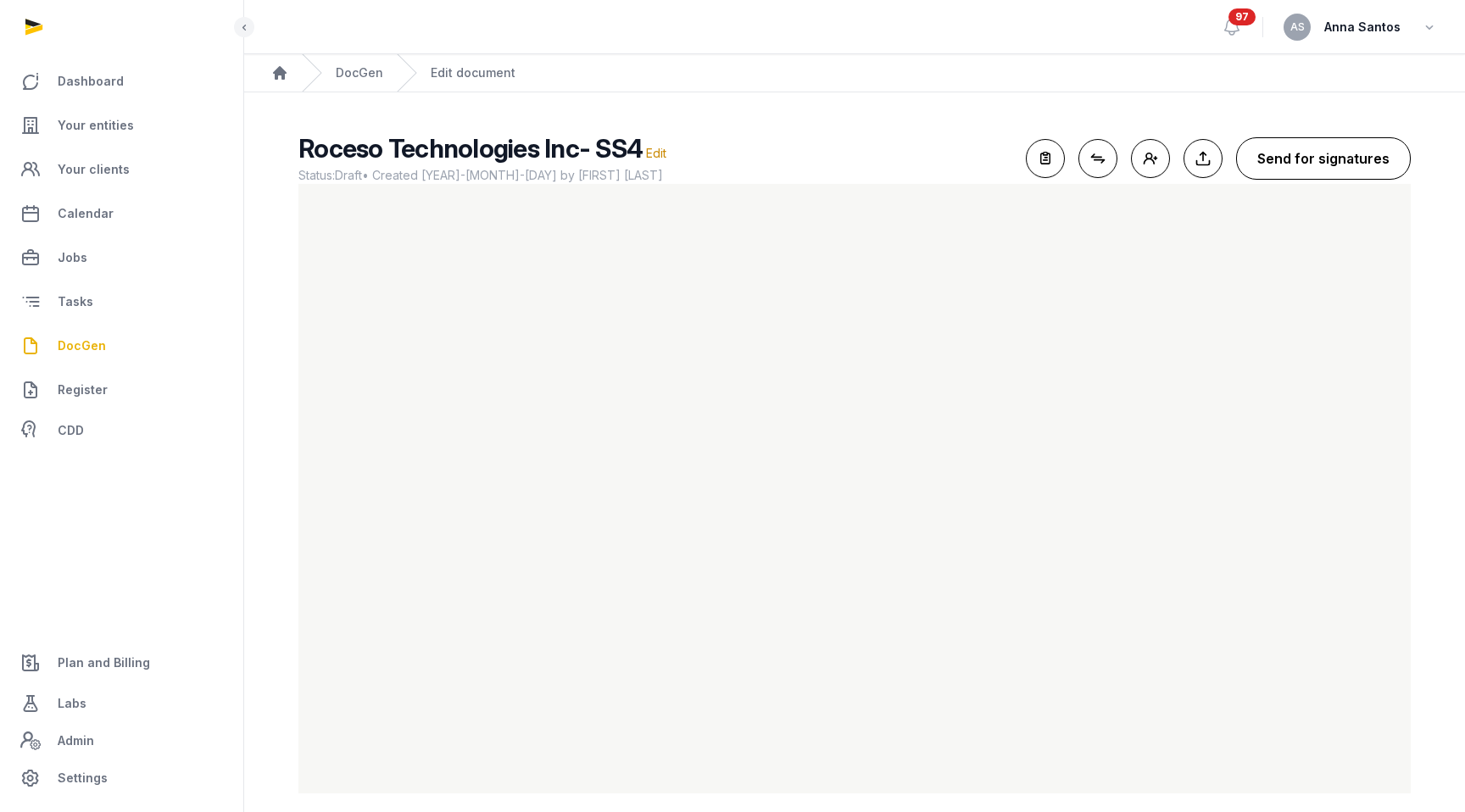 click on "Send for signatures" at bounding box center (1323, 159) 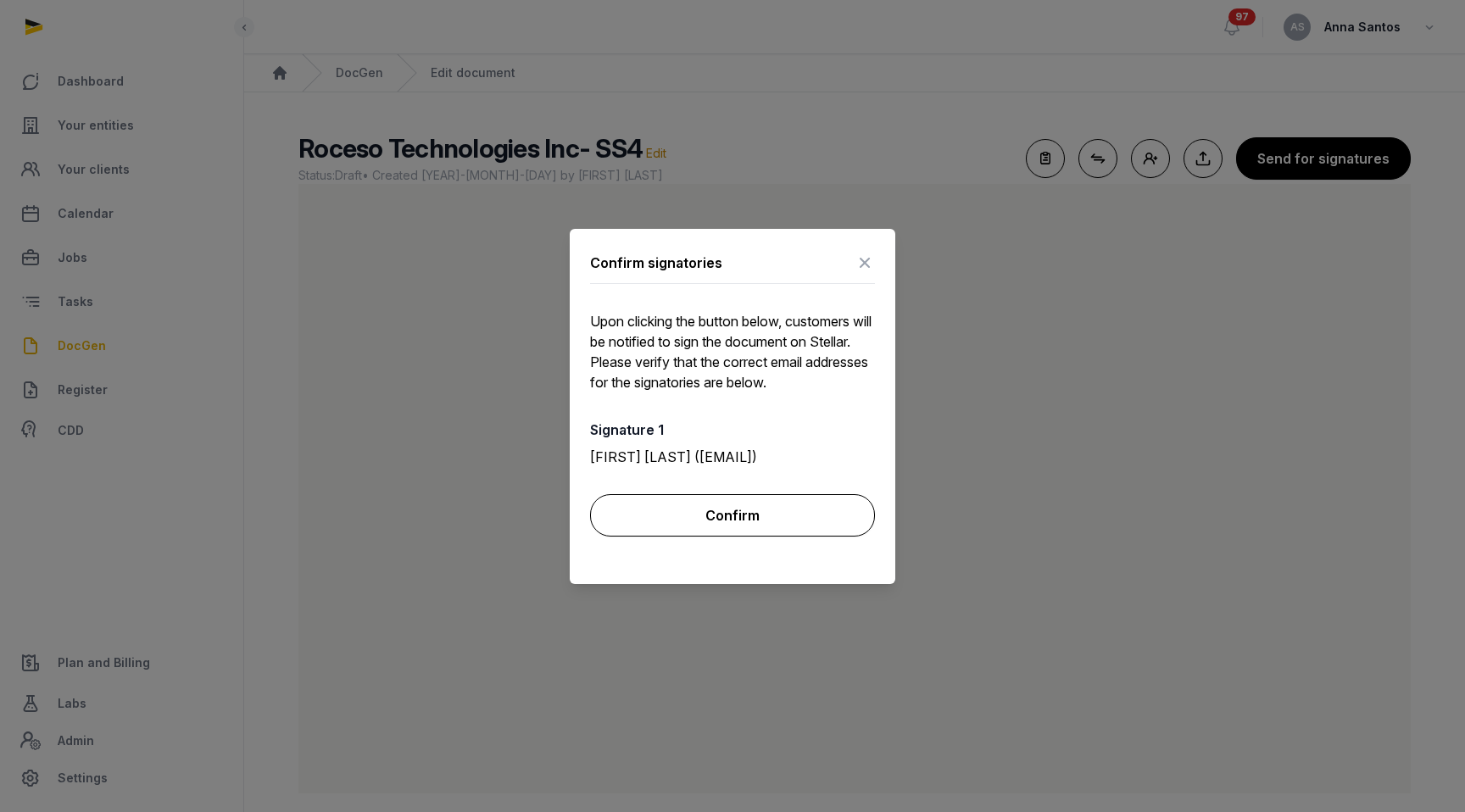 click on "Confirm" at bounding box center [732, 515] 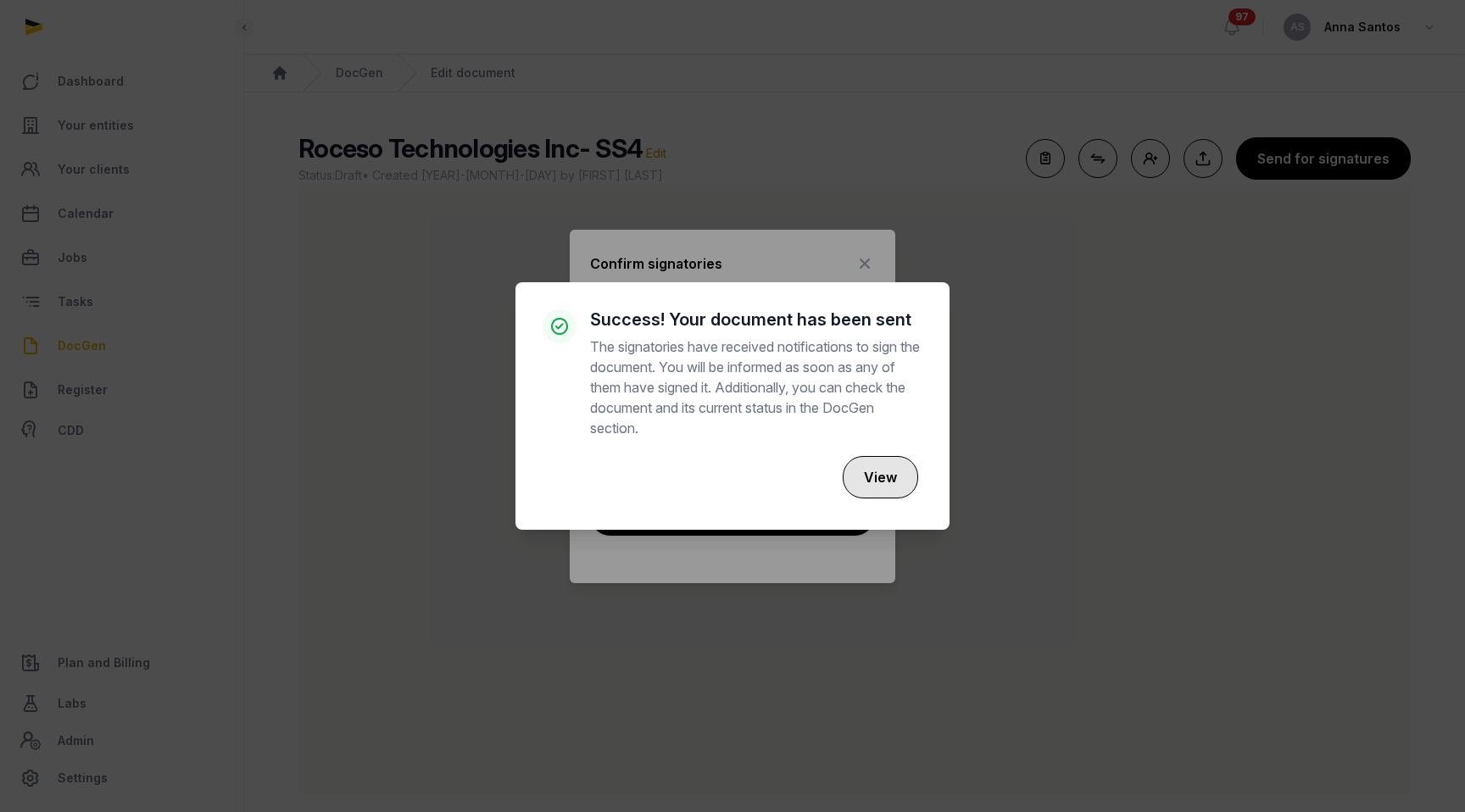click on "View" at bounding box center (880, 477) 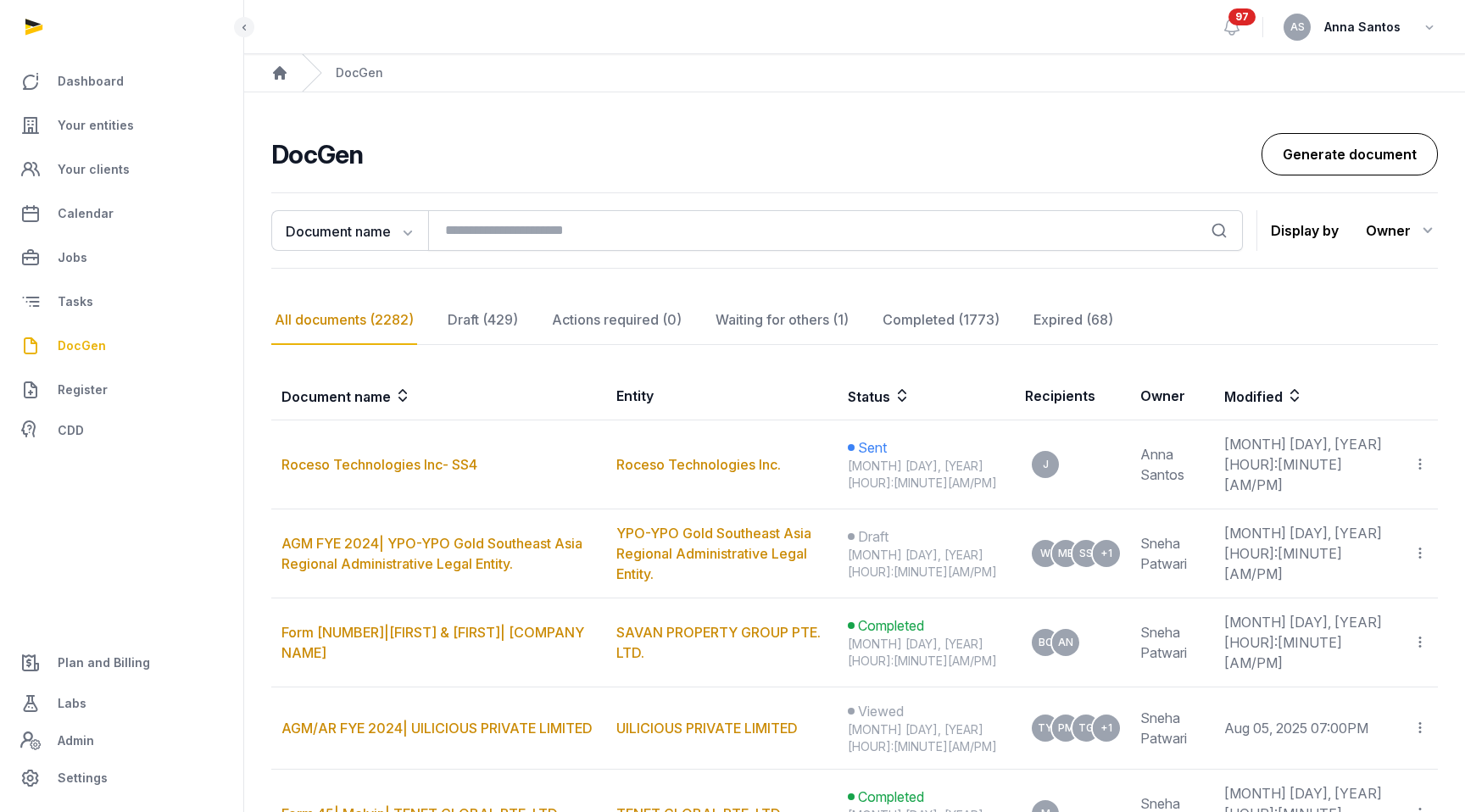 click on "Generate document" at bounding box center [1350, 154] 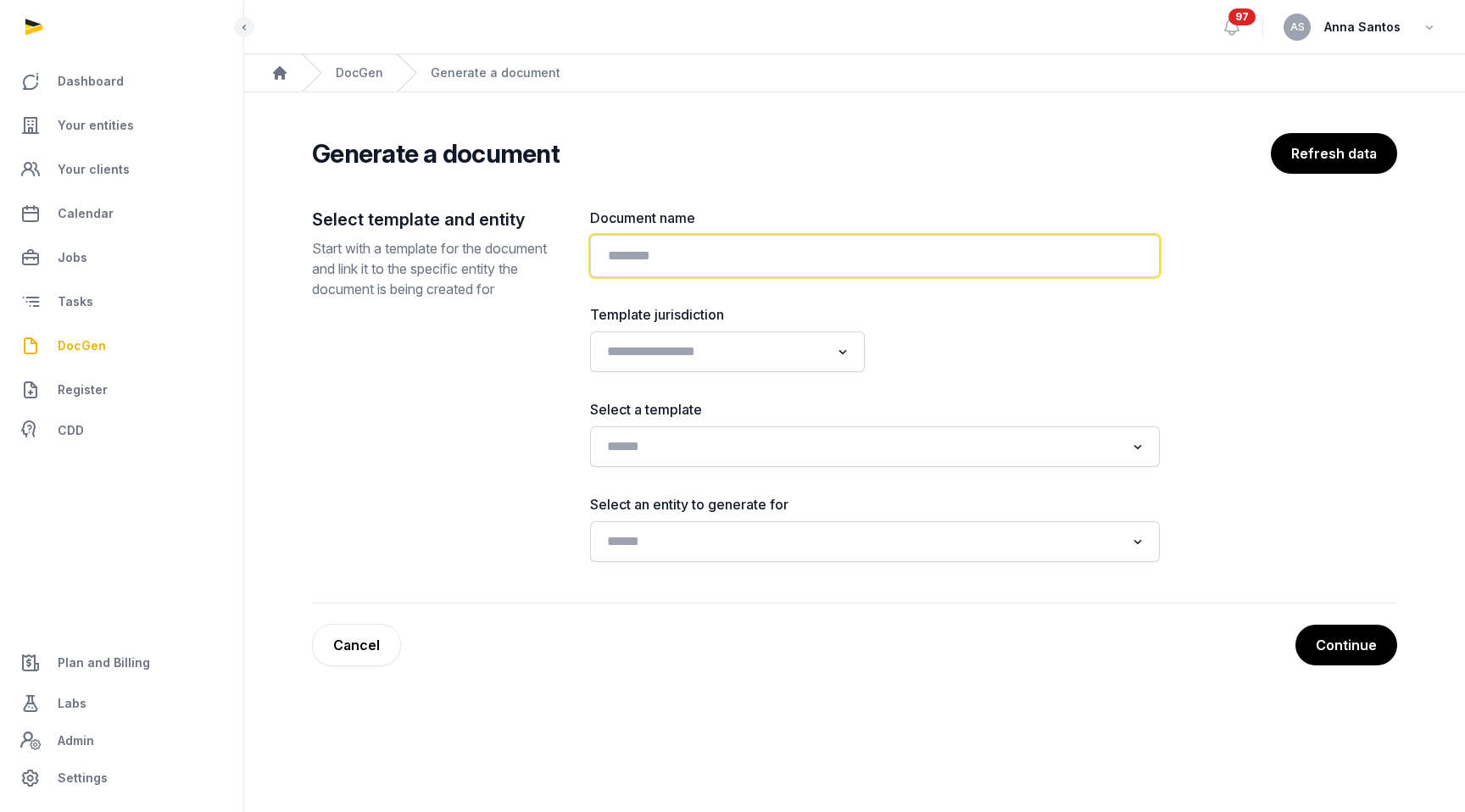 click 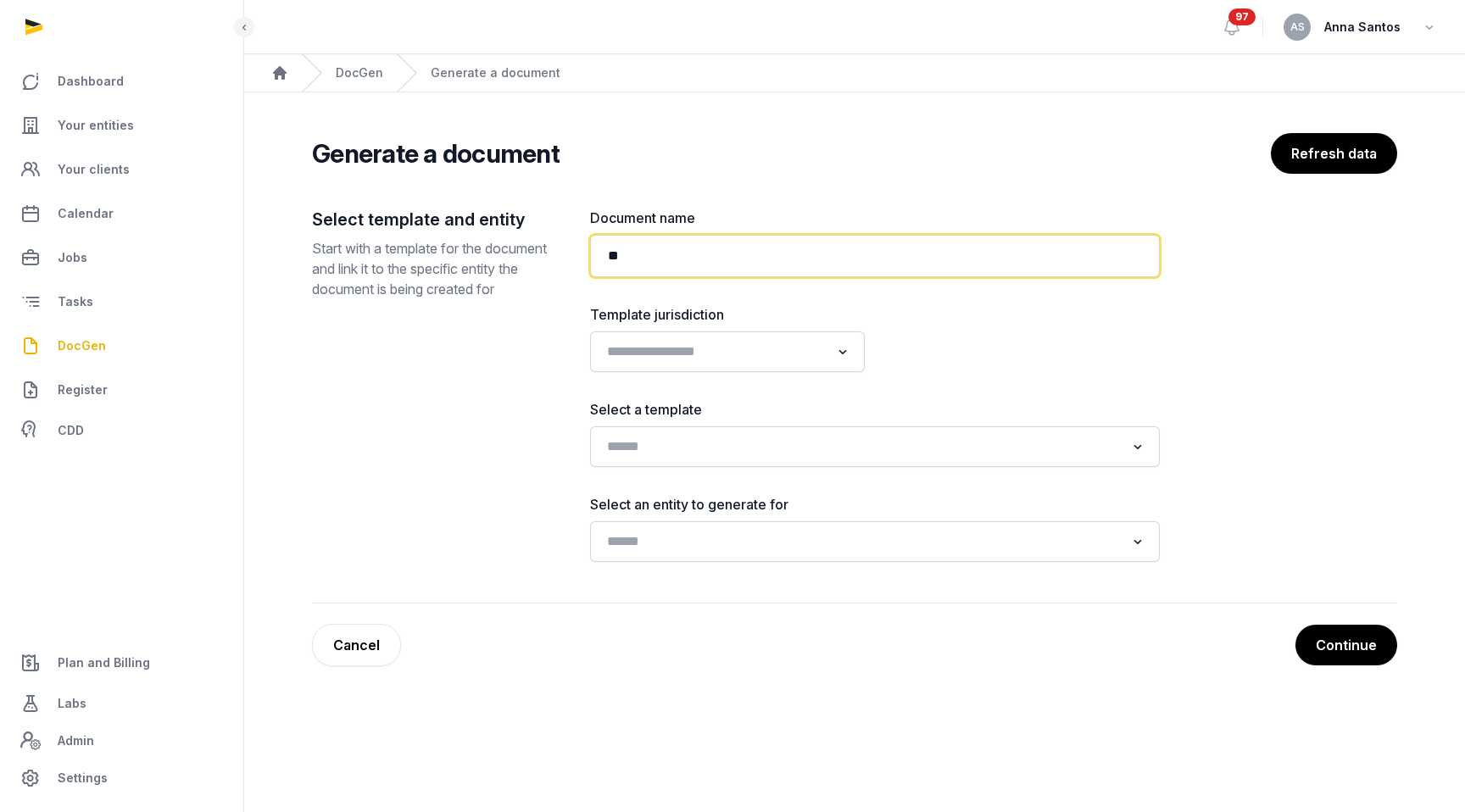 type on "*" 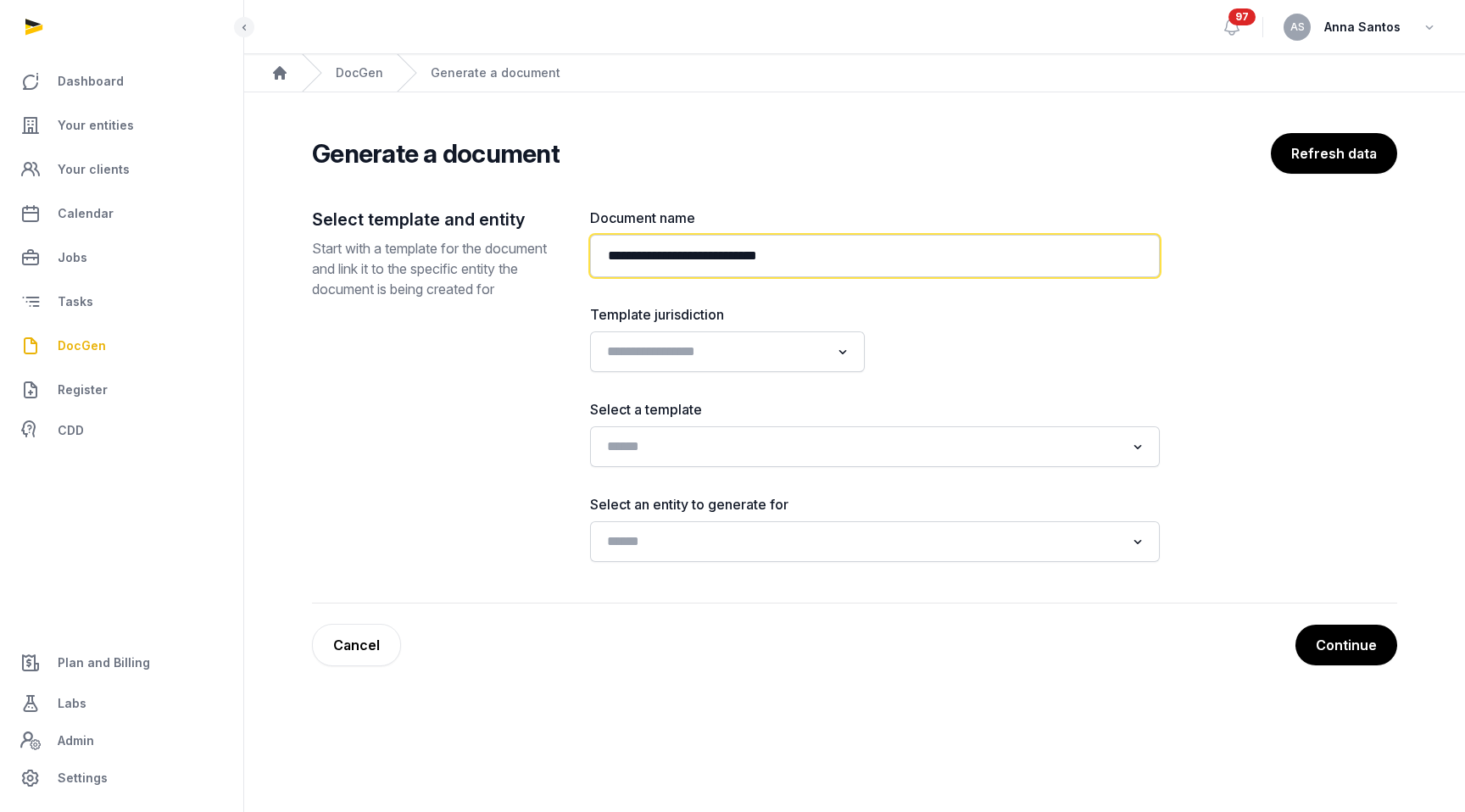 type on "**********" 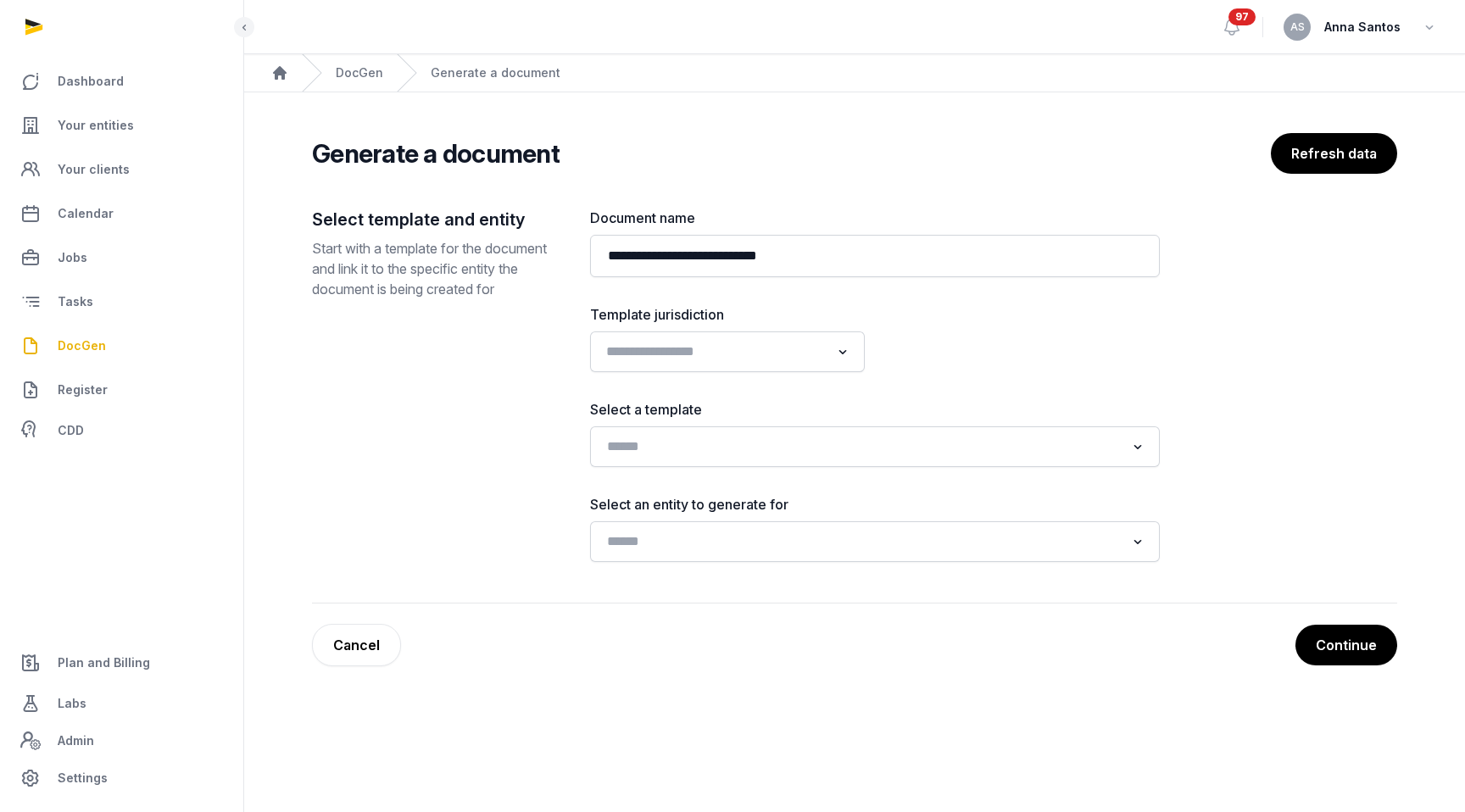 click 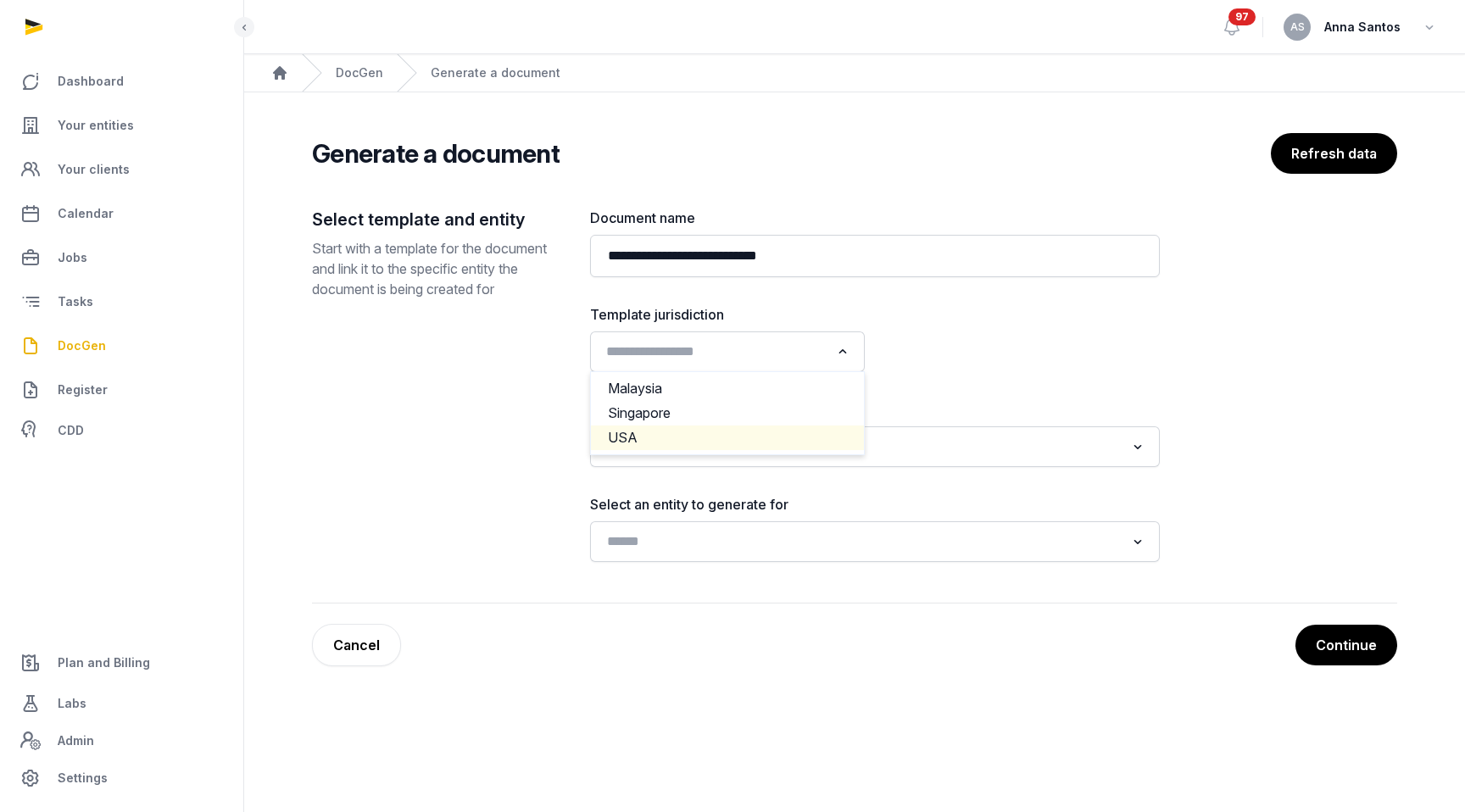 click on "USA" 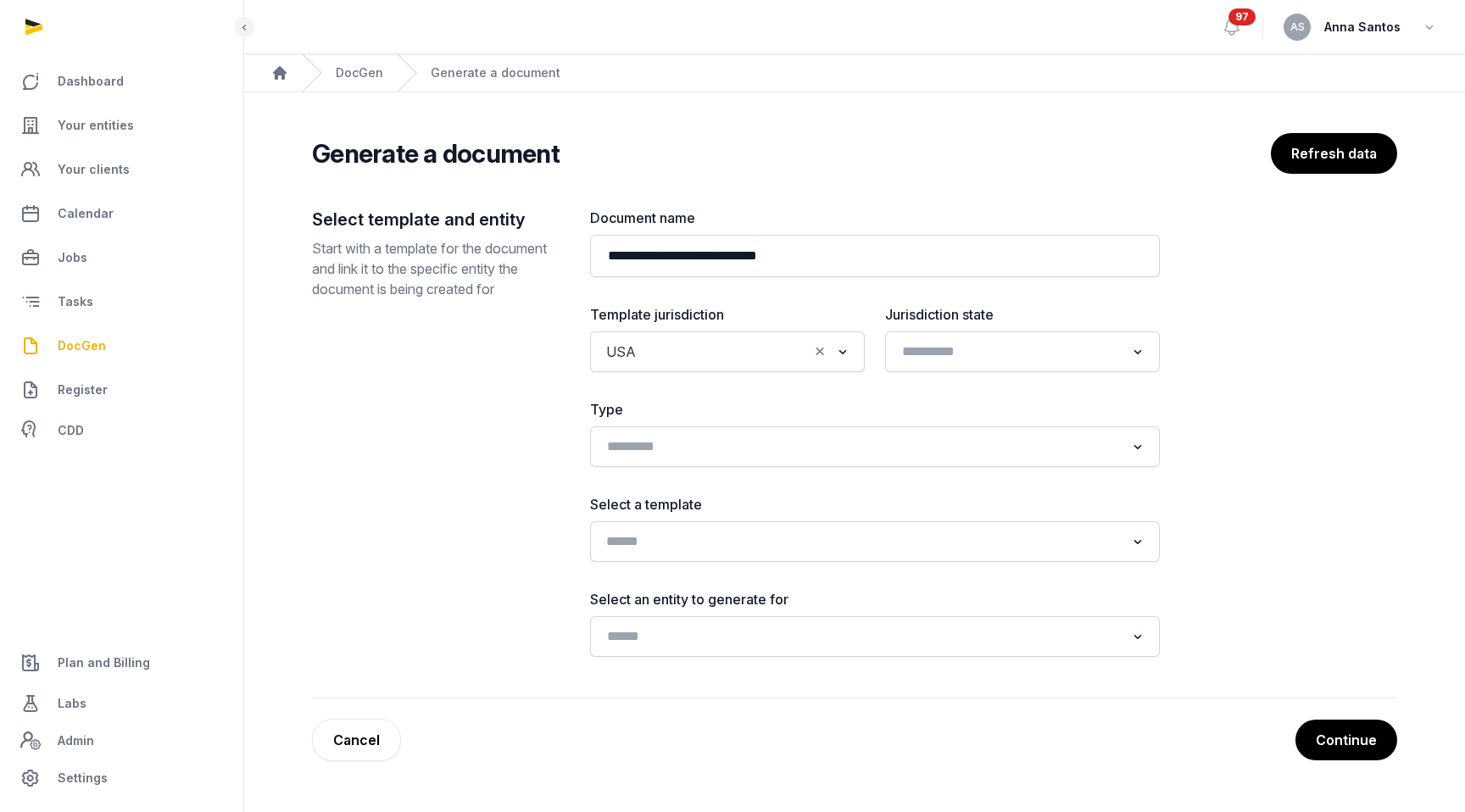 click 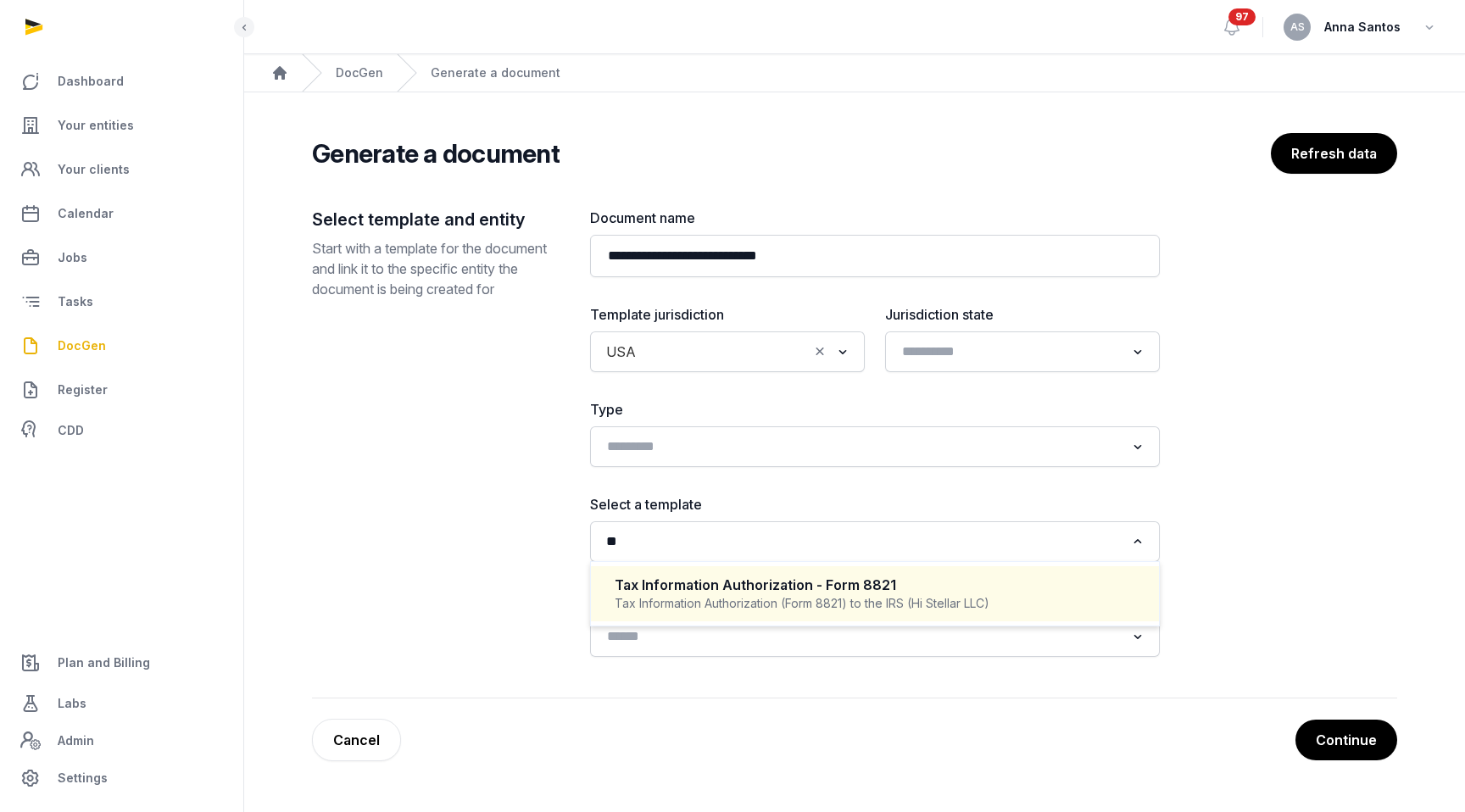 click on "Tax Information Authorization - Form 8821 Tax Information Authorization (Form 8821) to the IRS (Hi Stellar LLC)" 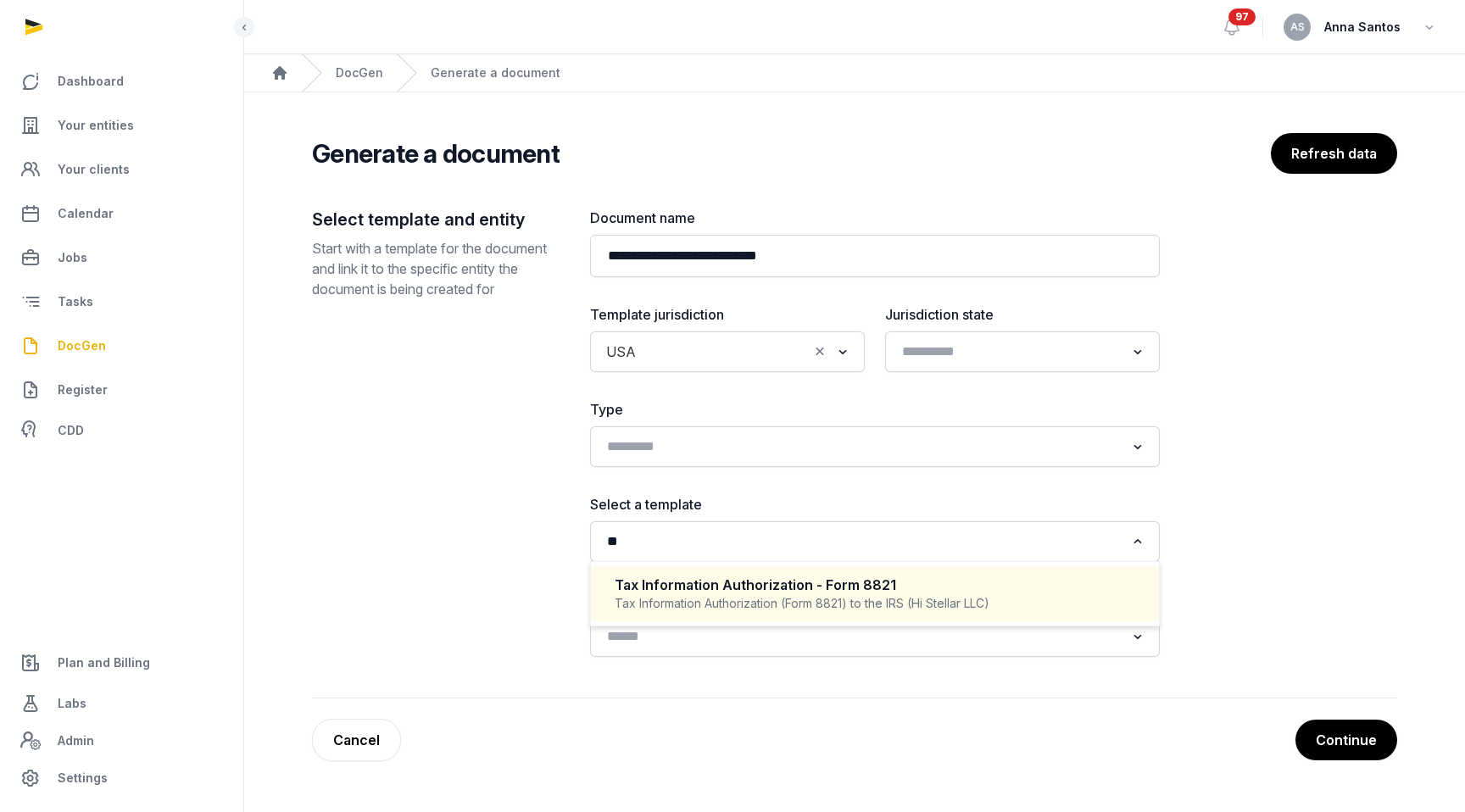 type 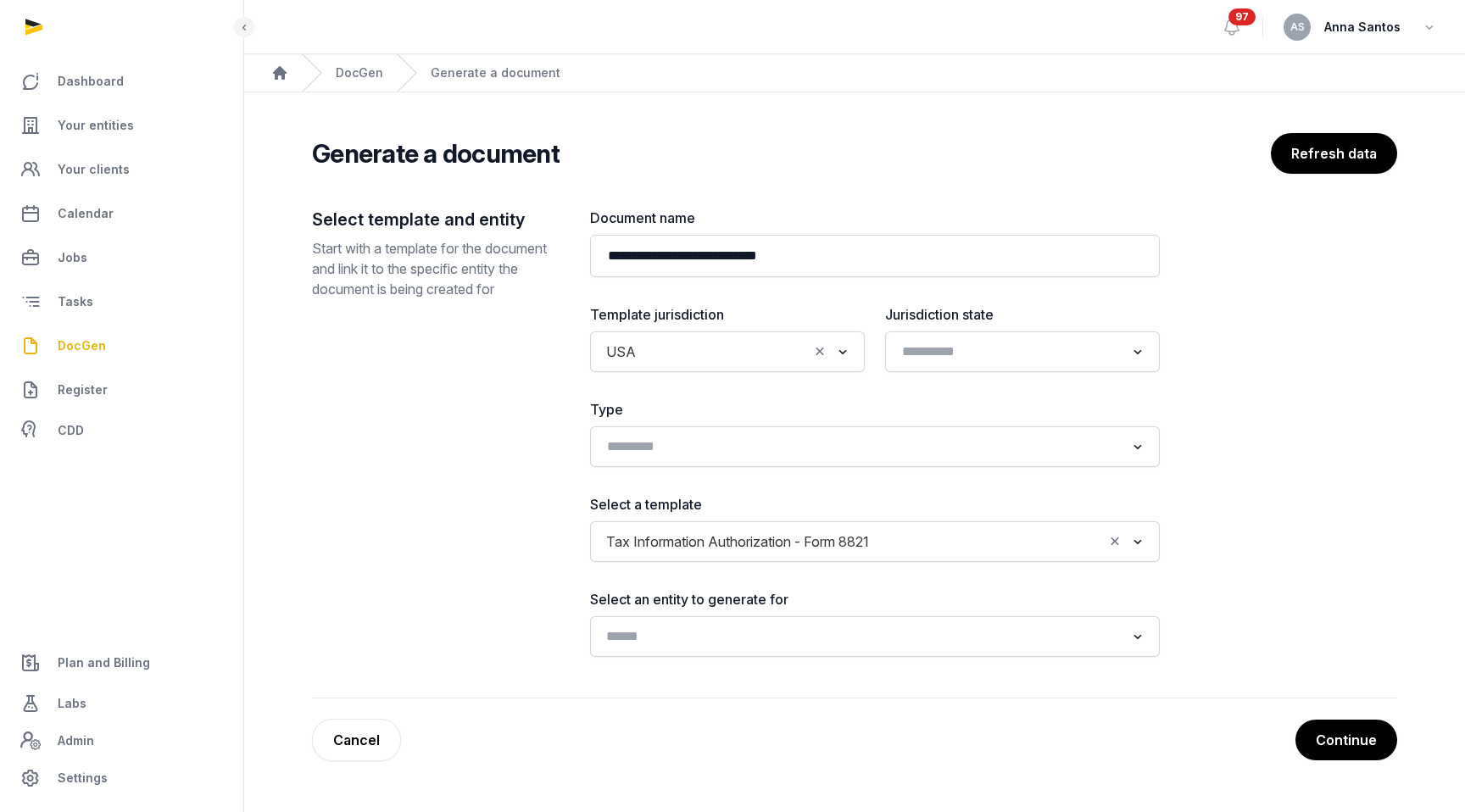 click at bounding box center (862, 635) 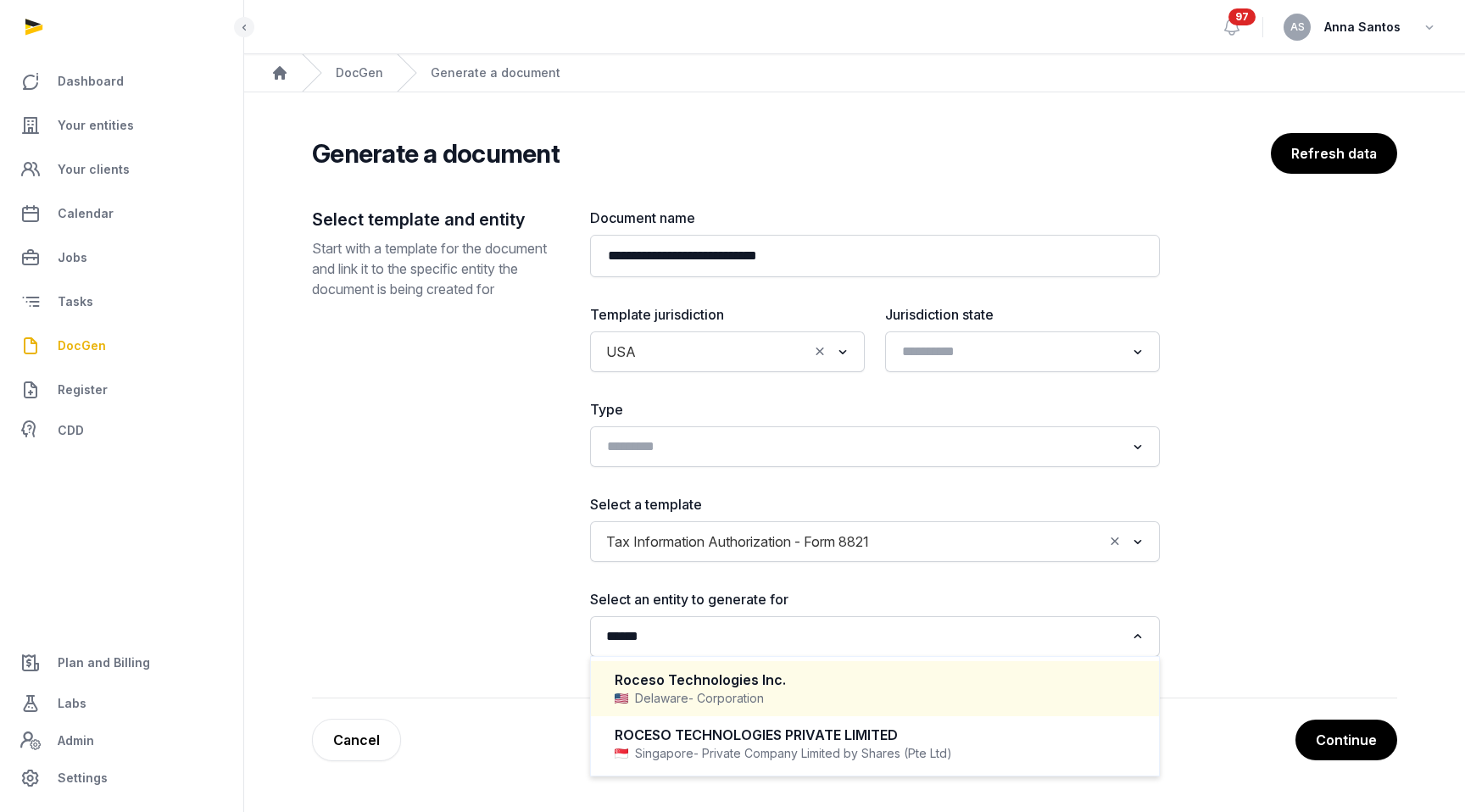 click on "Roceso Technologies Inc." at bounding box center [875, 680] 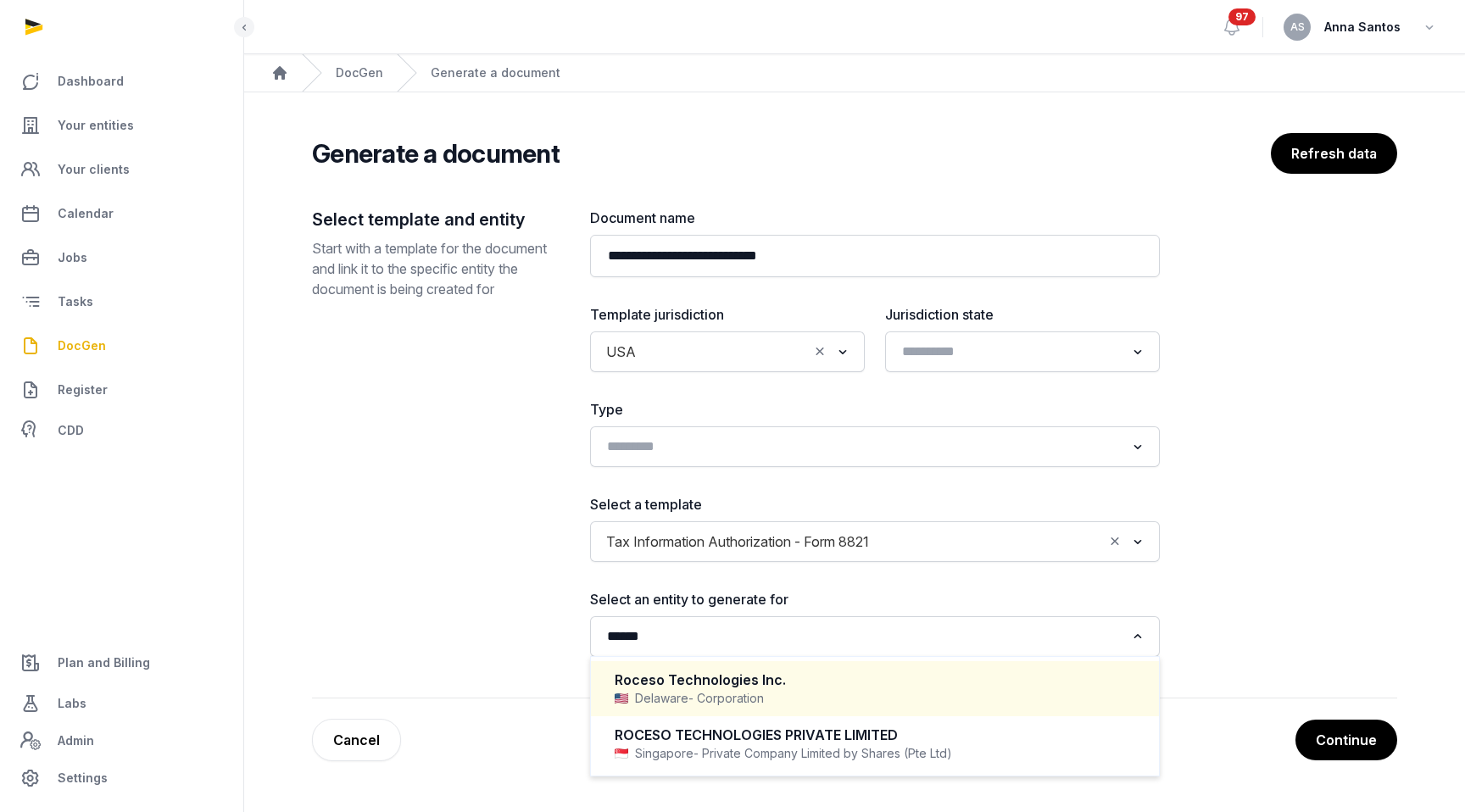 type 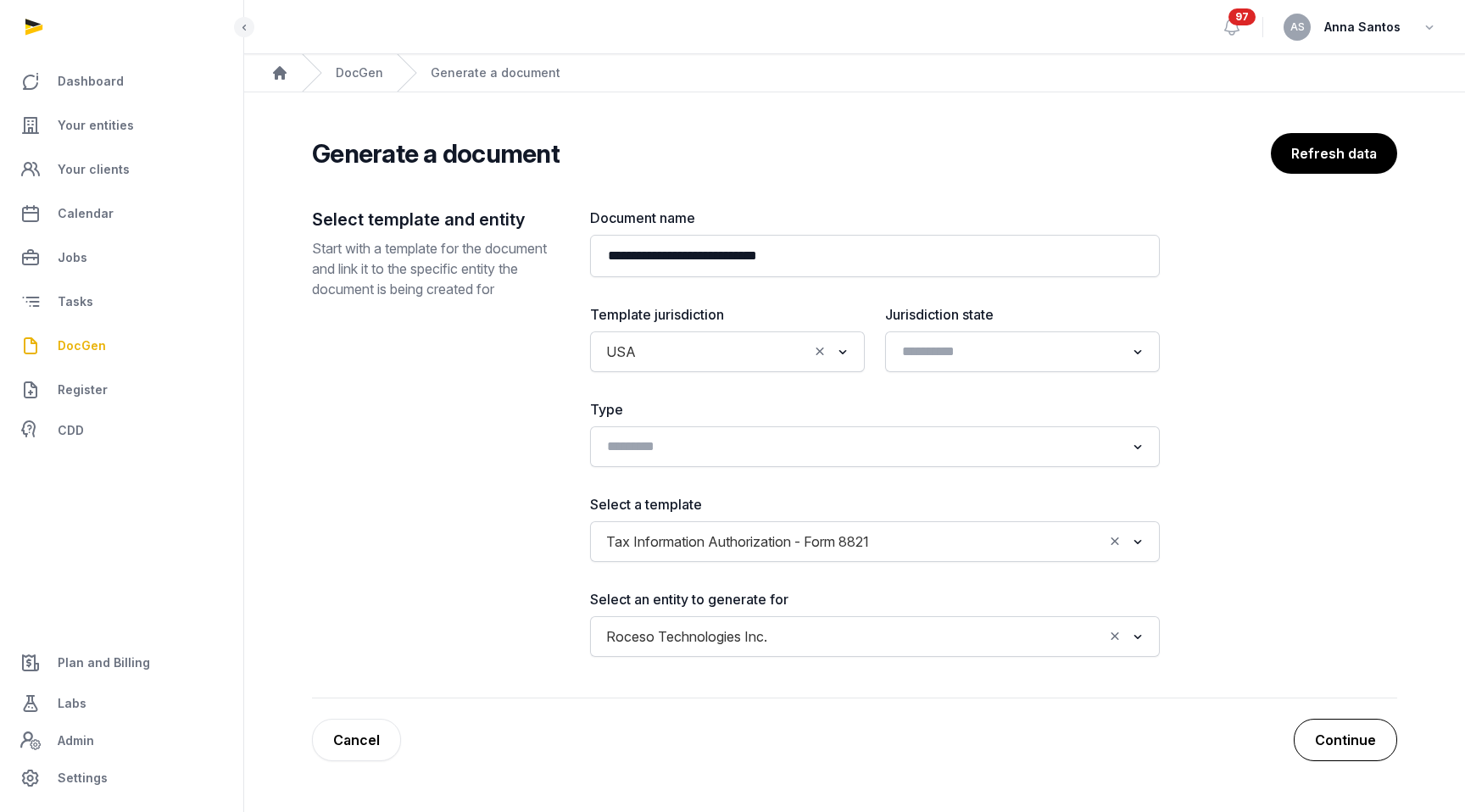 click on "Continue" at bounding box center [1345, 740] 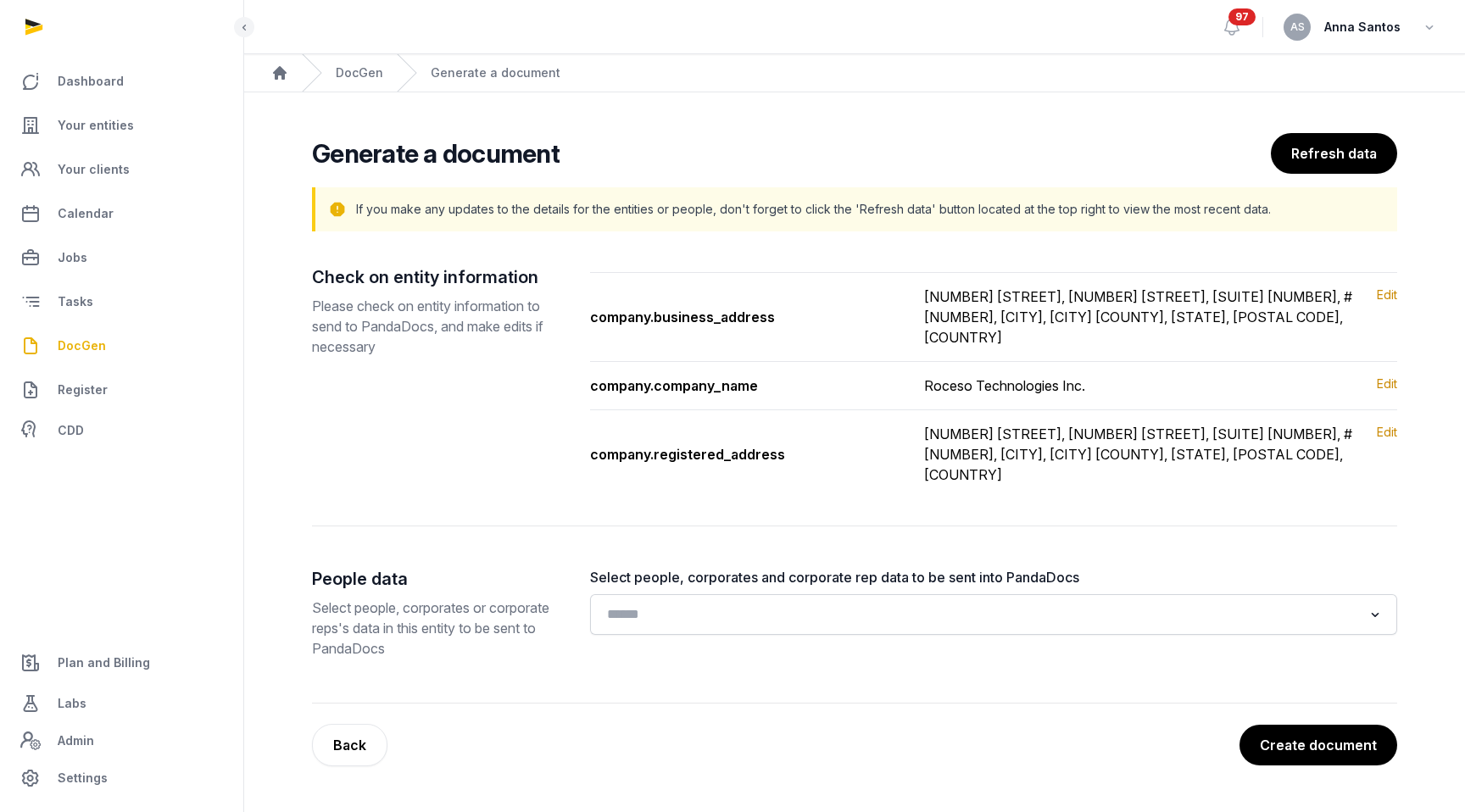 click on "Select people, corporates and corporate rep data to be sent into PandaDocs" at bounding box center [994, 577] 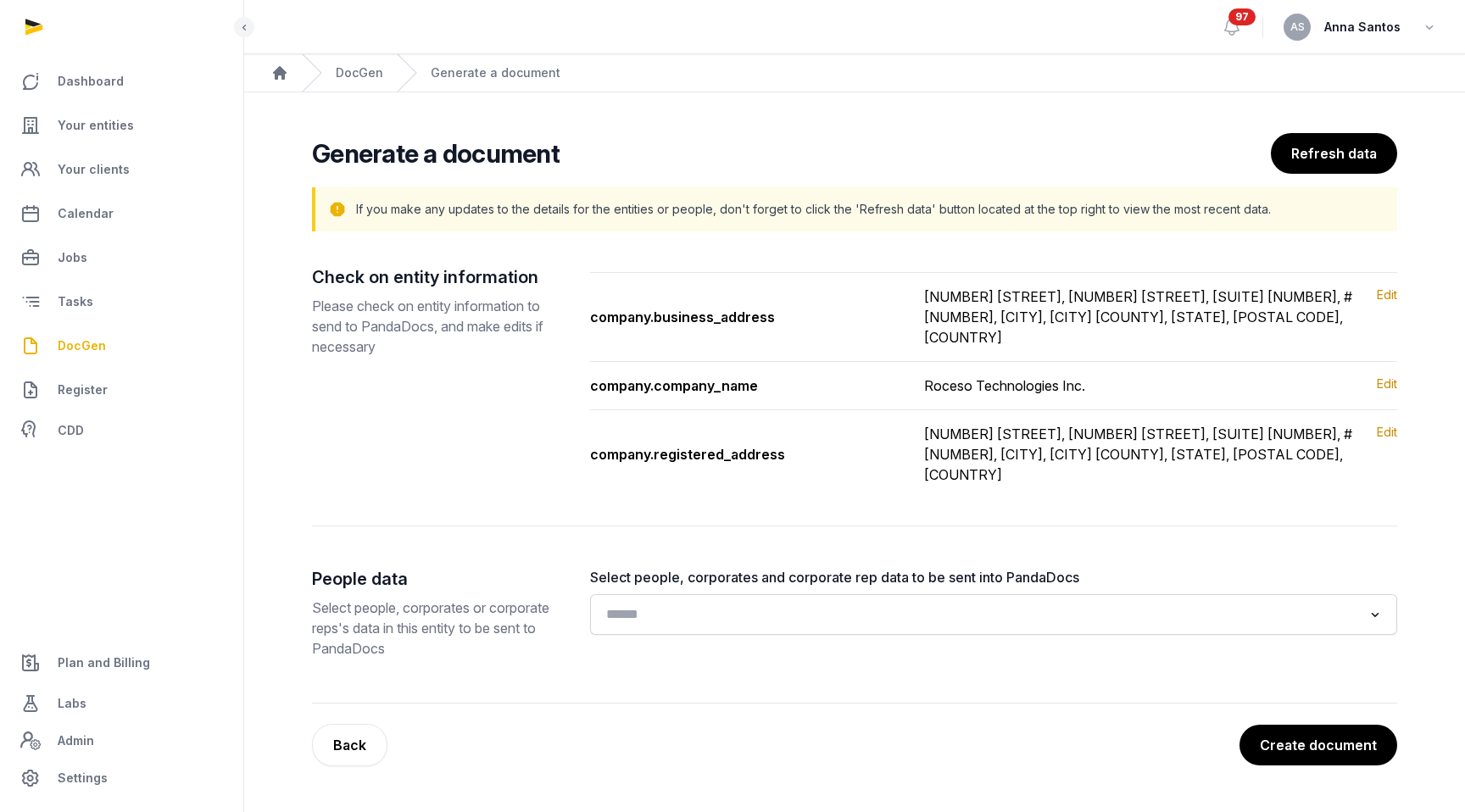 click 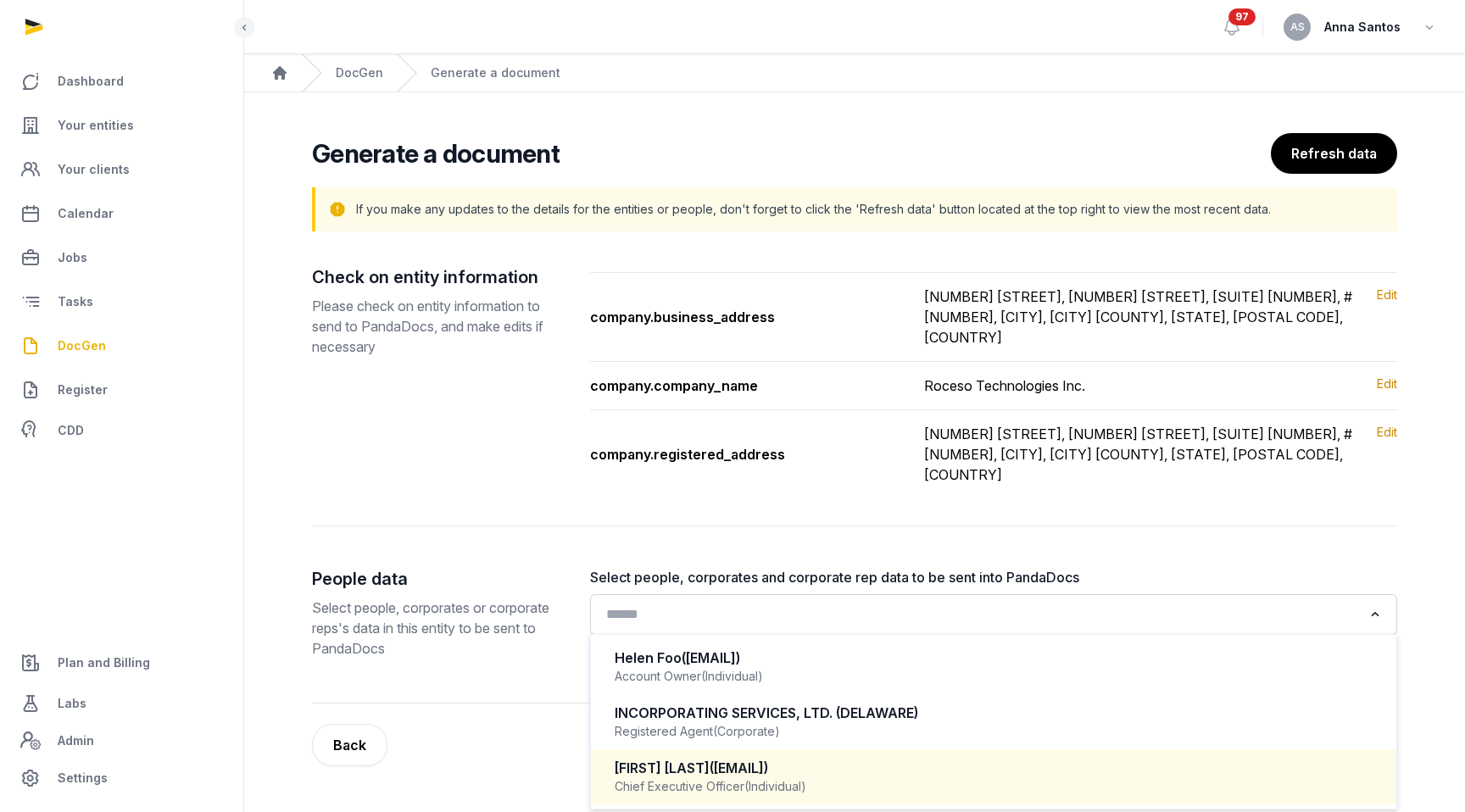 click on "Chief Executive Officer    (Individual)" at bounding box center (994, 787) 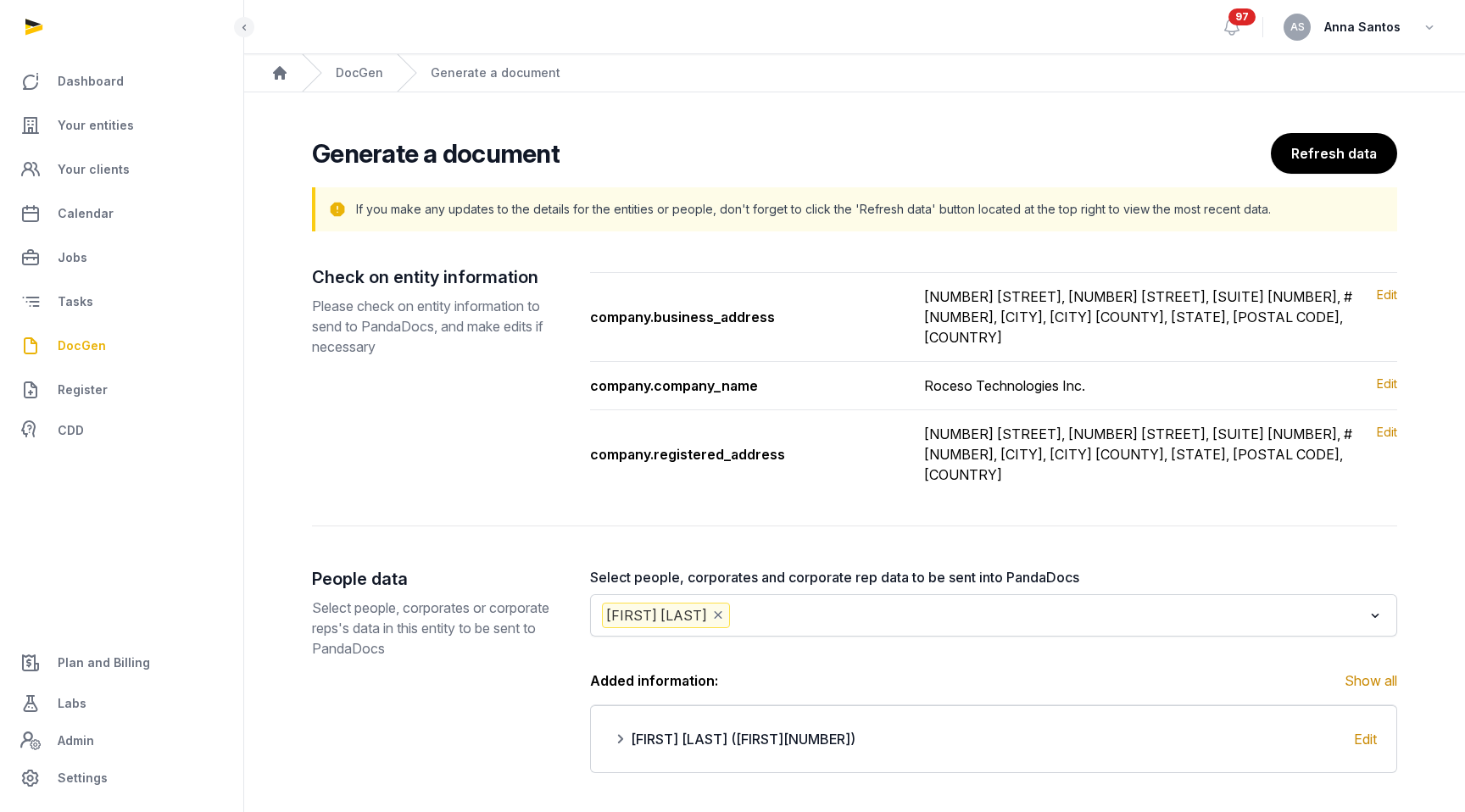 scroll, scrollTop: 58, scrollLeft: 0, axis: vertical 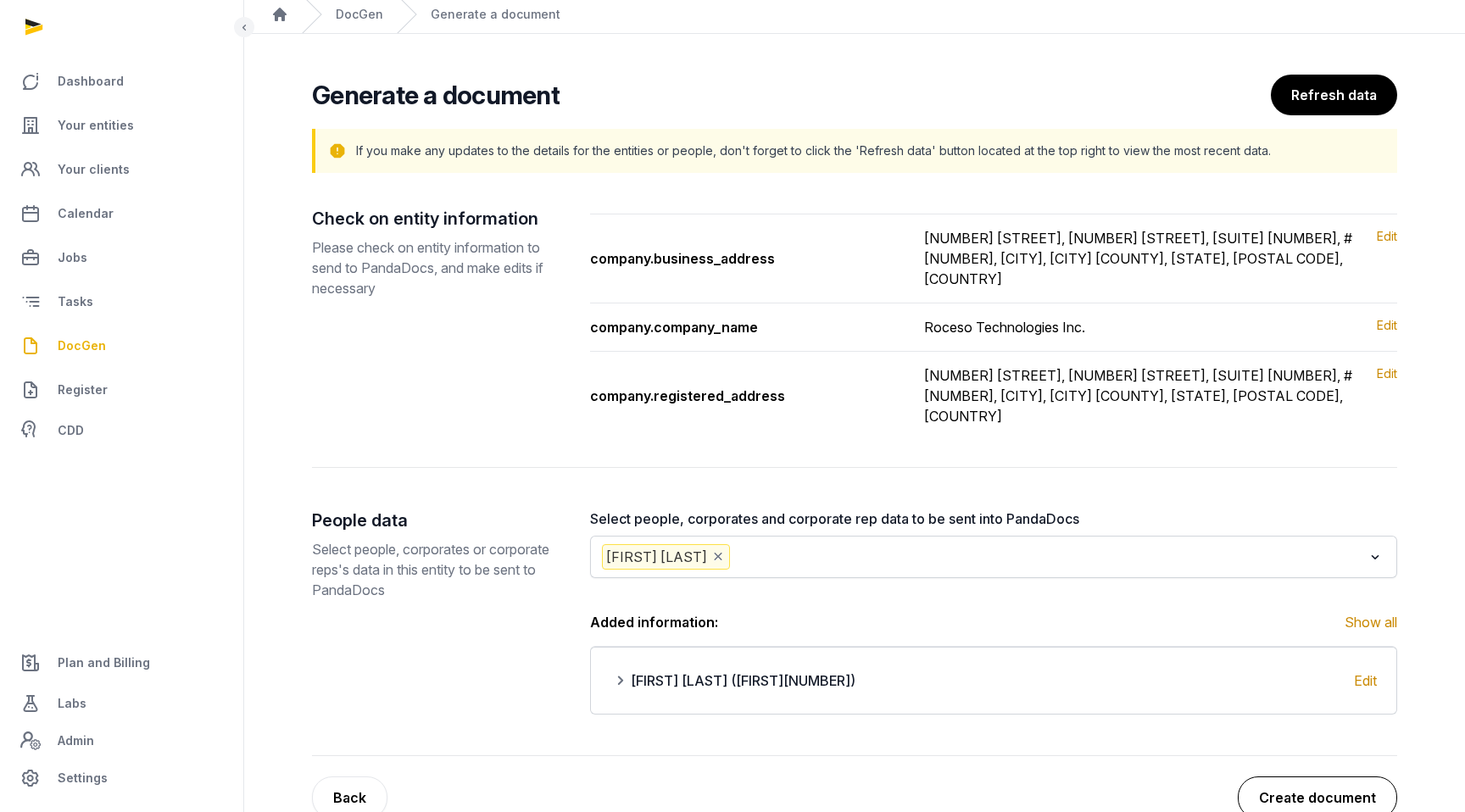 click on "Create document" at bounding box center (1317, 798) 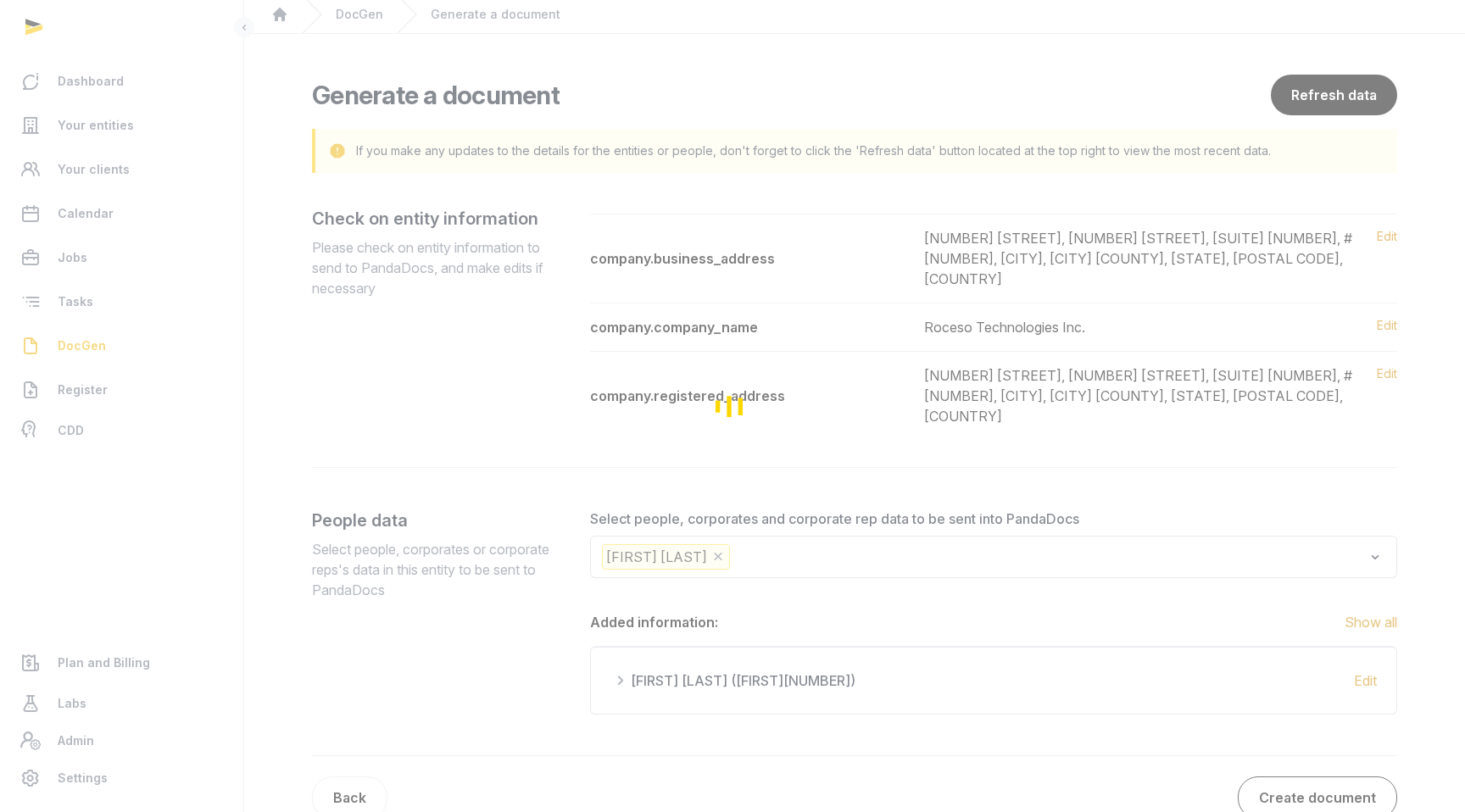scroll, scrollTop: 0, scrollLeft: 0, axis: both 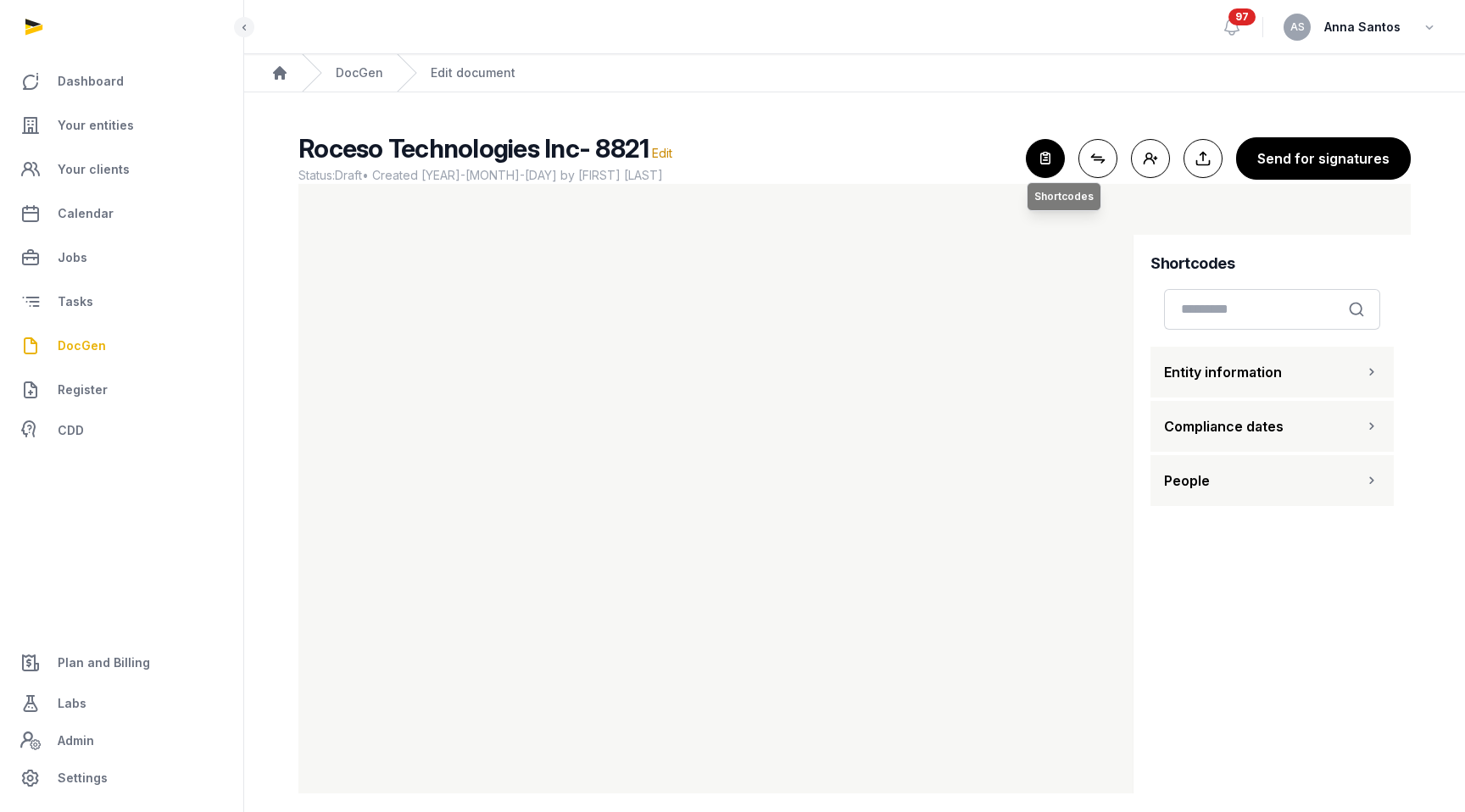 click at bounding box center [1045, 159] 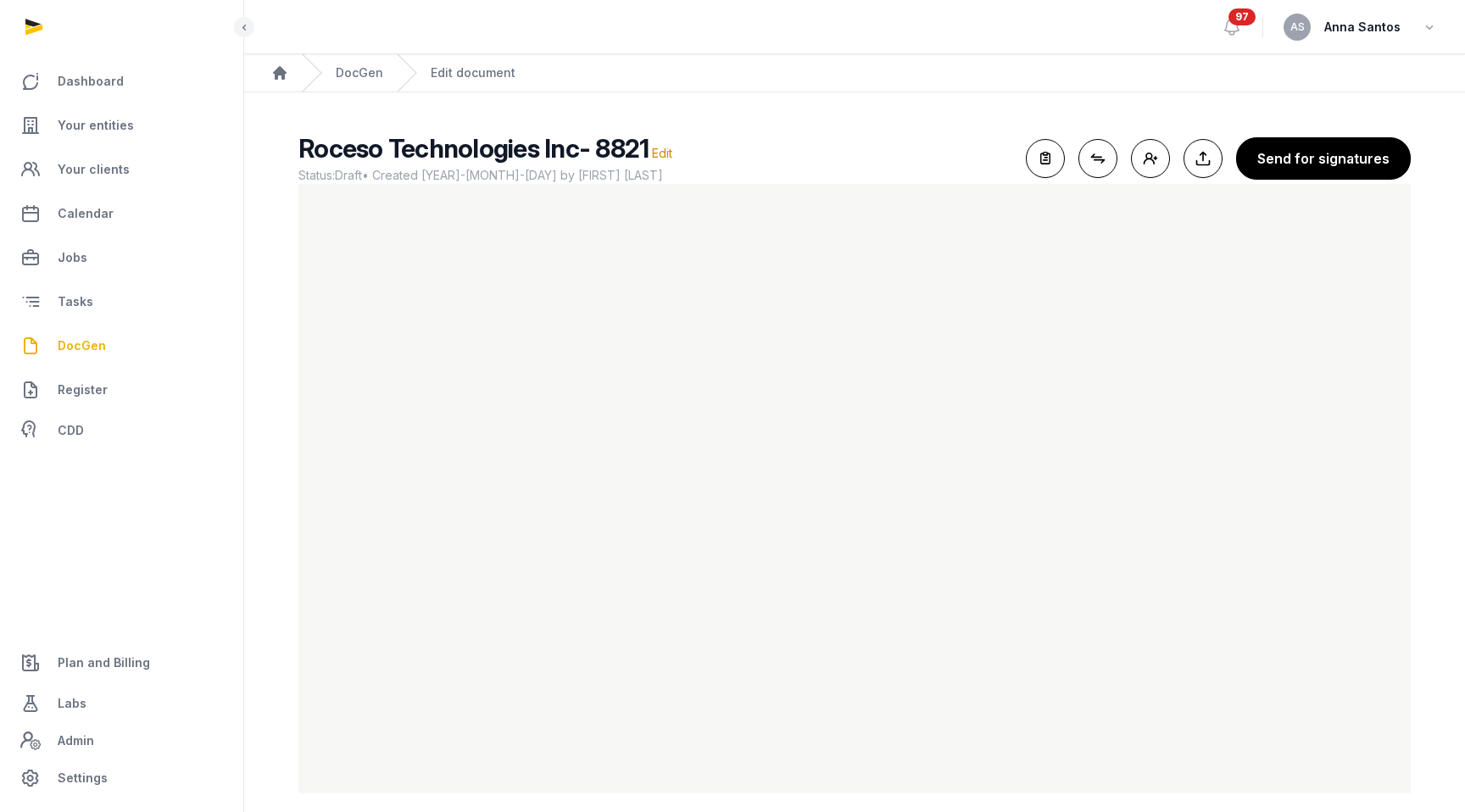 click on "Send for signatures" at bounding box center [1323, 159] 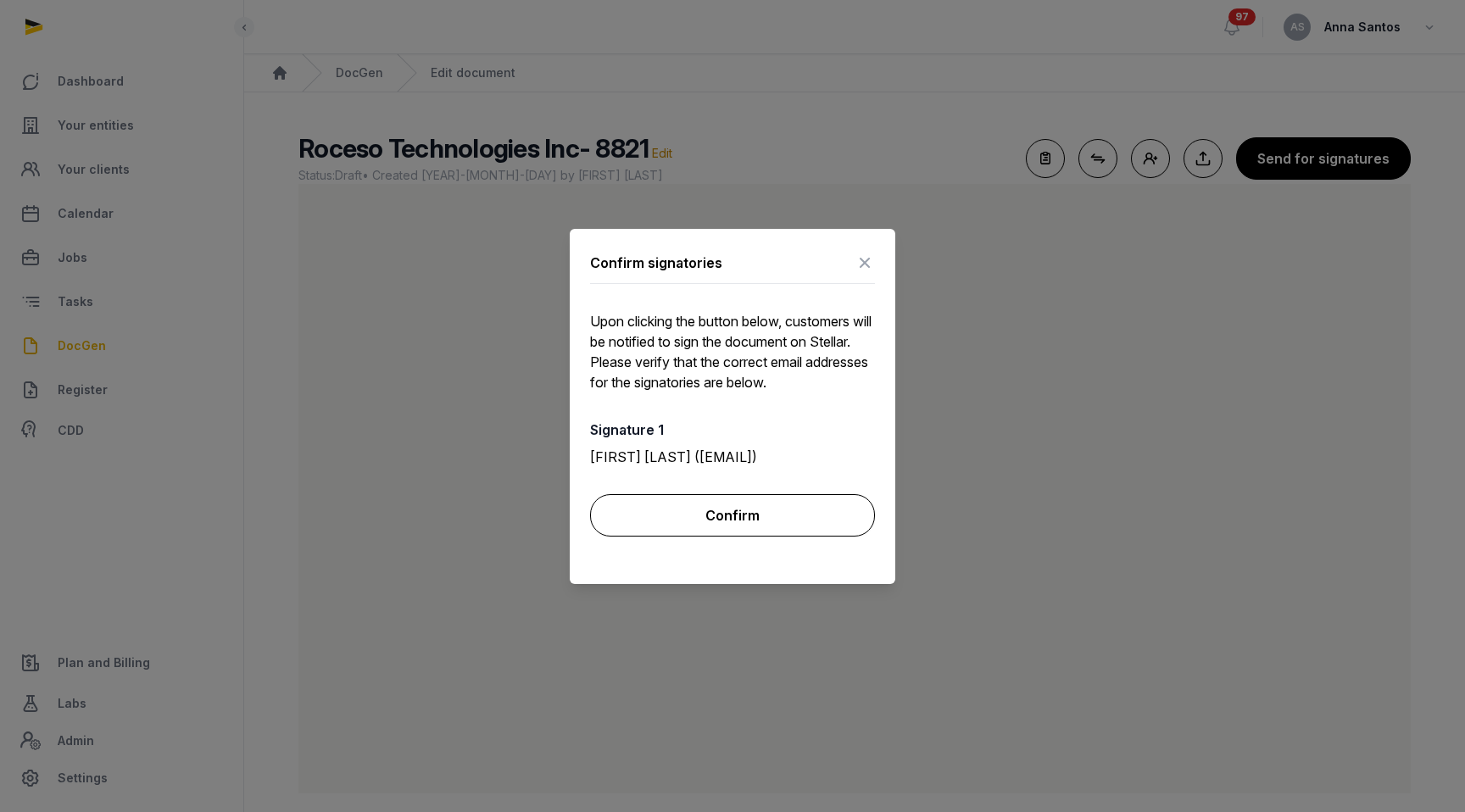 click on "Confirm" at bounding box center (732, 515) 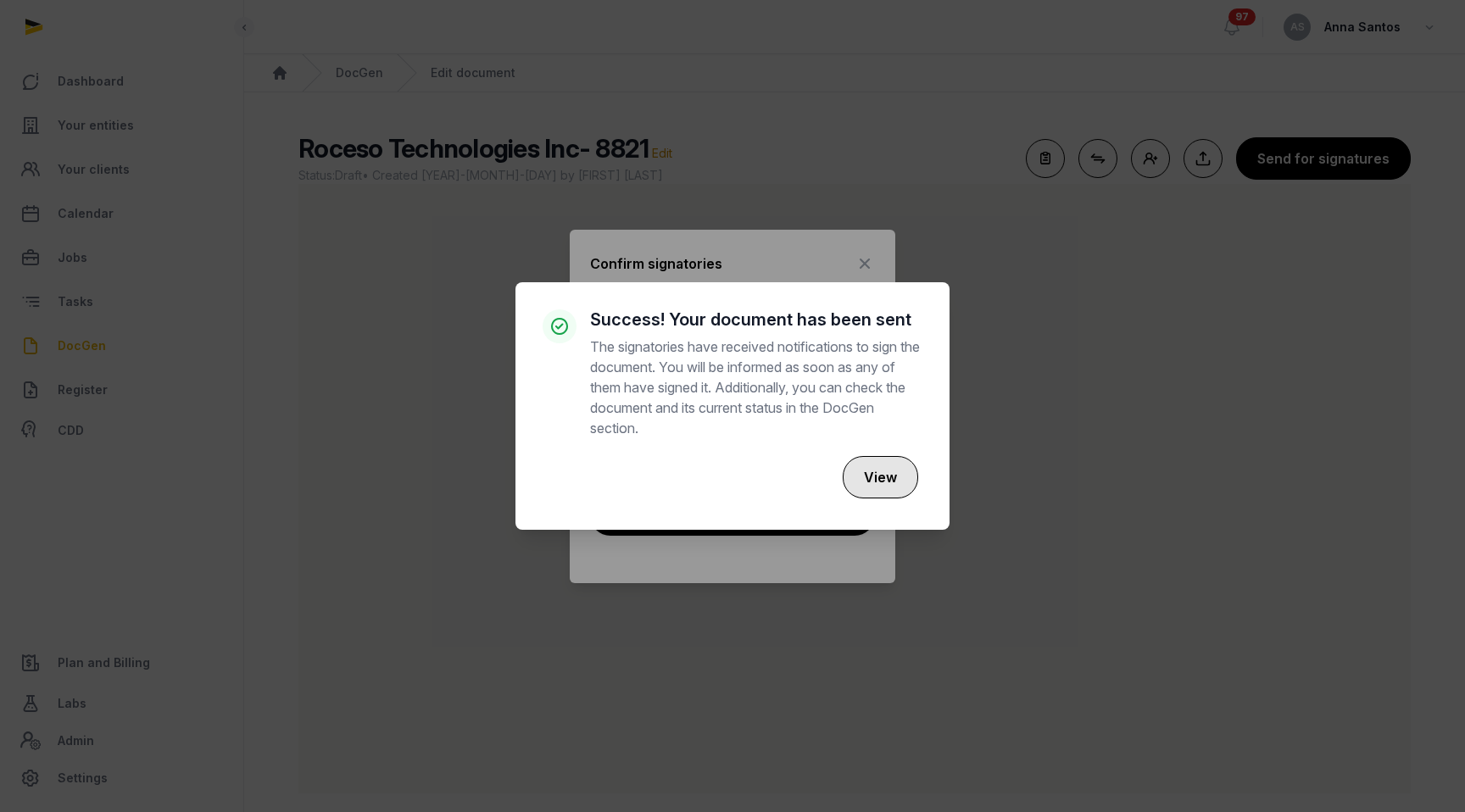 click on "View" at bounding box center [880, 477] 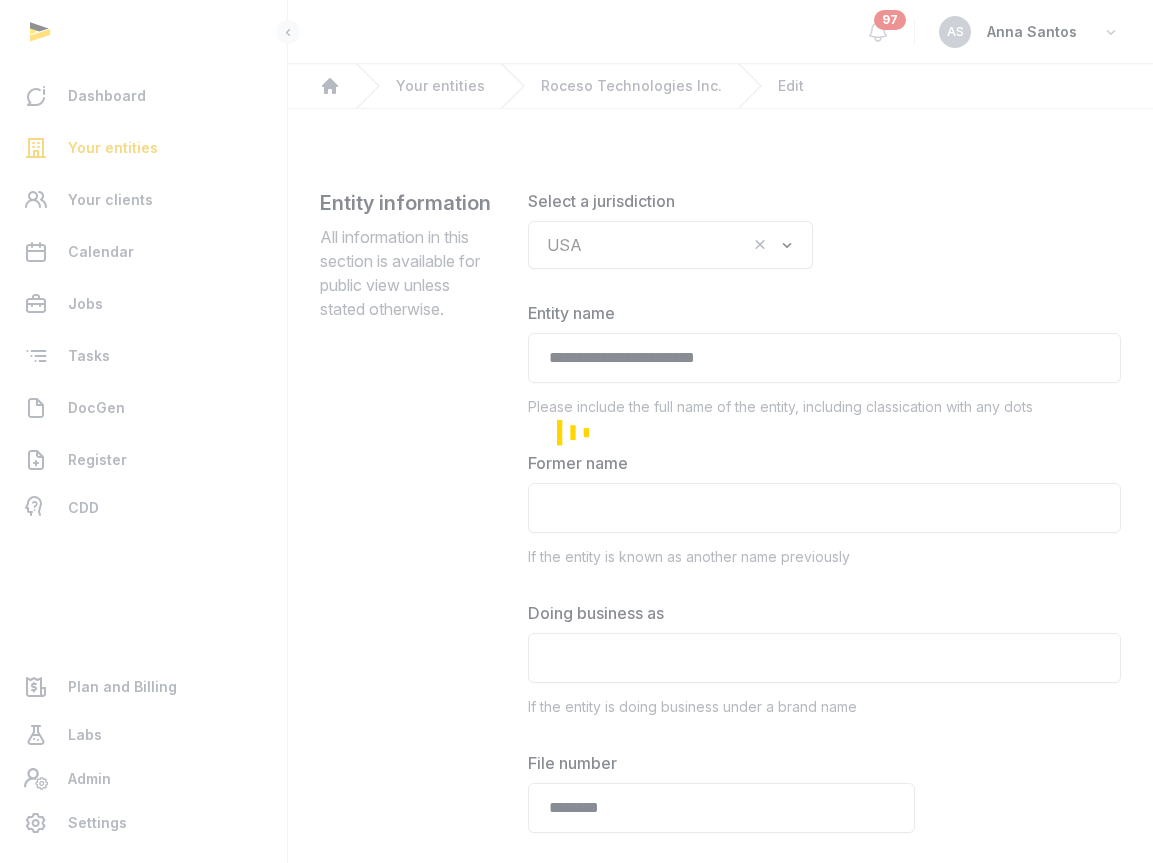 scroll, scrollTop: 0, scrollLeft: 0, axis: both 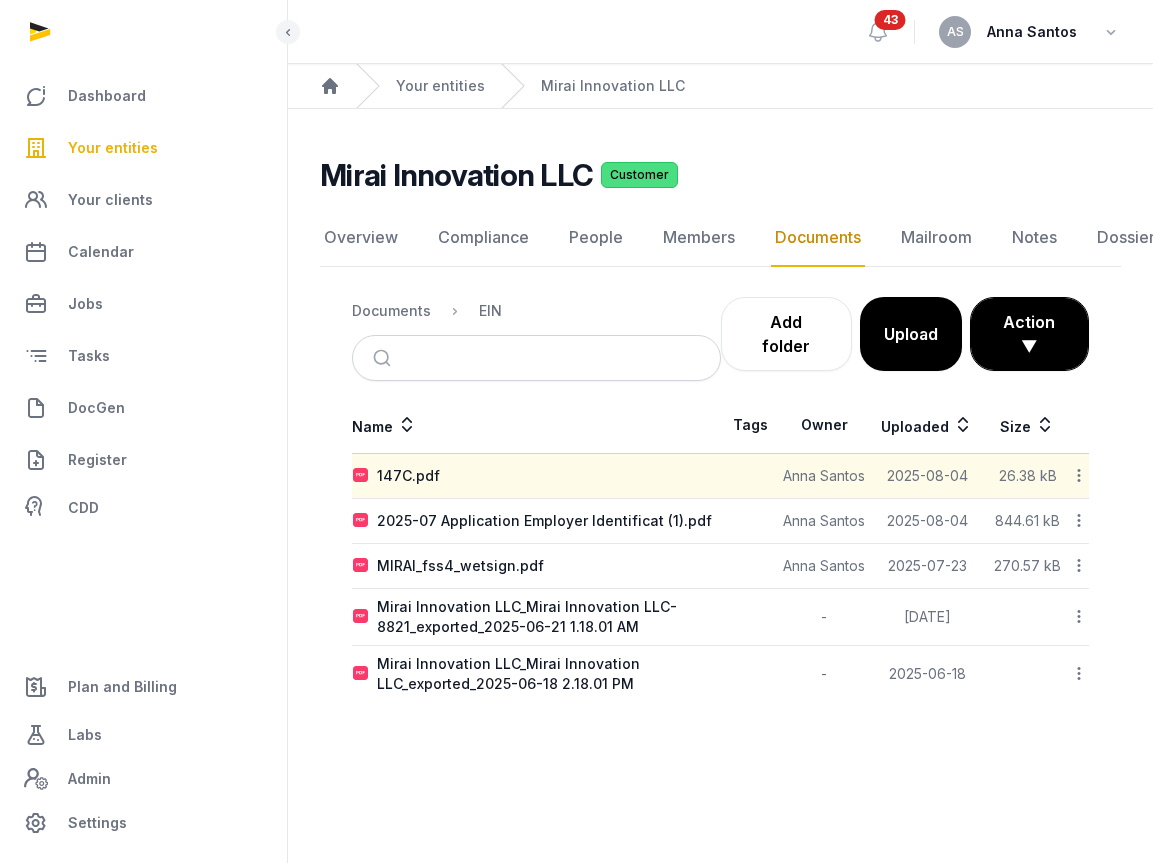 click on "Your entities" at bounding box center [113, 148] 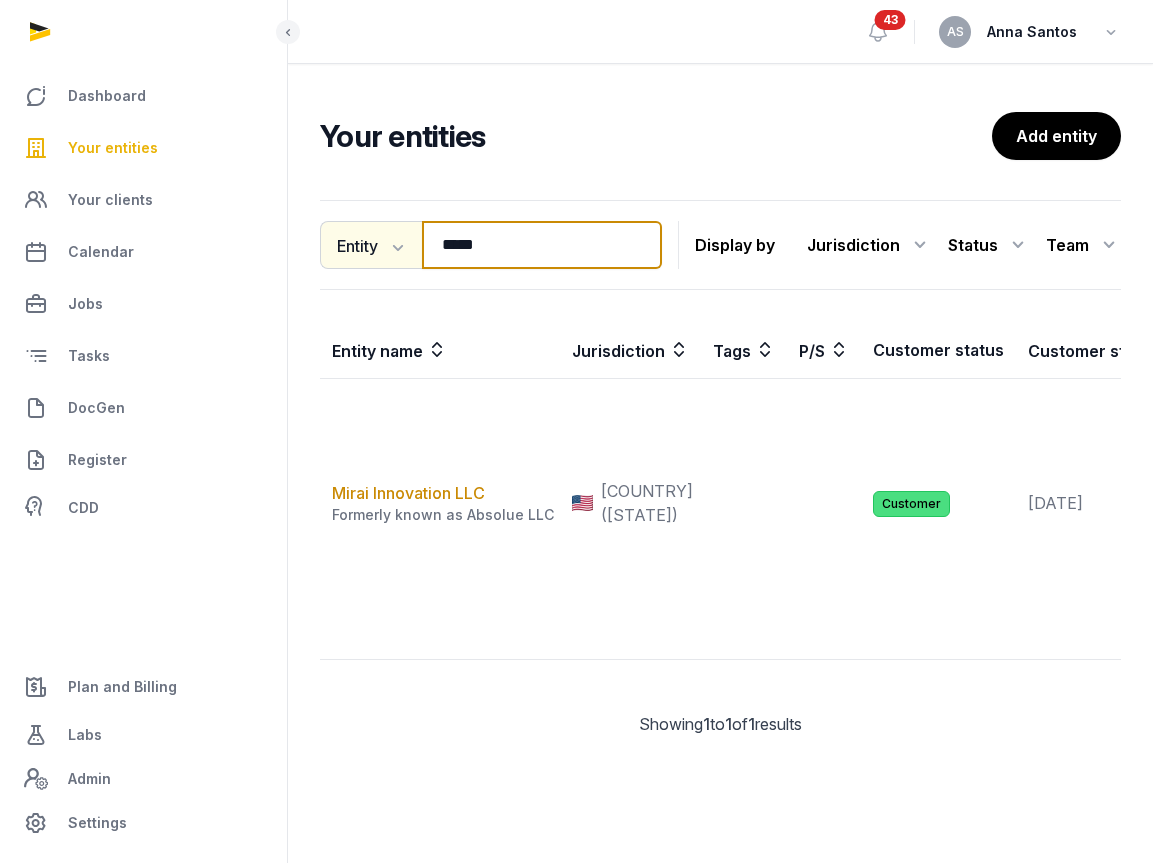 drag, startPoint x: 512, startPoint y: 243, endPoint x: 330, endPoint y: 239, distance: 182.04395 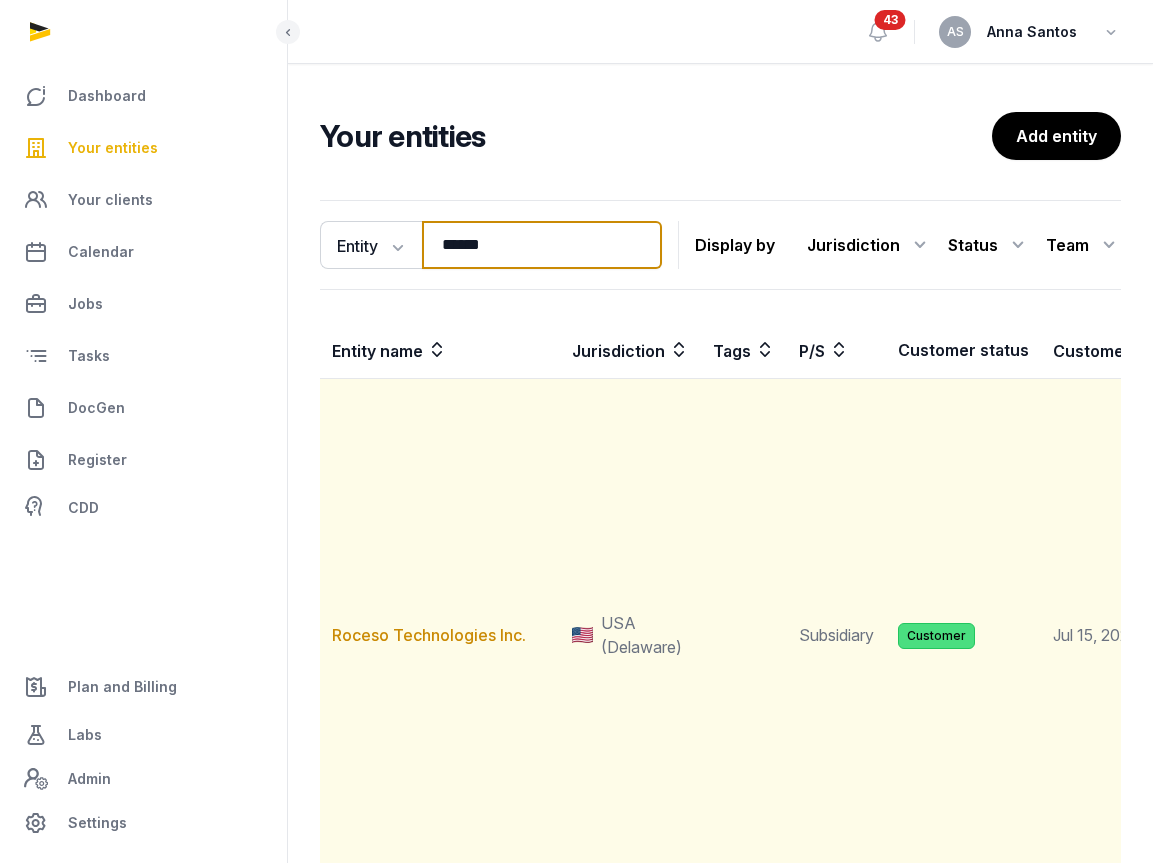 type on "******" 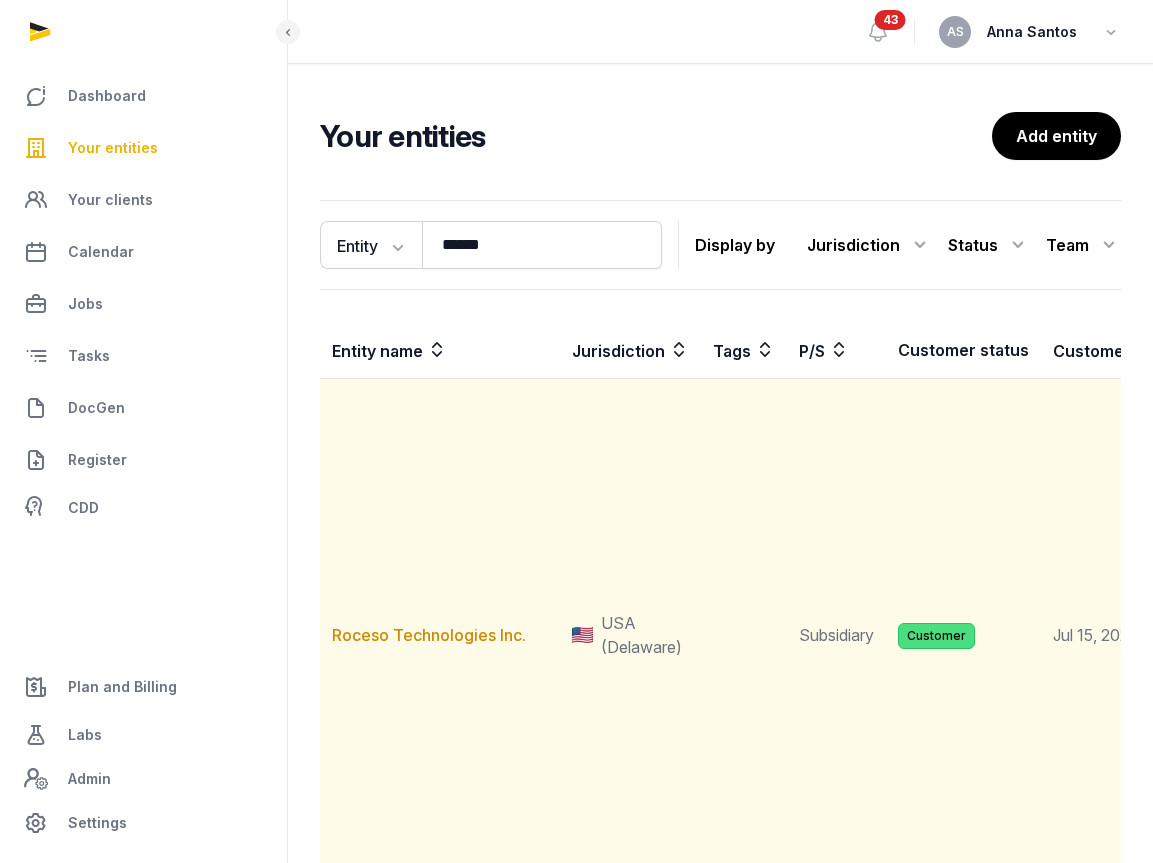 click on "Roceso Technologies Inc." at bounding box center [440, 635] 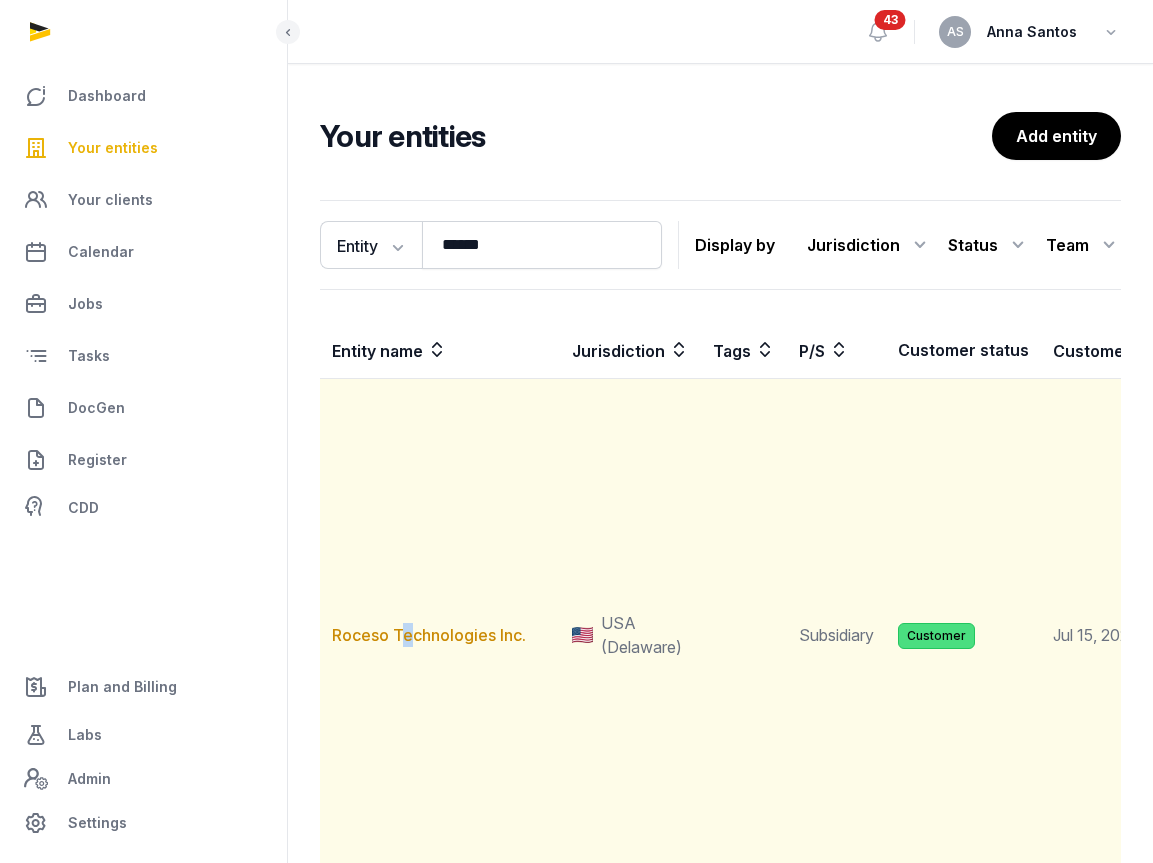 click on "Roceso Technologies Inc." at bounding box center [440, 635] 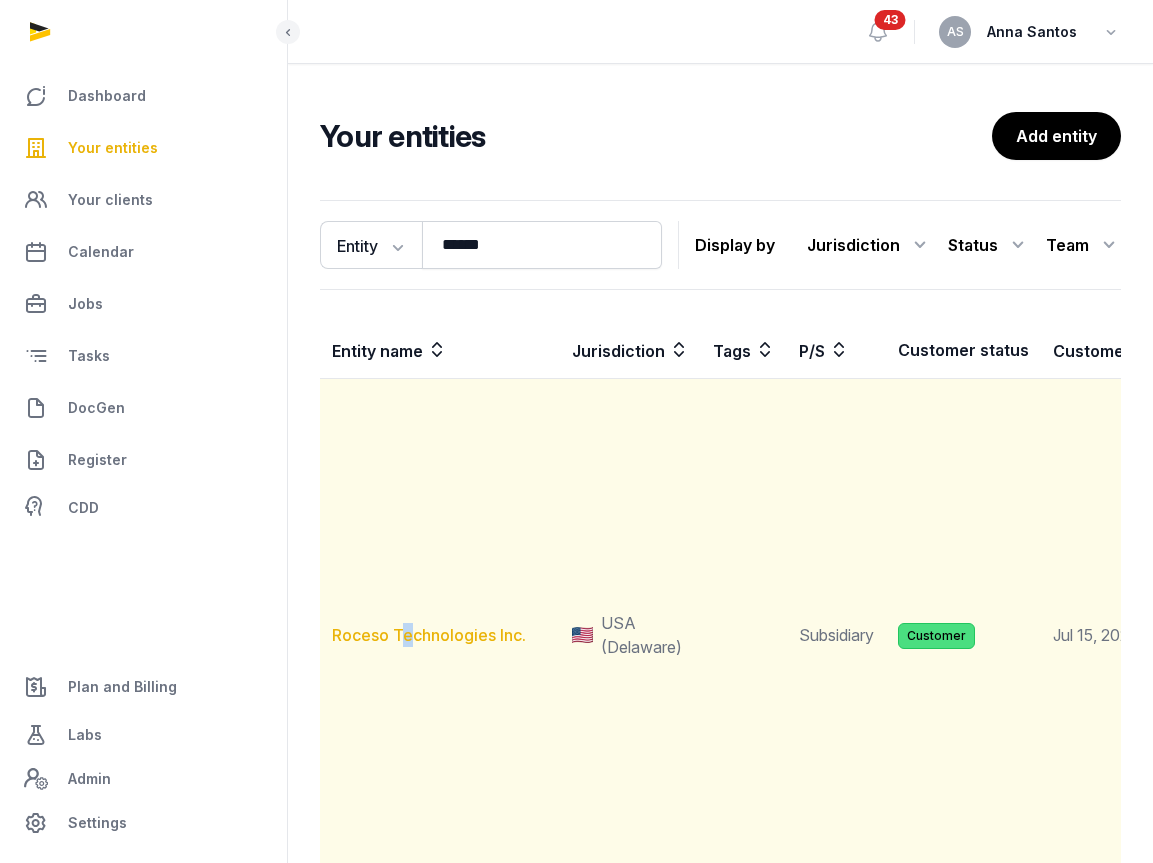 click on "Roceso Technologies Inc." at bounding box center [429, 635] 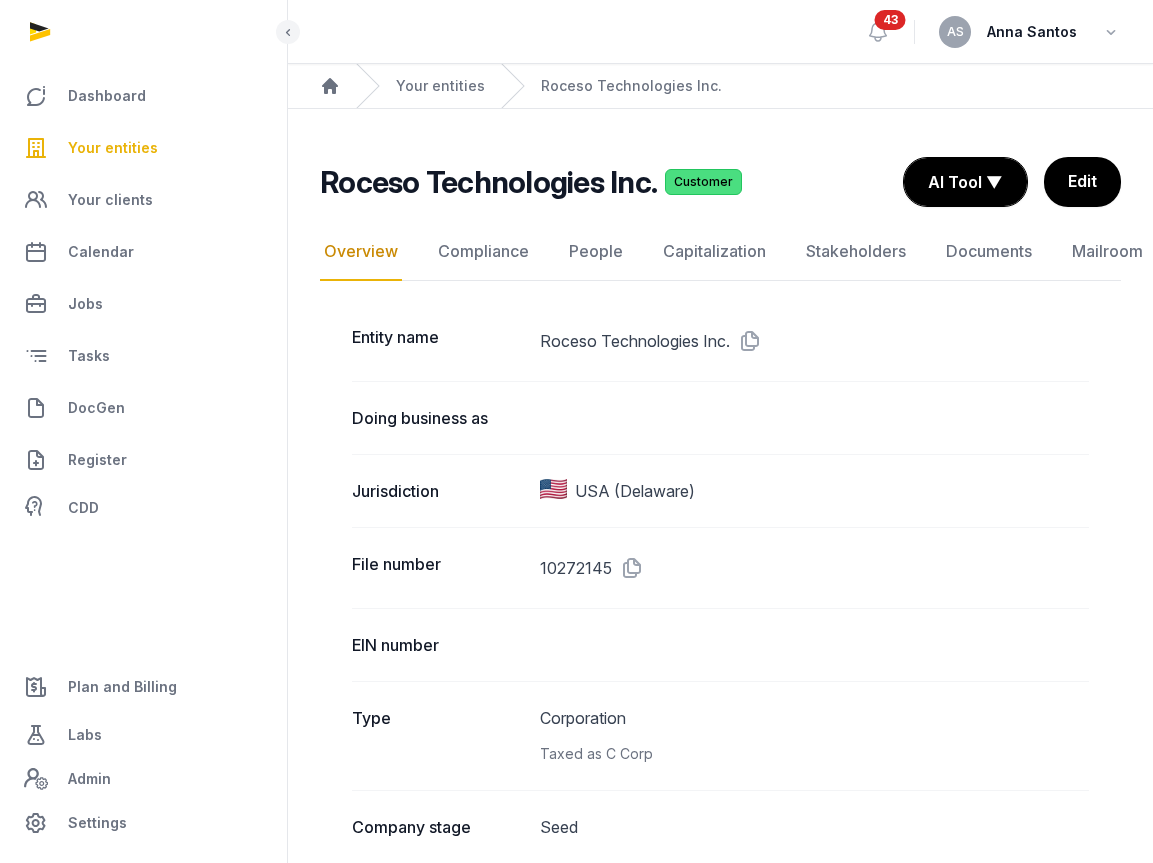 scroll, scrollTop: 0, scrollLeft: 249, axis: horizontal 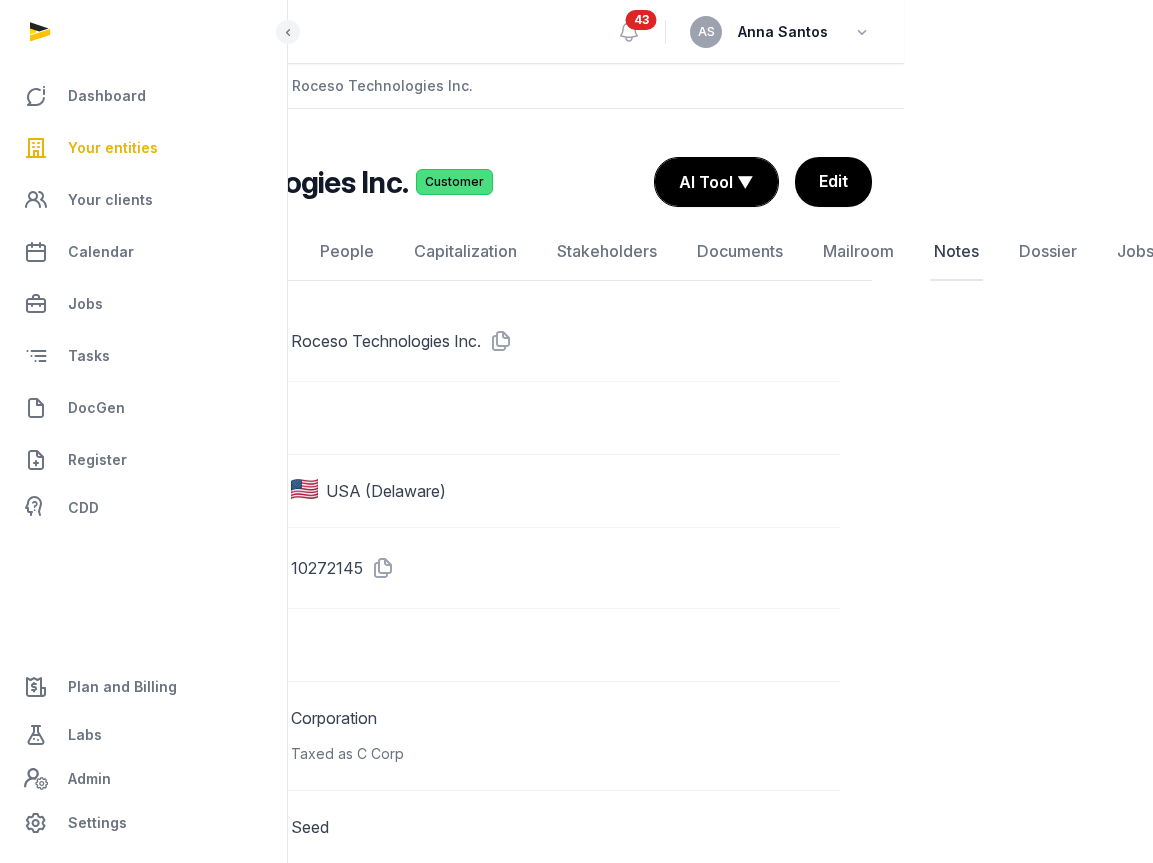 click on "Notes" 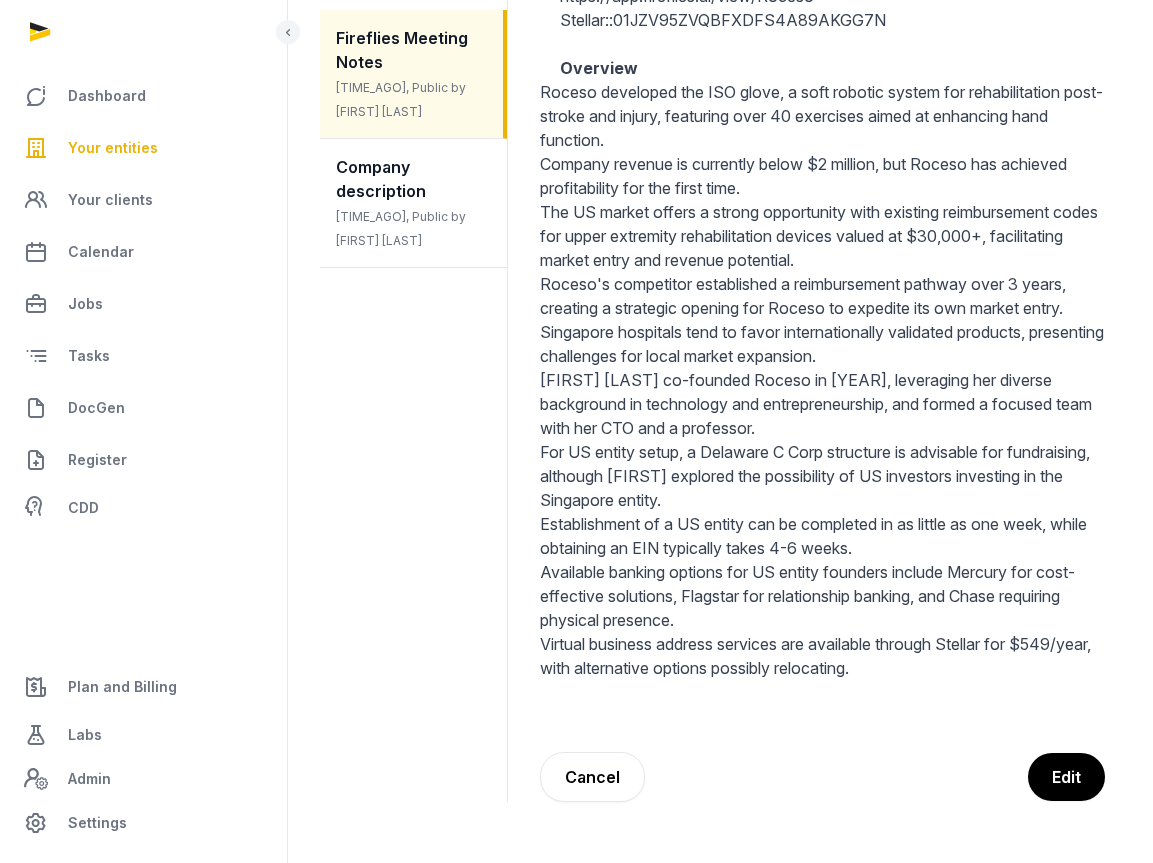 scroll, scrollTop: 402, scrollLeft: 0, axis: vertical 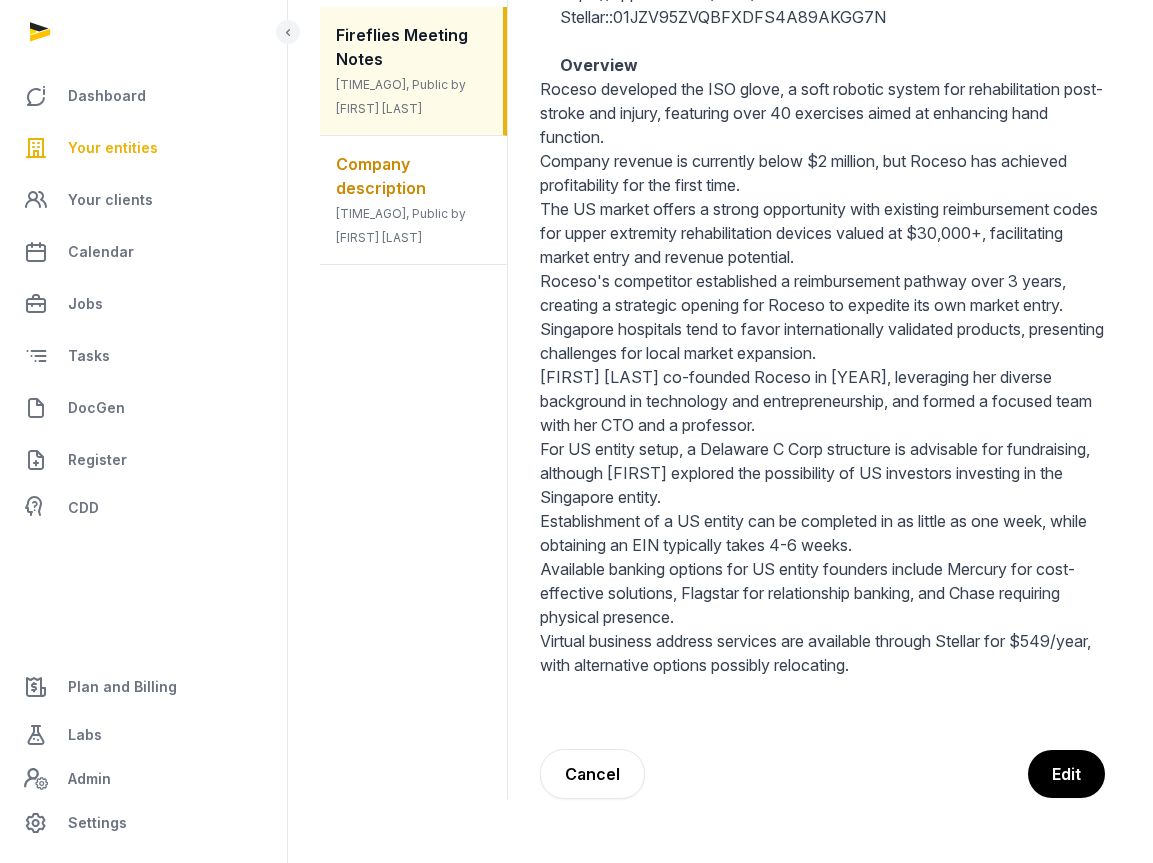 click on "Company description" at bounding box center (381, 176) 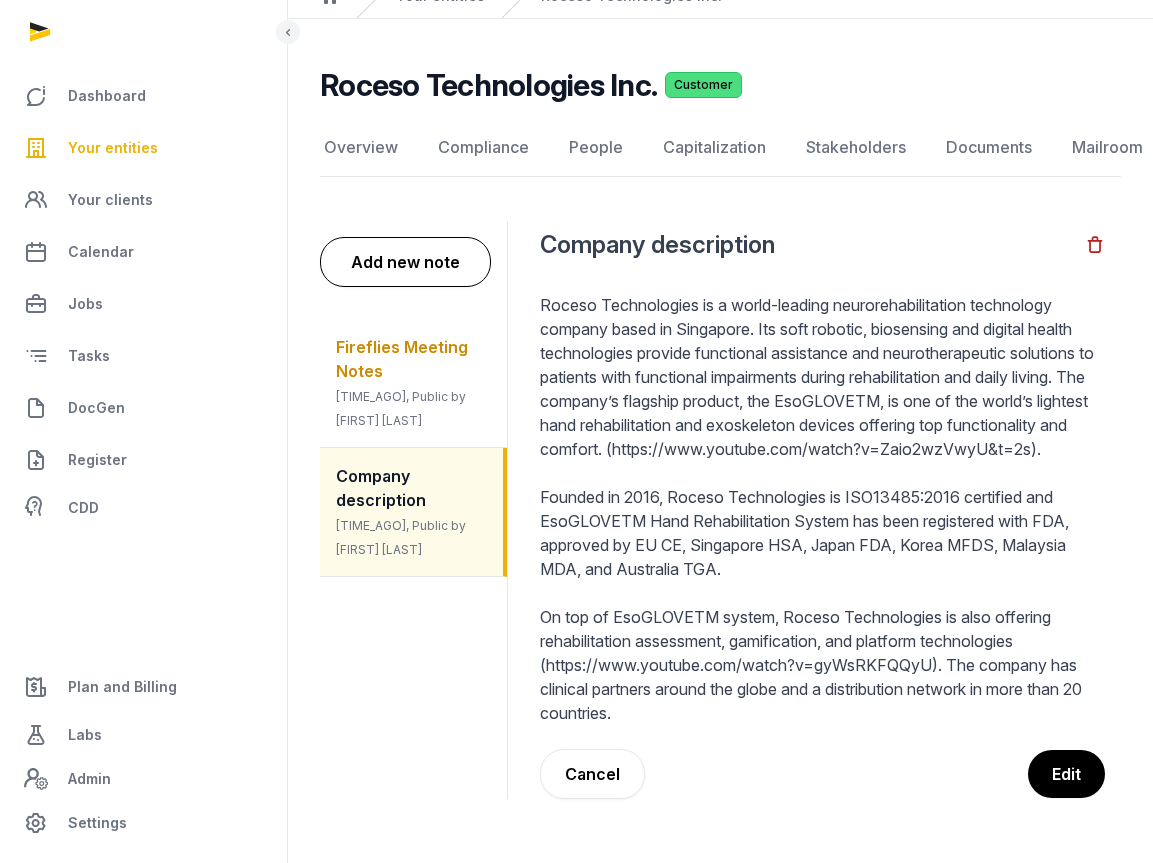 click on "Fireflies Meeting Notes 1 week ago, Public by Helen Foo" at bounding box center (413, 383) 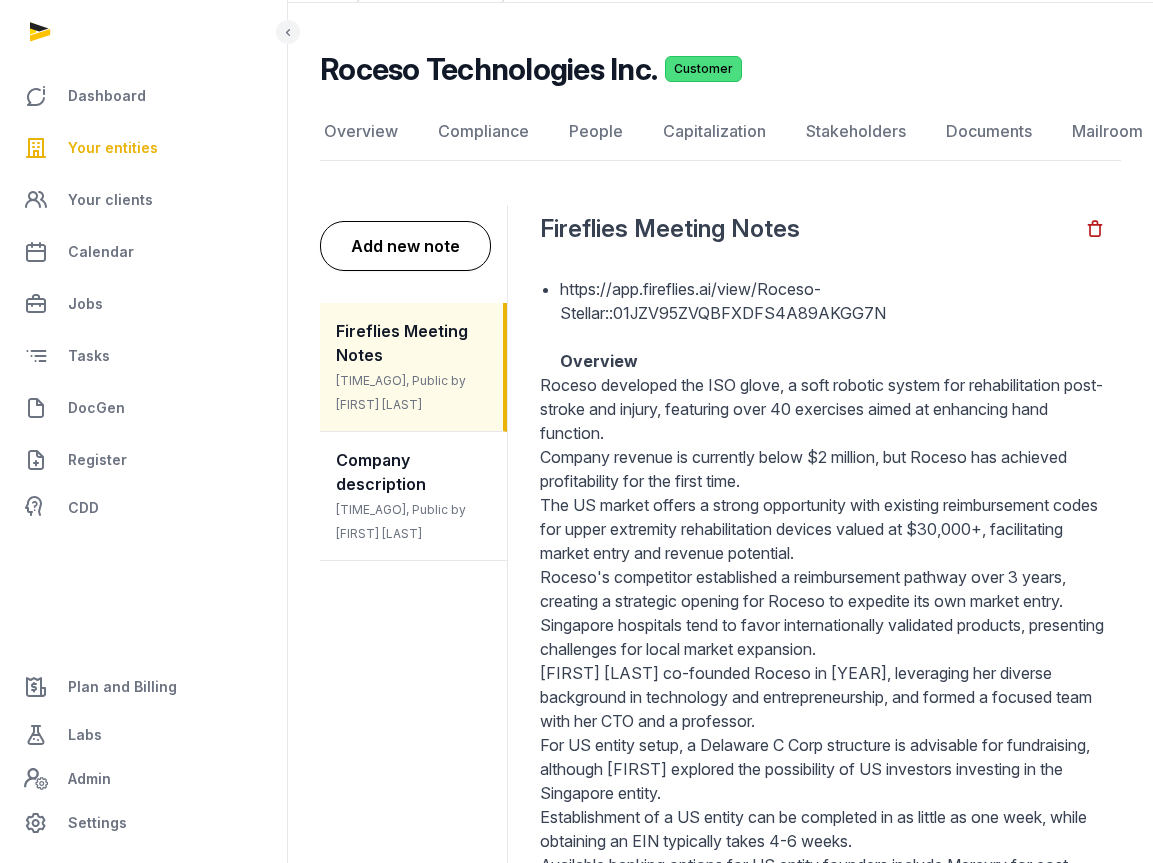 scroll, scrollTop: 102, scrollLeft: 0, axis: vertical 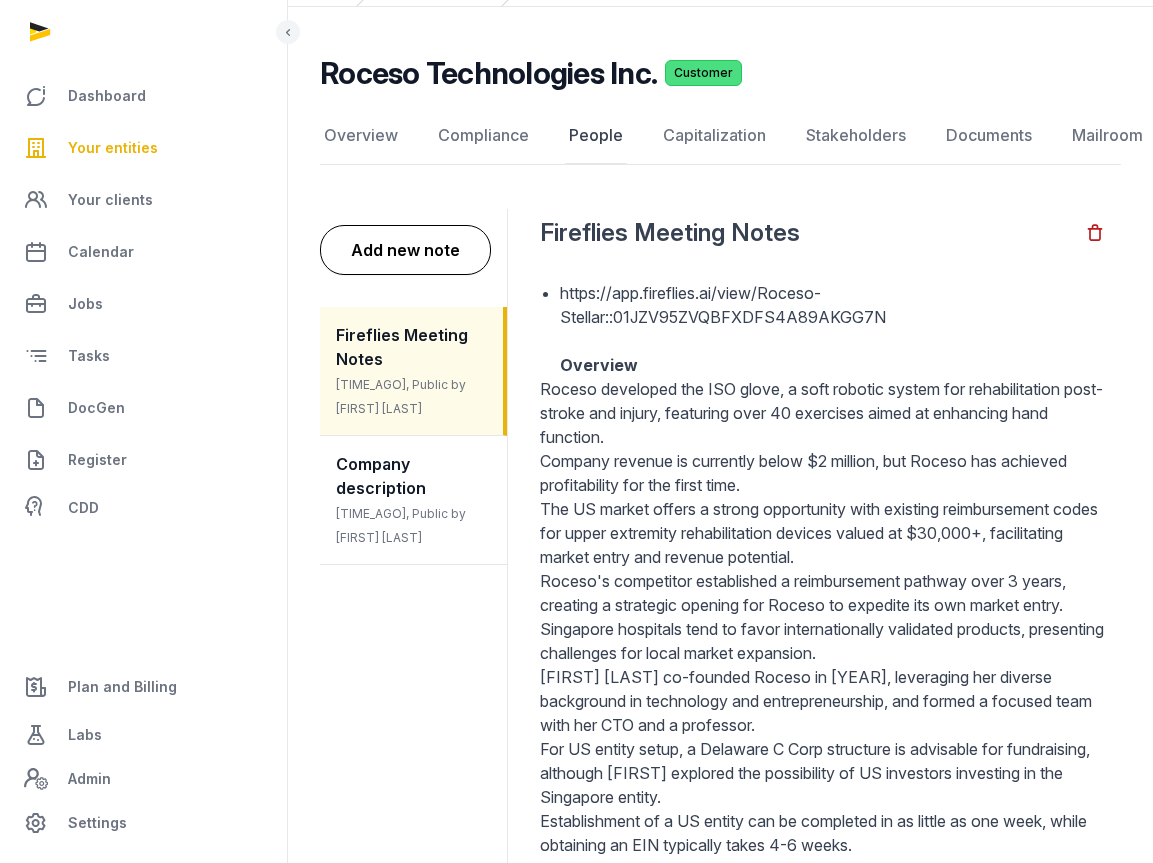click on "People" 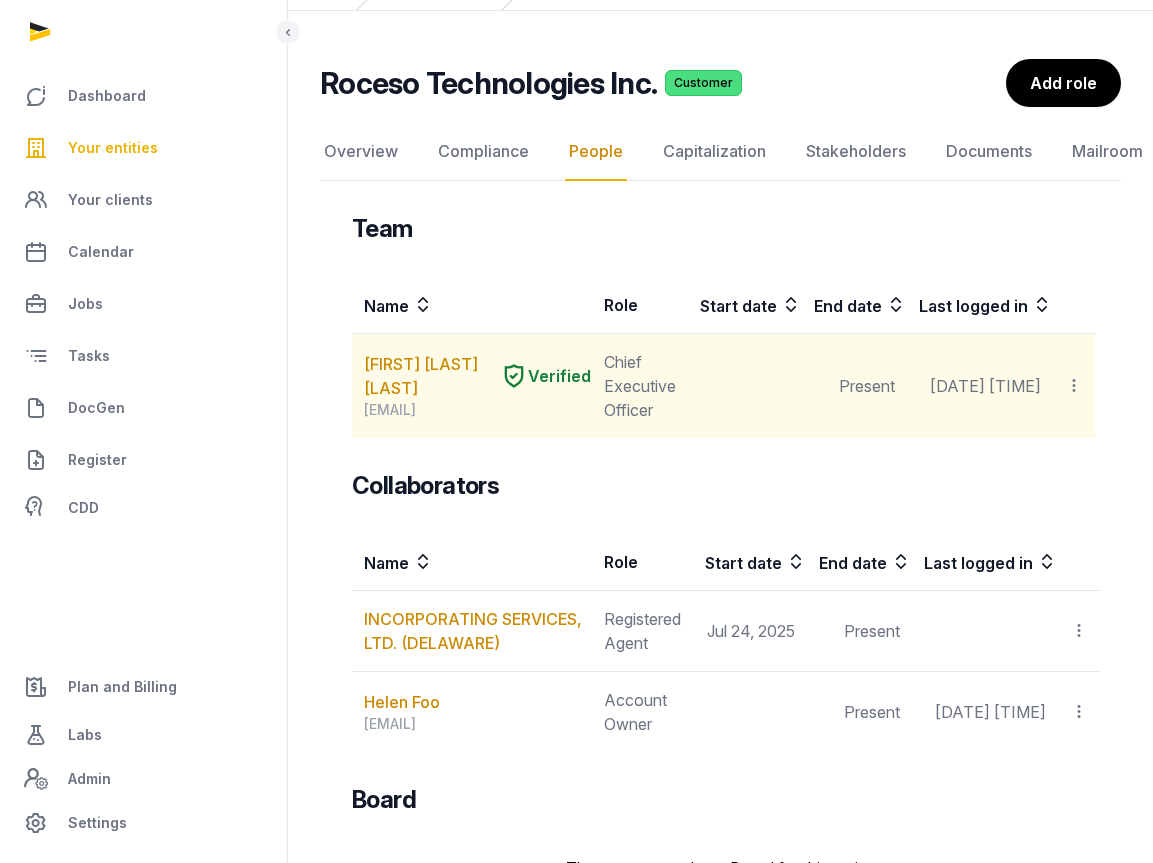 scroll, scrollTop: 139, scrollLeft: 0, axis: vertical 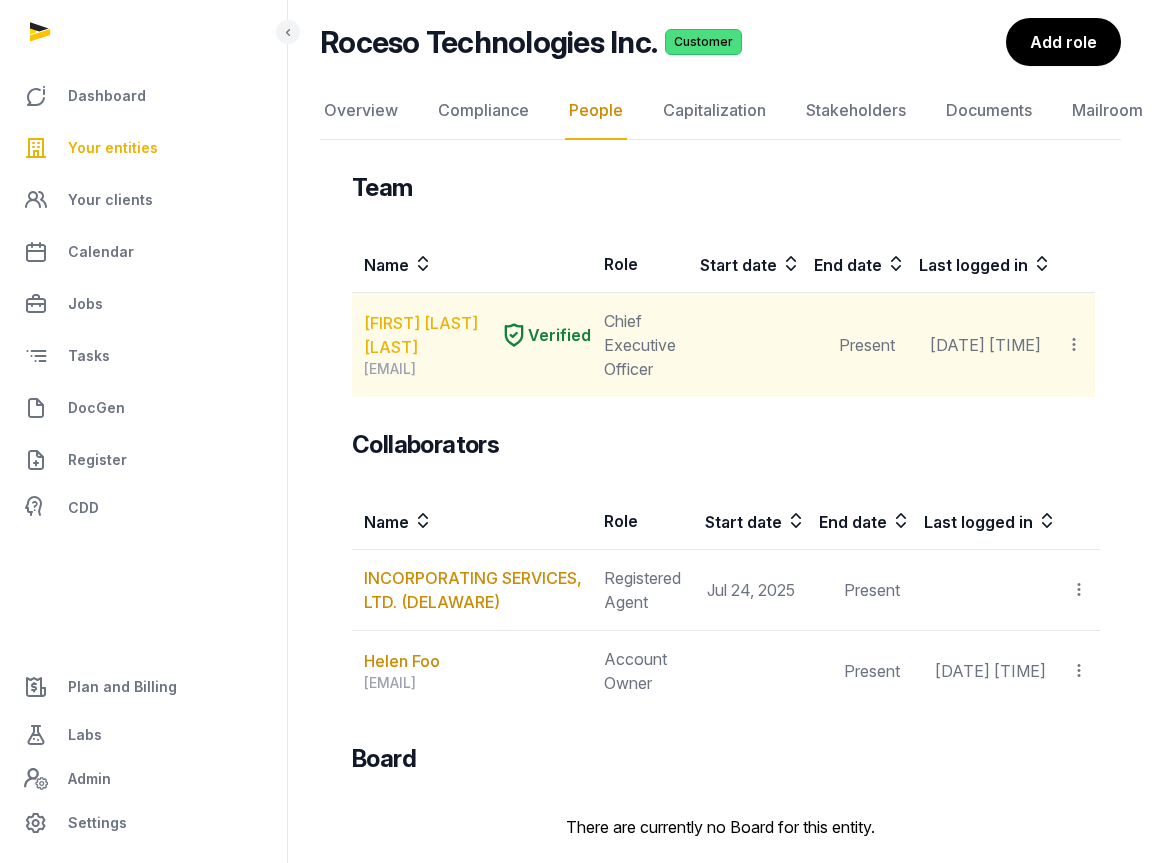 click on "JANE LU WANG" at bounding box center [428, 335] 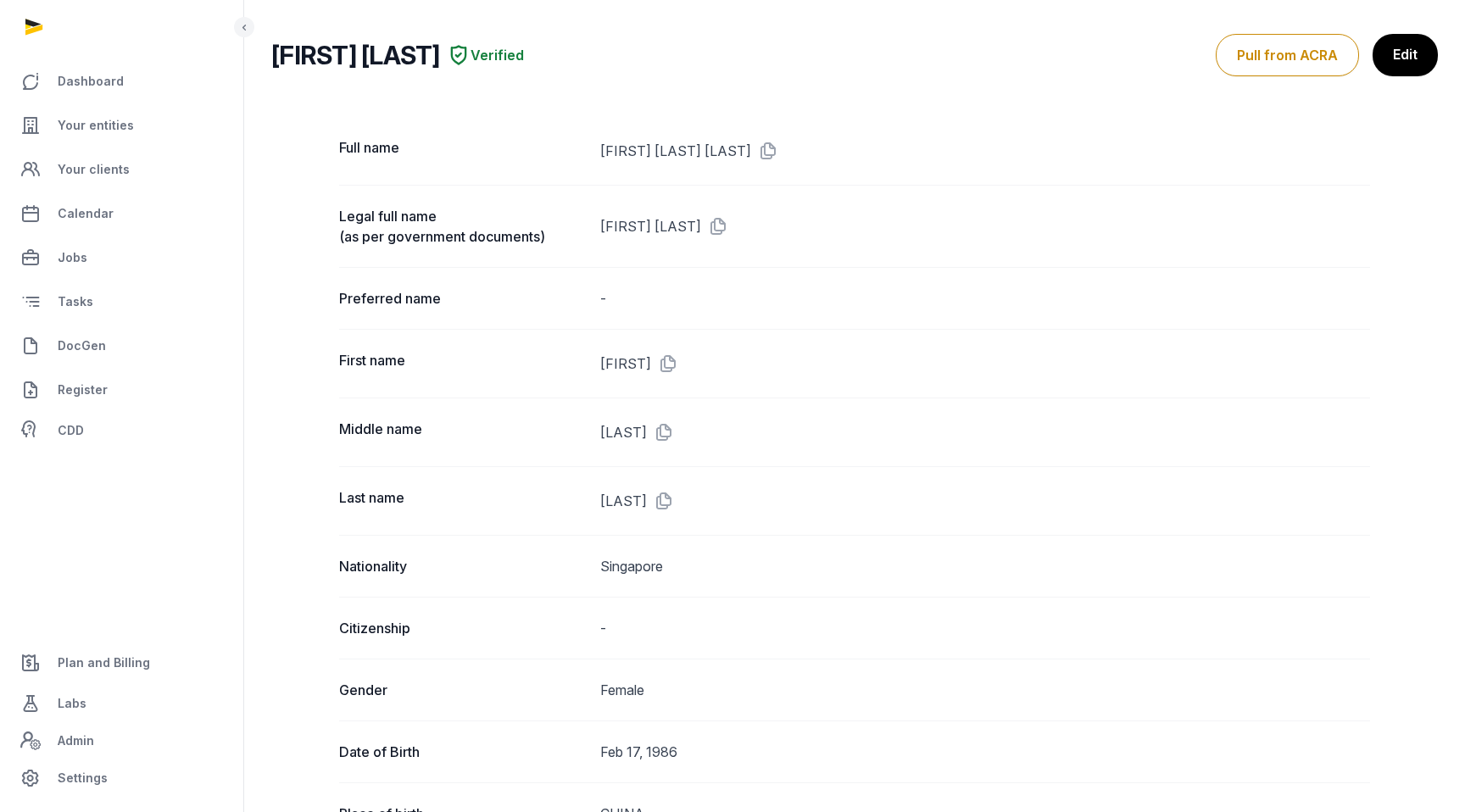 scroll, scrollTop: 0, scrollLeft: 0, axis: both 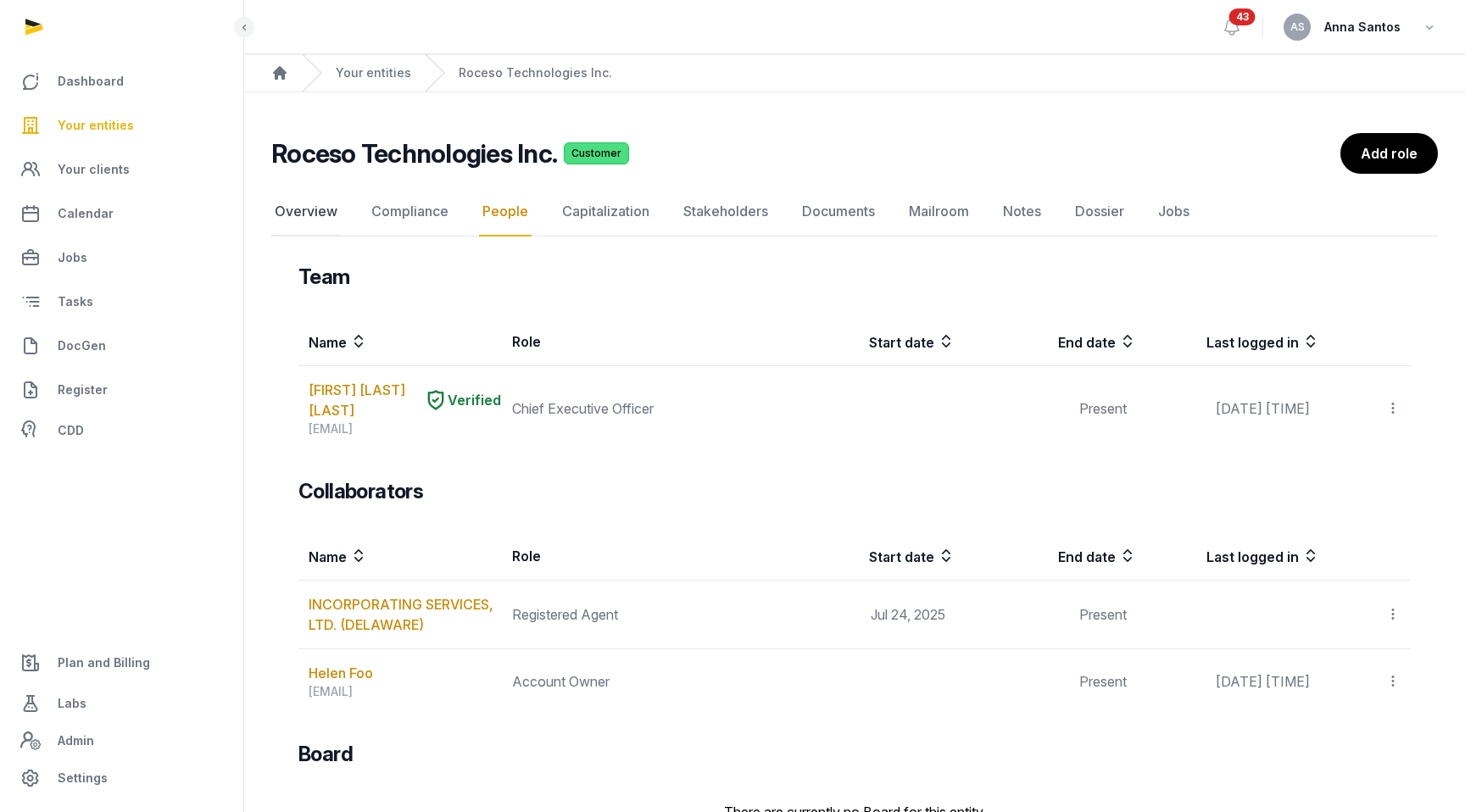 click on "Overview" 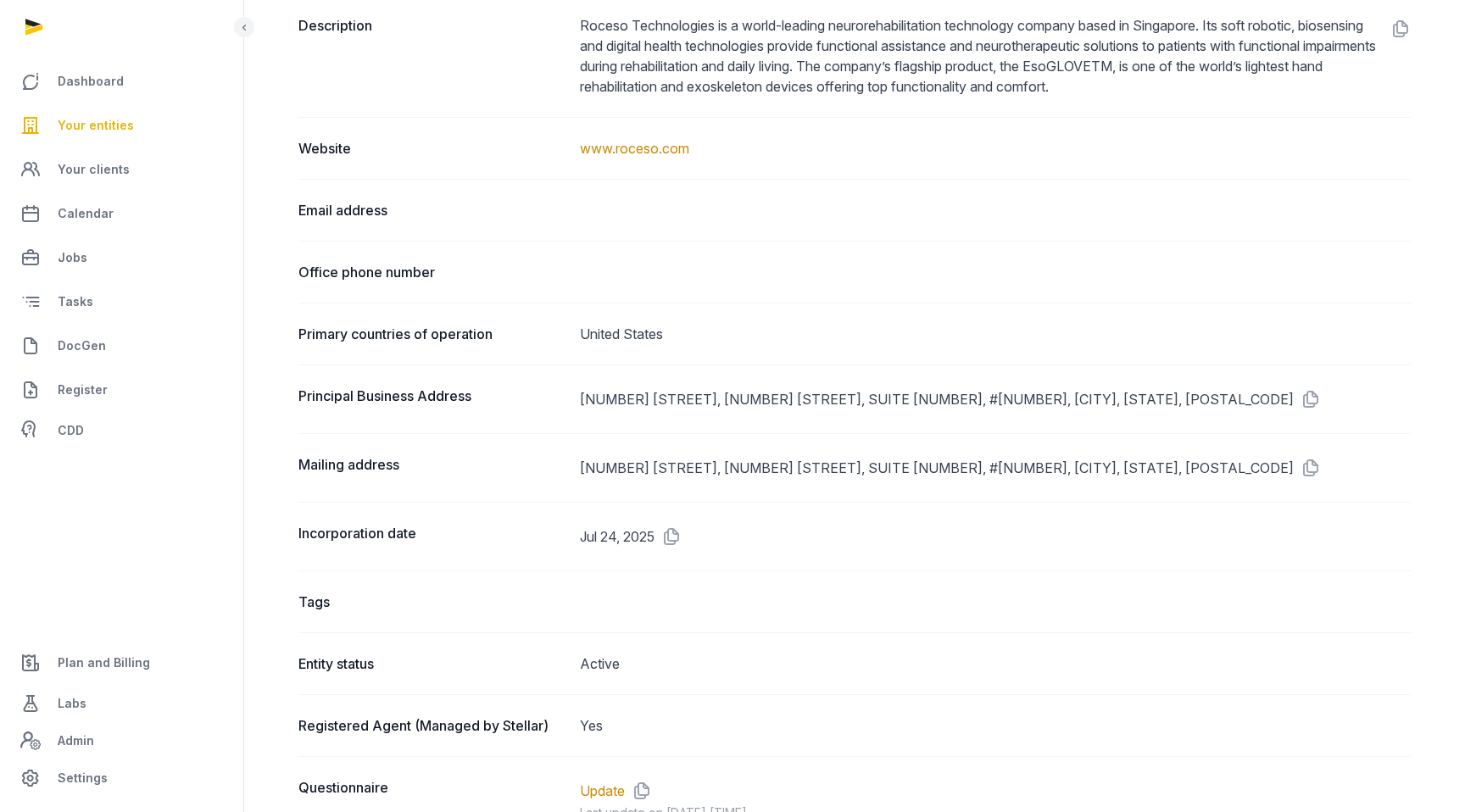 scroll, scrollTop: 971, scrollLeft: 0, axis: vertical 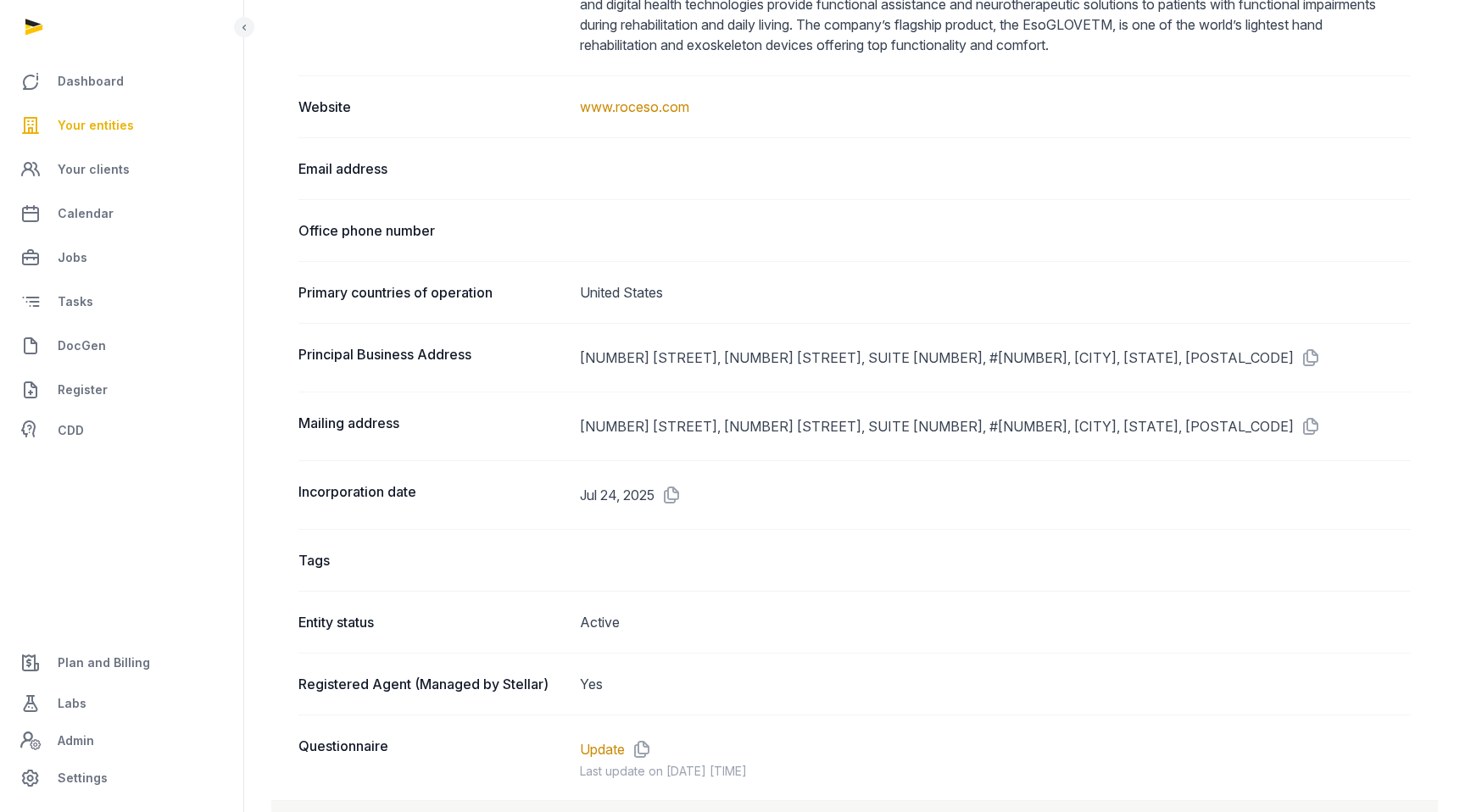click on "Your entities" at bounding box center [96, 125] 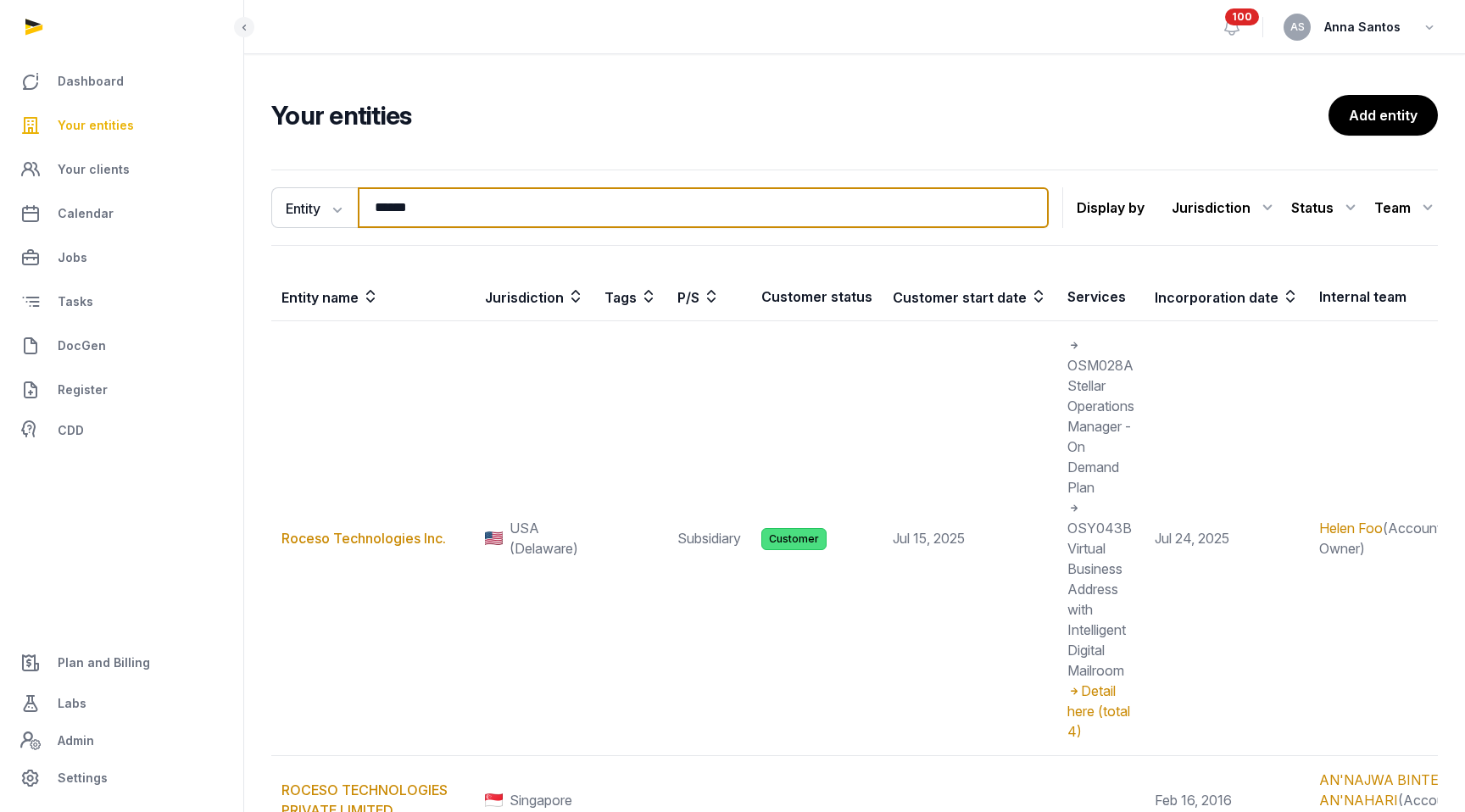 drag, startPoint x: 432, startPoint y: 199, endPoint x: 369, endPoint y: 197, distance: 63.03174 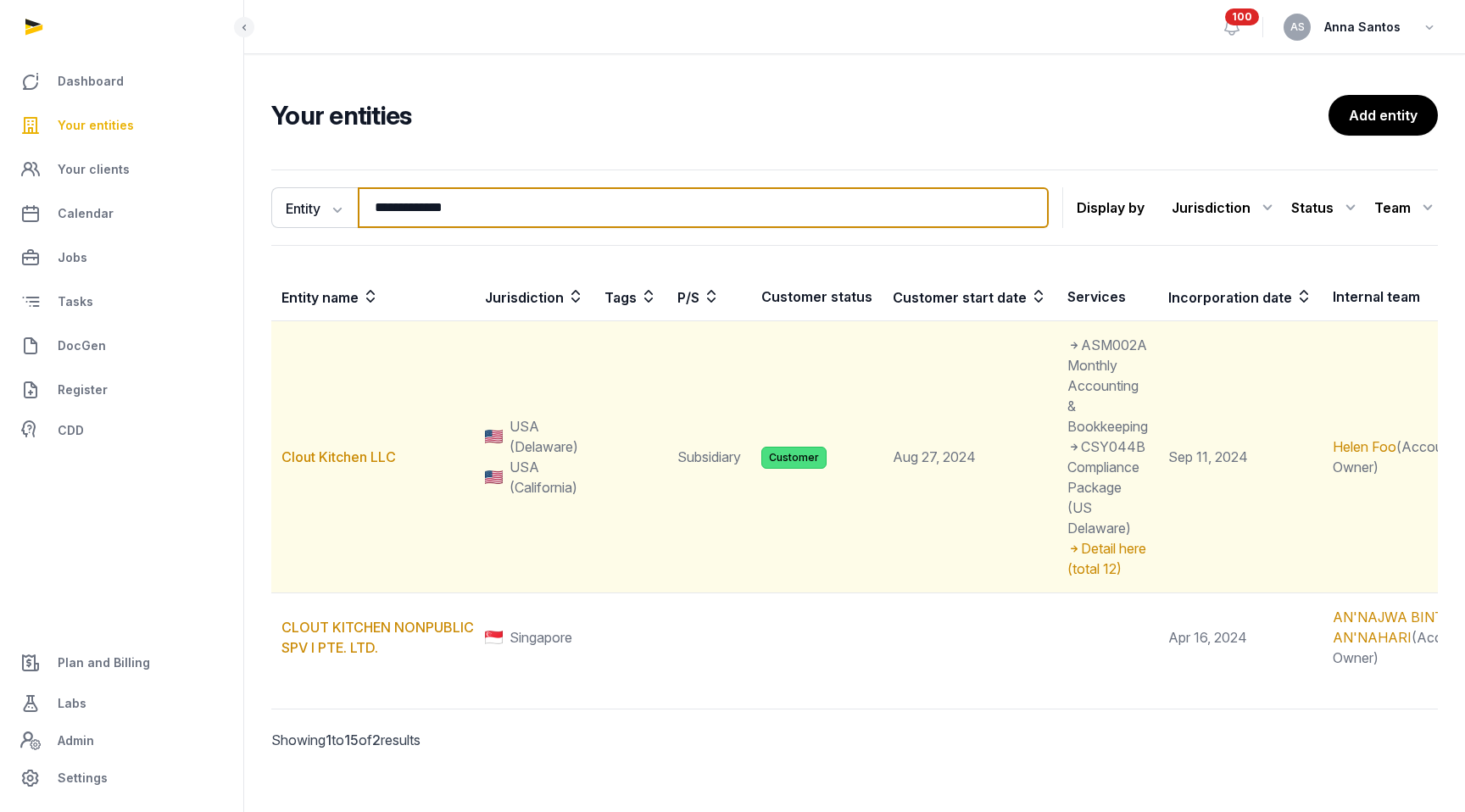 type on "**********" 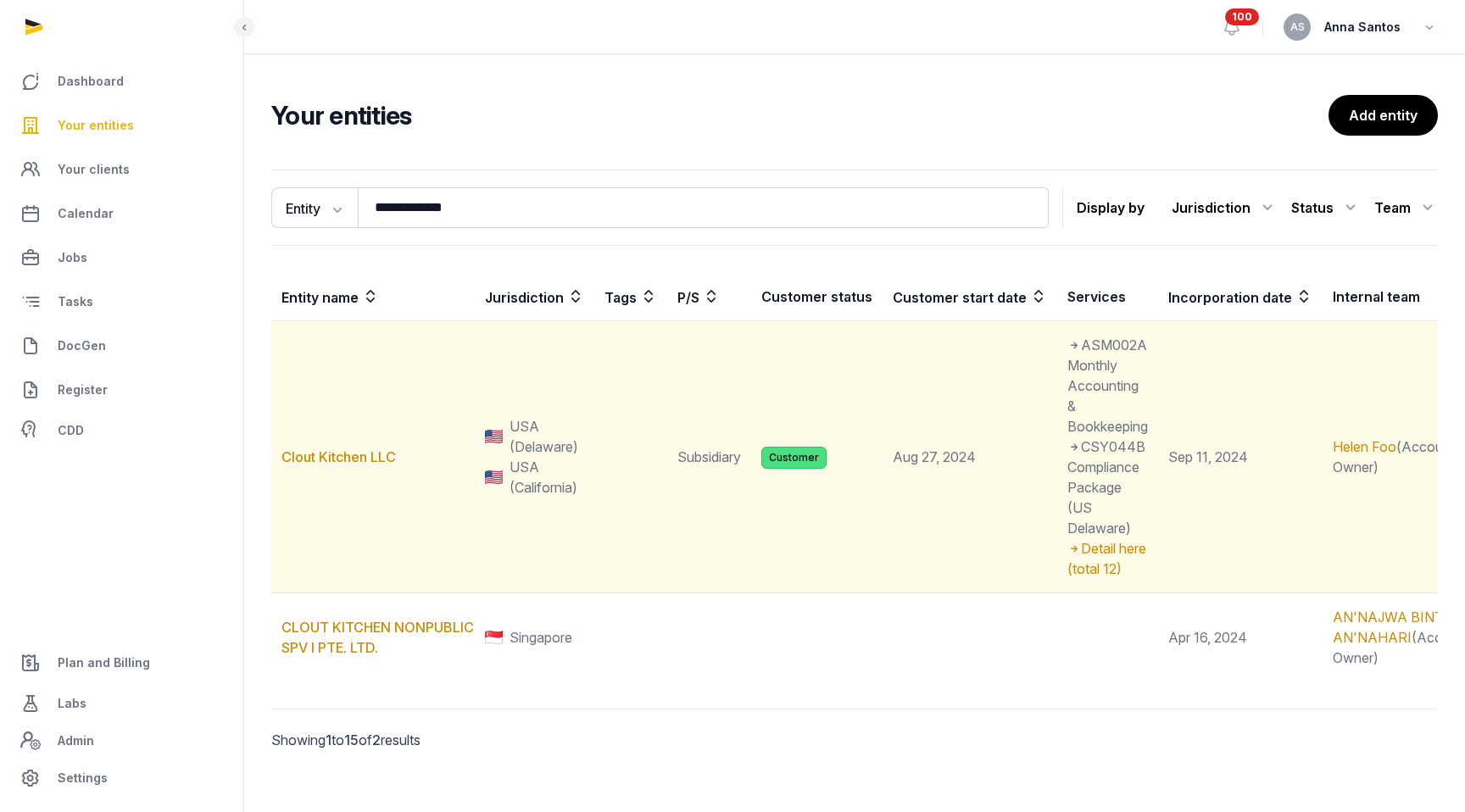 click on "Clout Kitchen LLC" at bounding box center (373, 457) 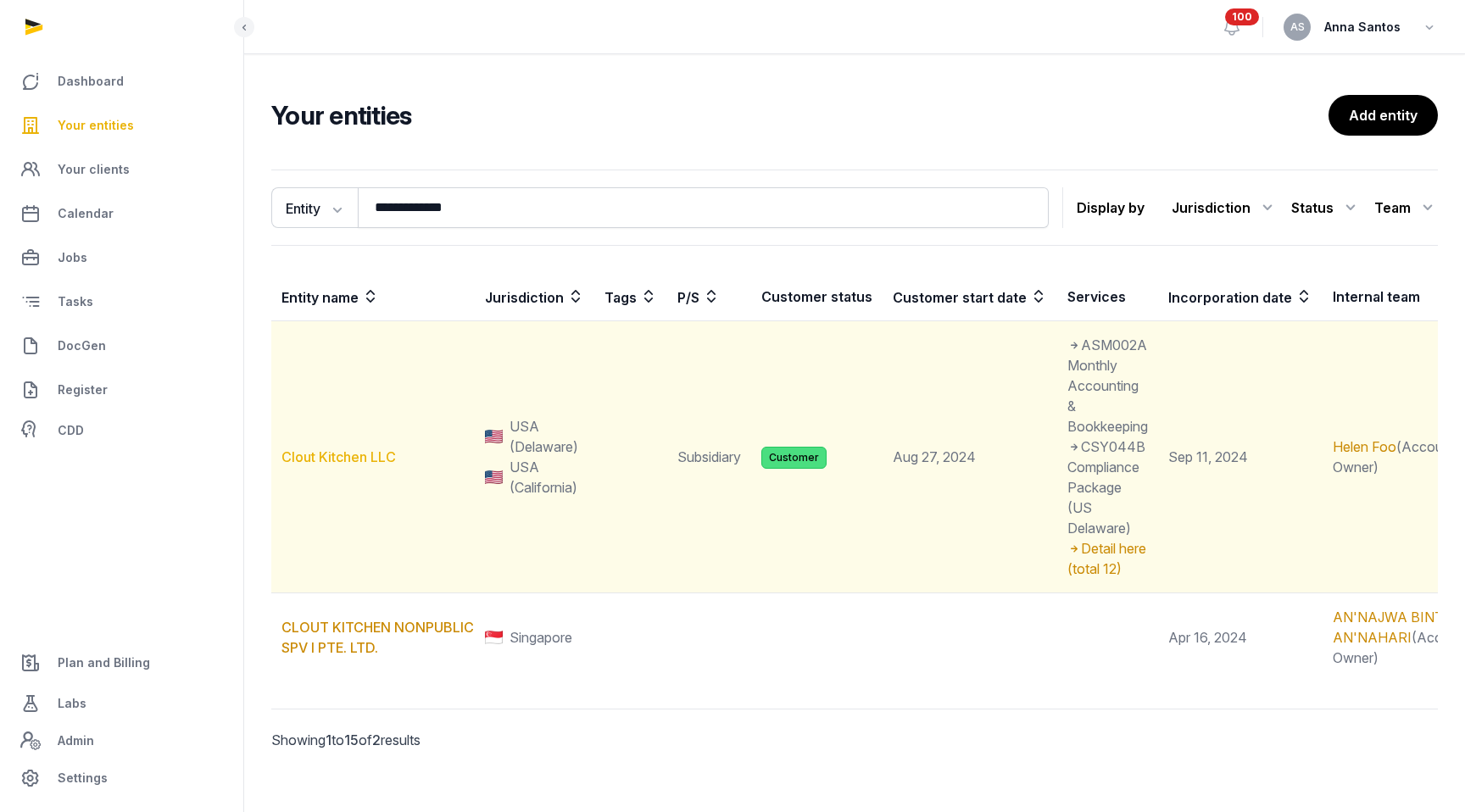 click on "Clout Kitchen LLC" at bounding box center [338, 457] 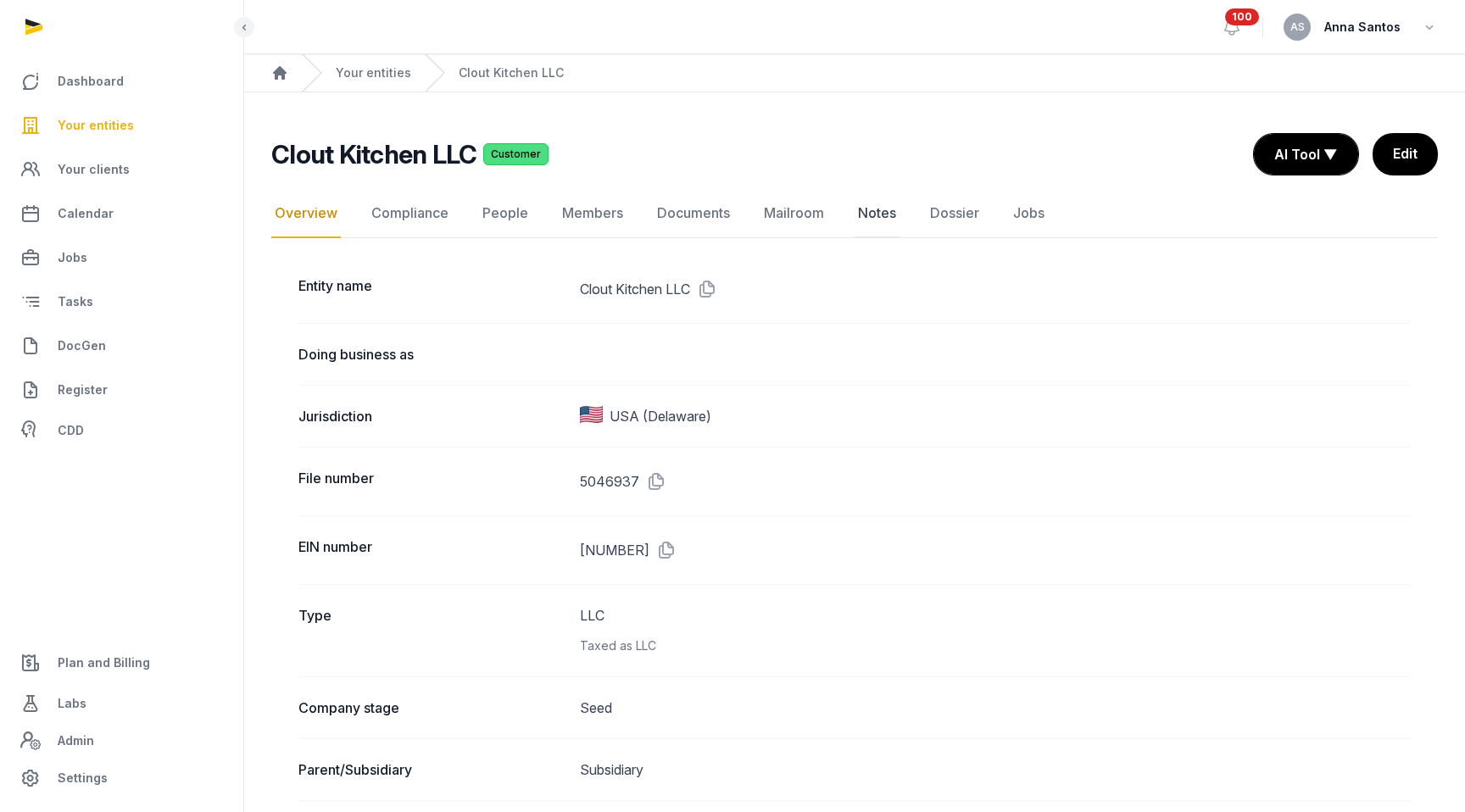 click on "Notes" 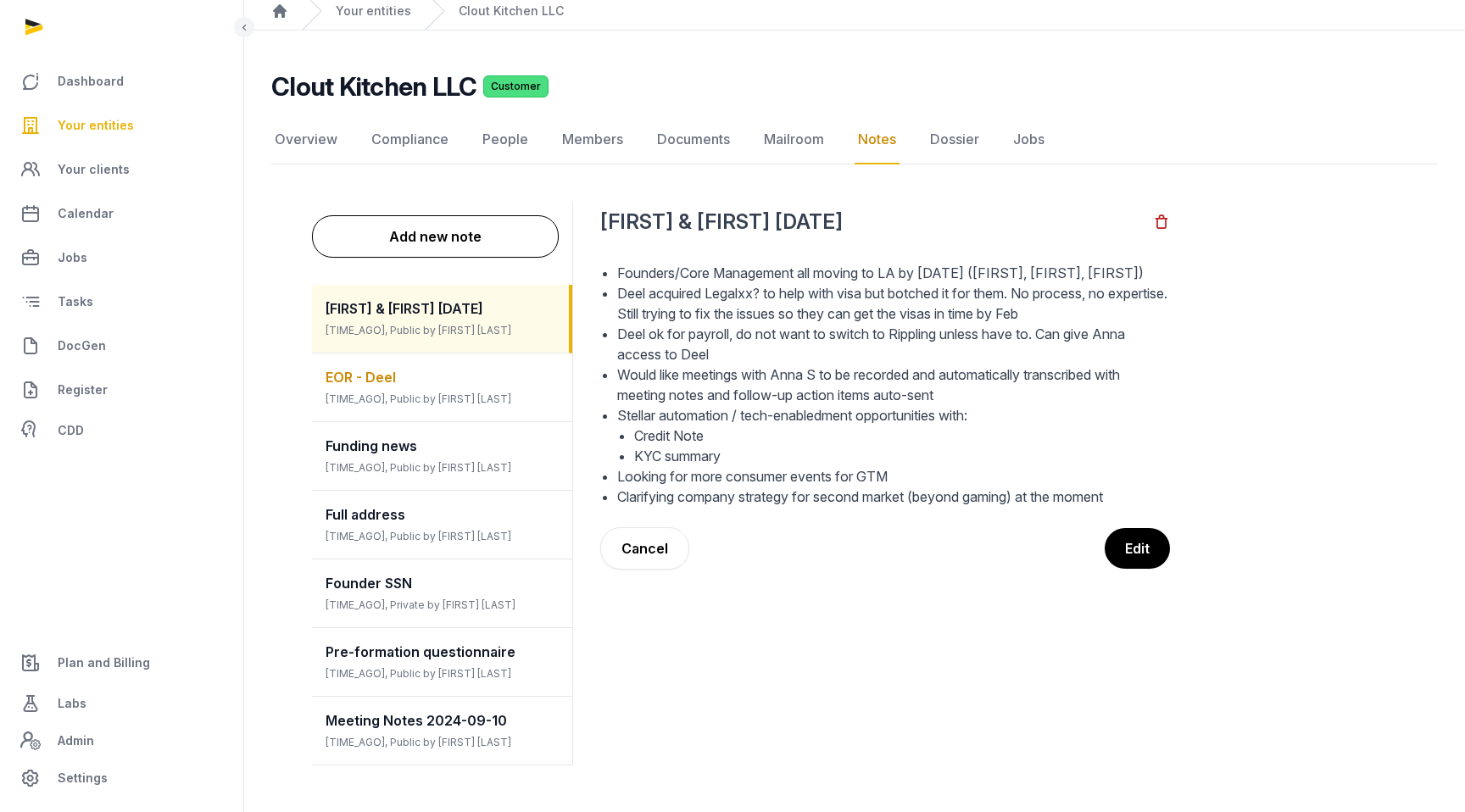 scroll, scrollTop: 70, scrollLeft: 0, axis: vertical 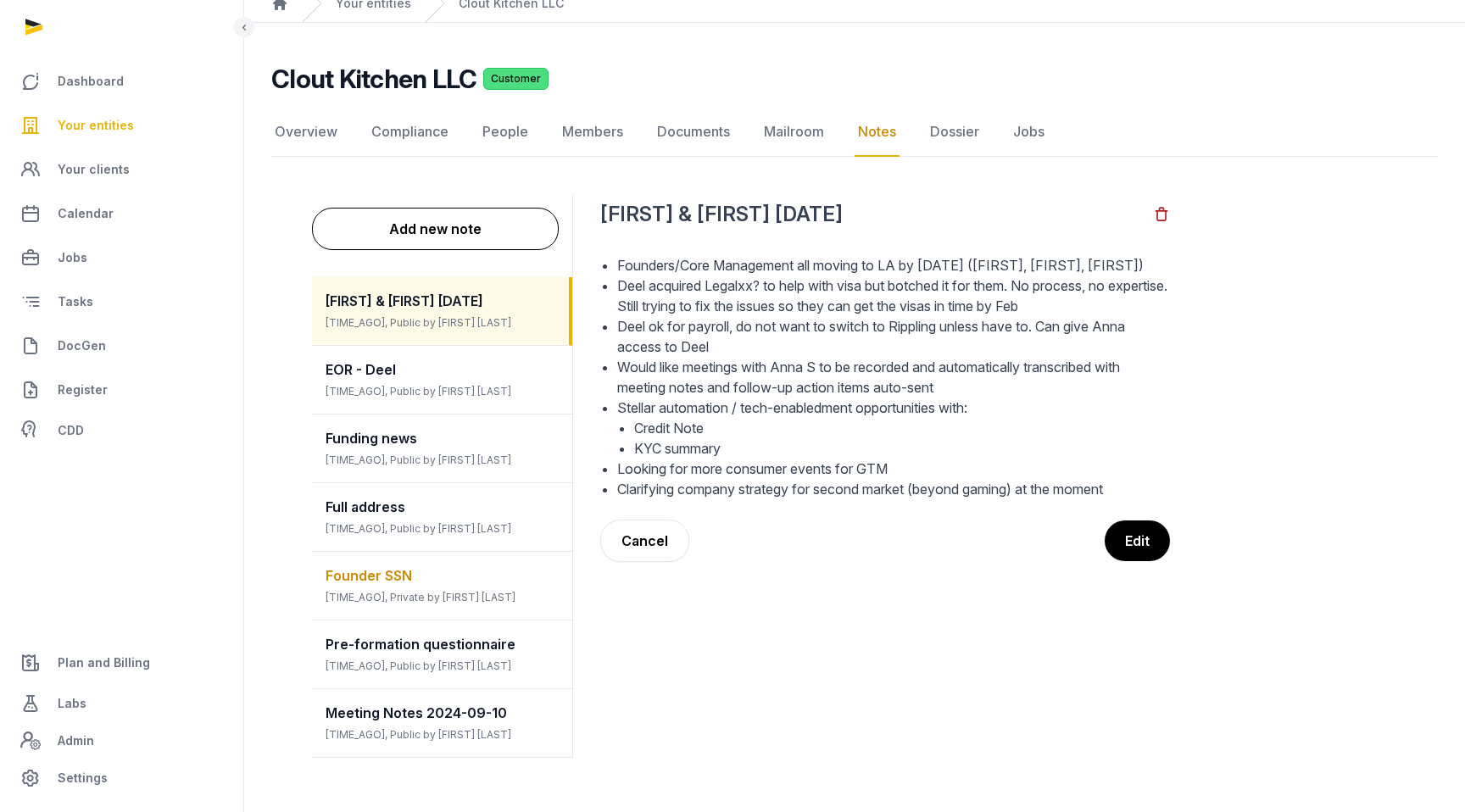 click on "Founder SSN 10 months ago, Private by Anna Santos" at bounding box center [442, 586] 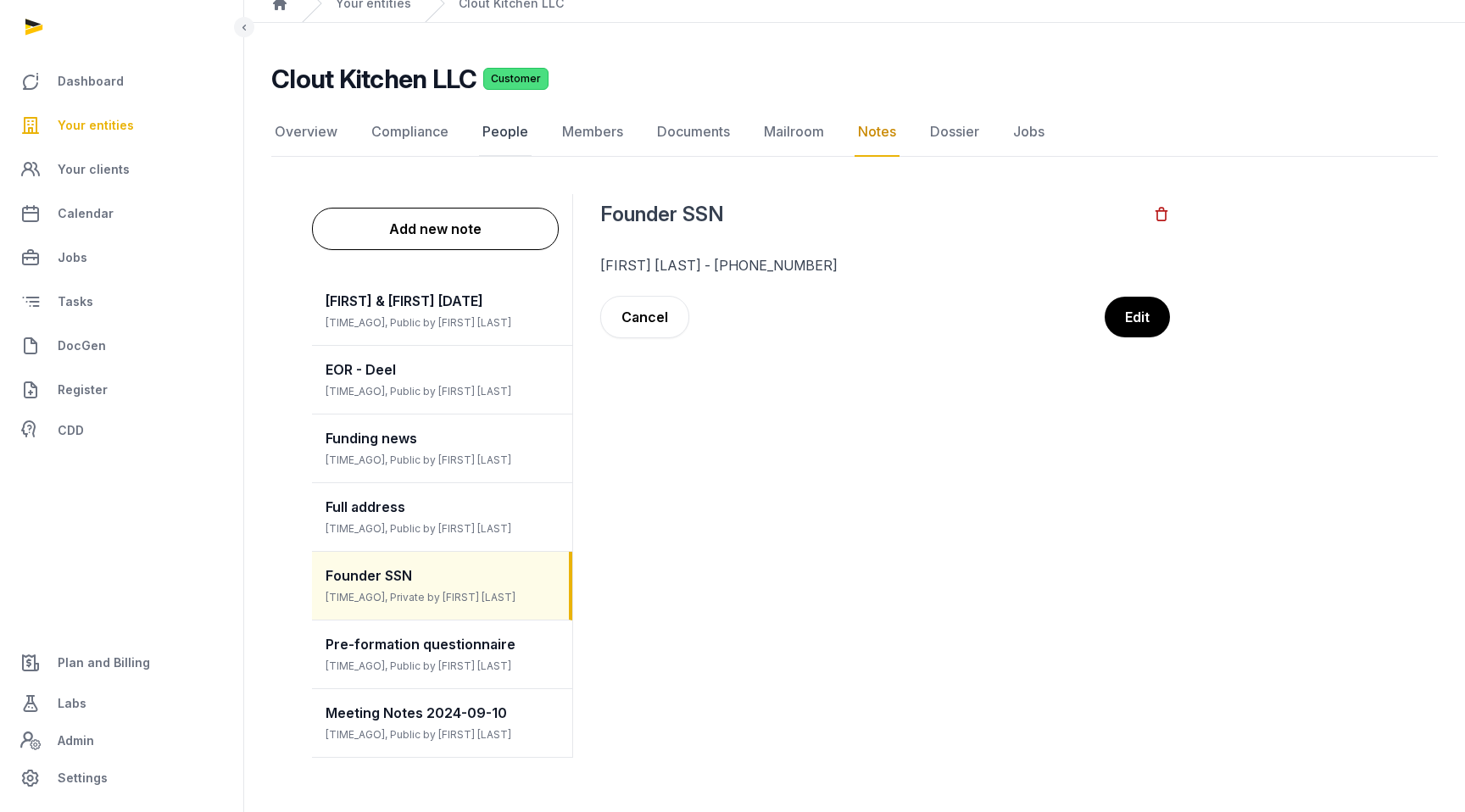 click on "People" 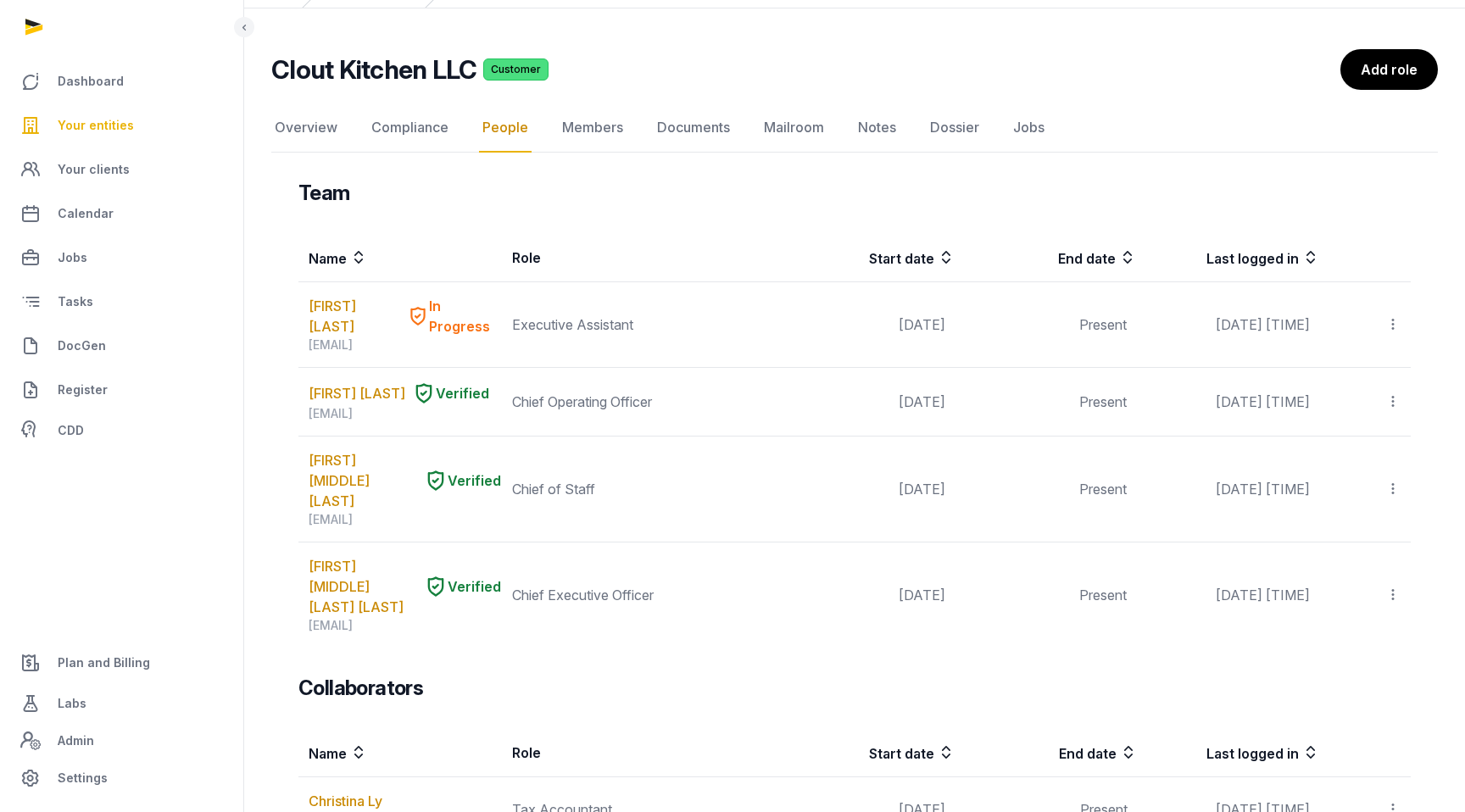 scroll, scrollTop: 103, scrollLeft: 0, axis: vertical 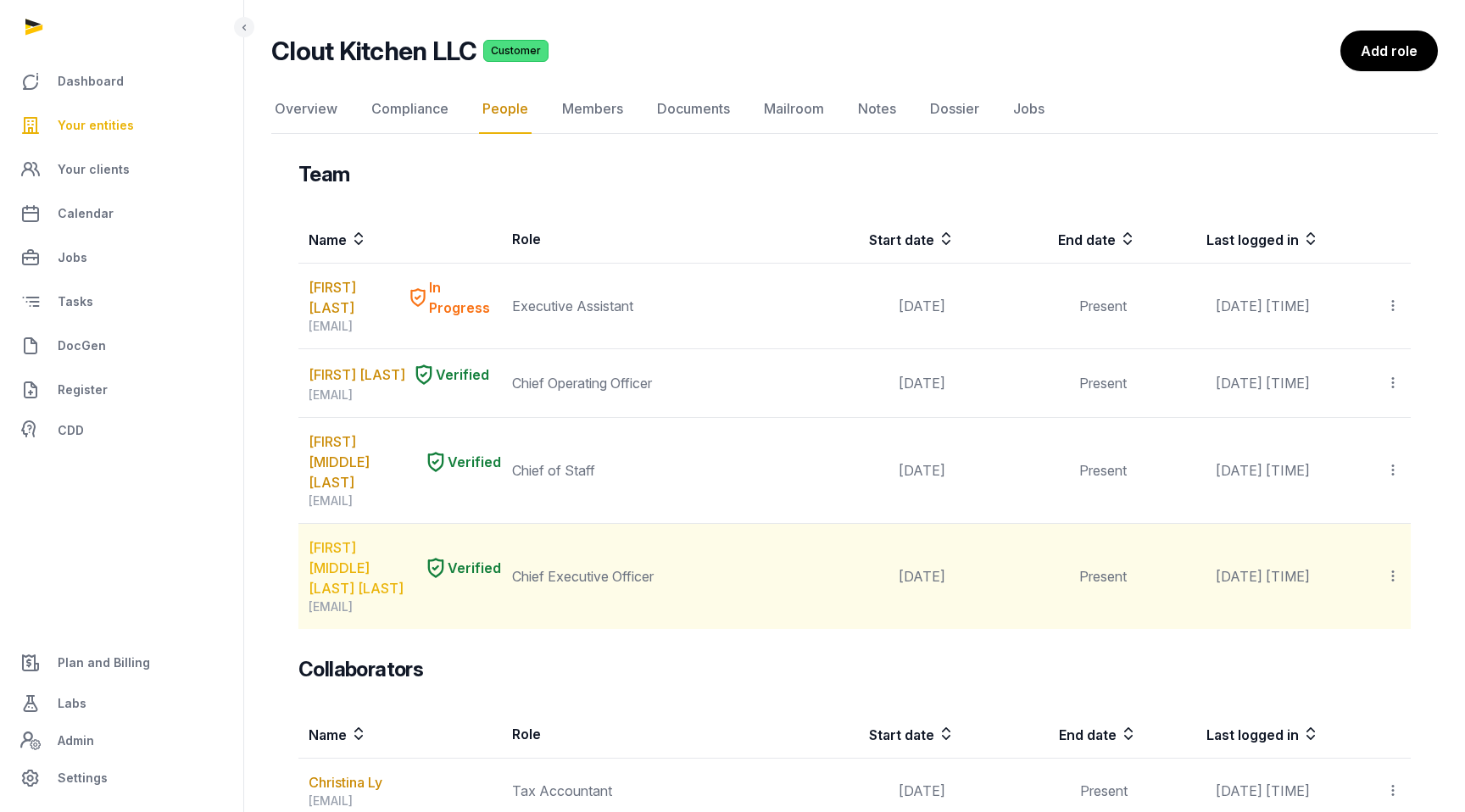 click on "KEITHLYN LAQUISHA ANGEL TAN" at bounding box center [363, 568] 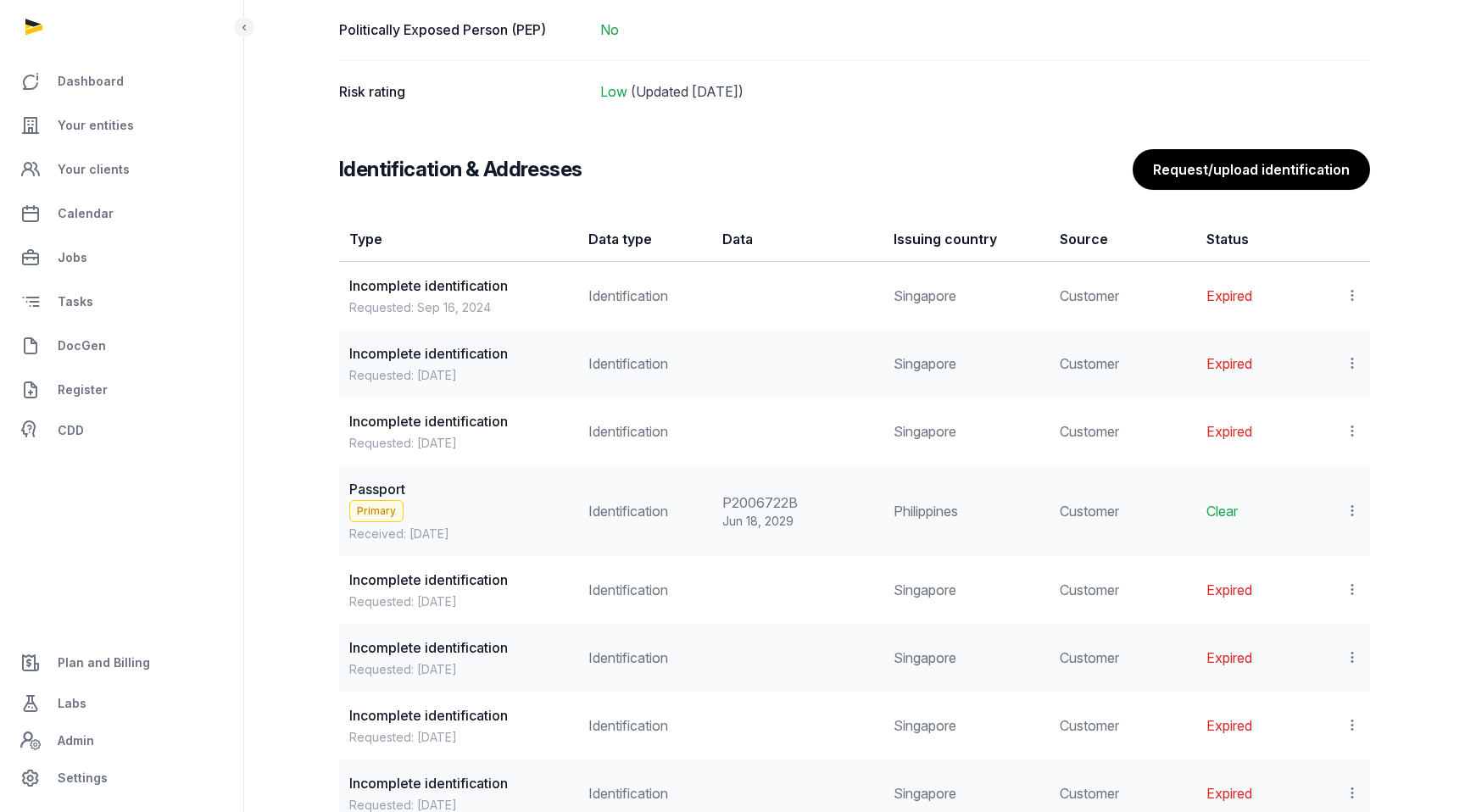 scroll, scrollTop: 1417, scrollLeft: 0, axis: vertical 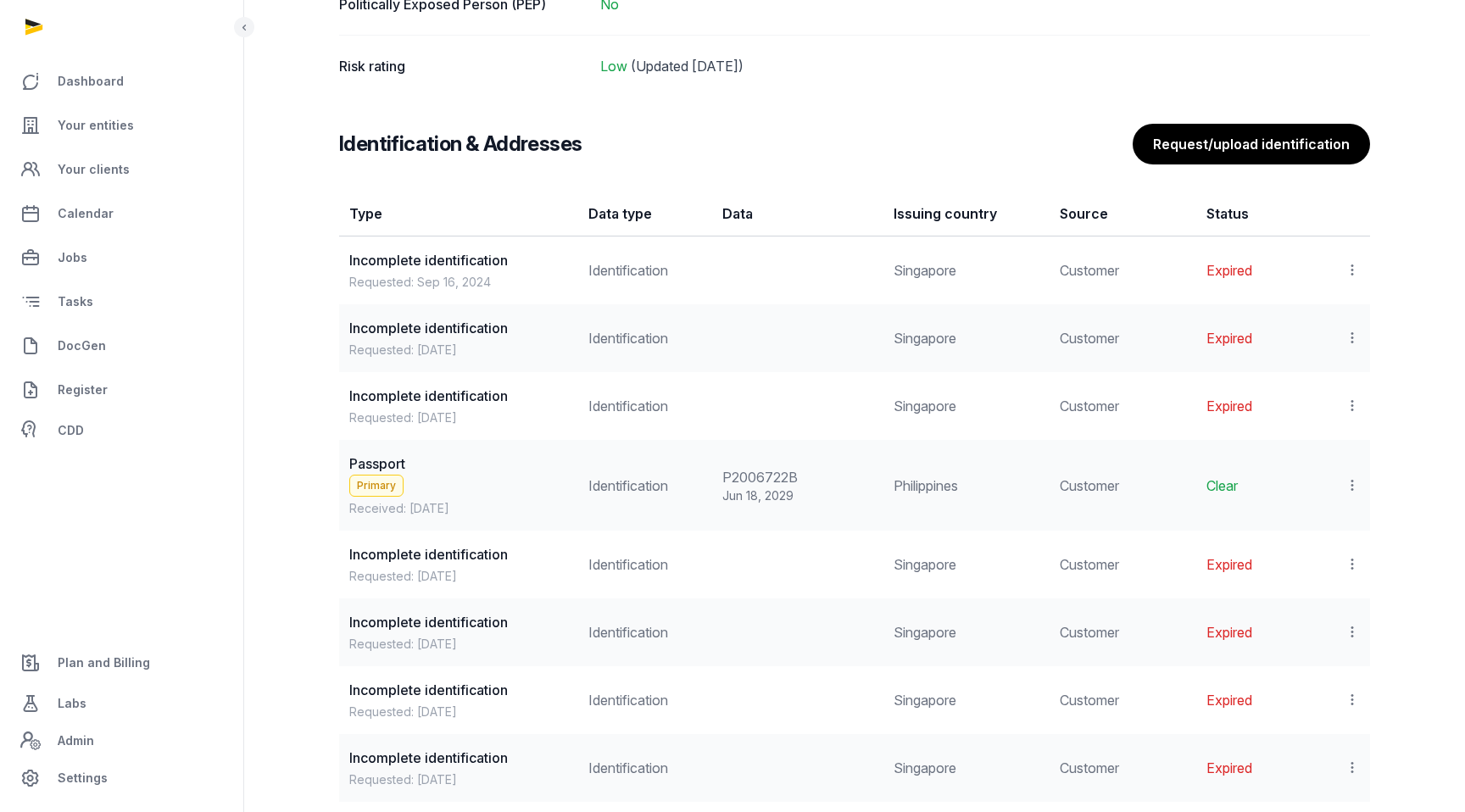 click 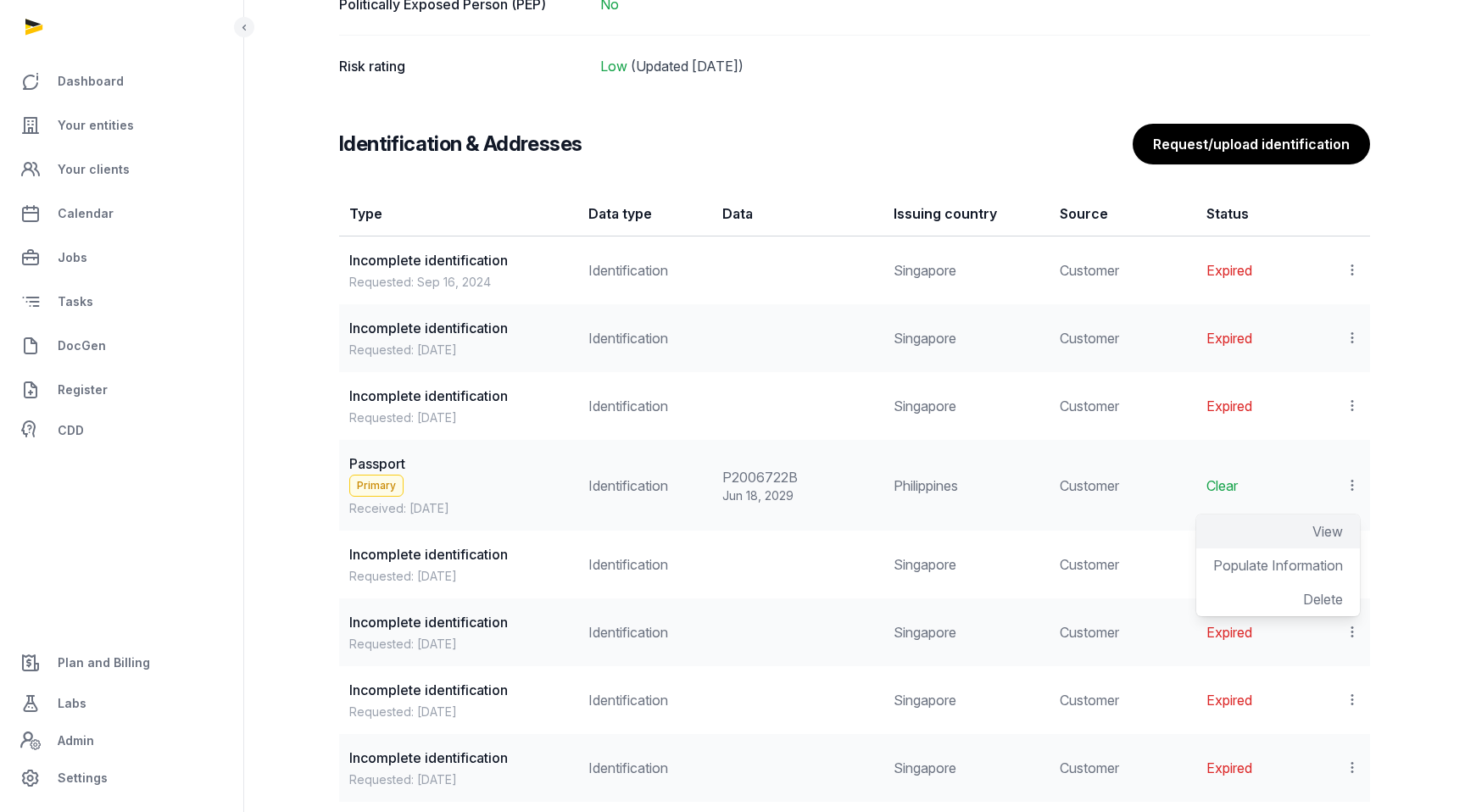 click on "View" at bounding box center [1328, 531] 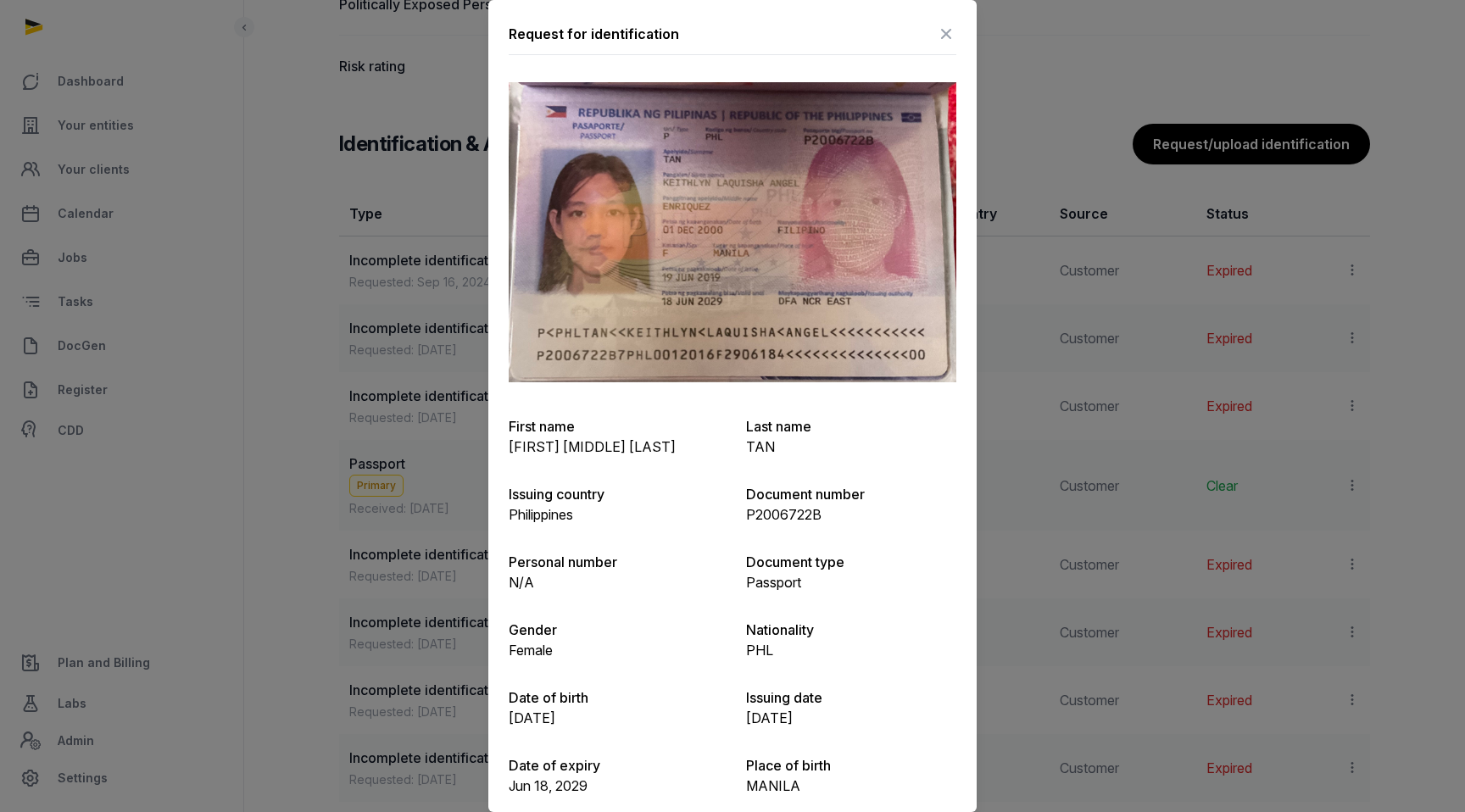 click at bounding box center [946, 34] 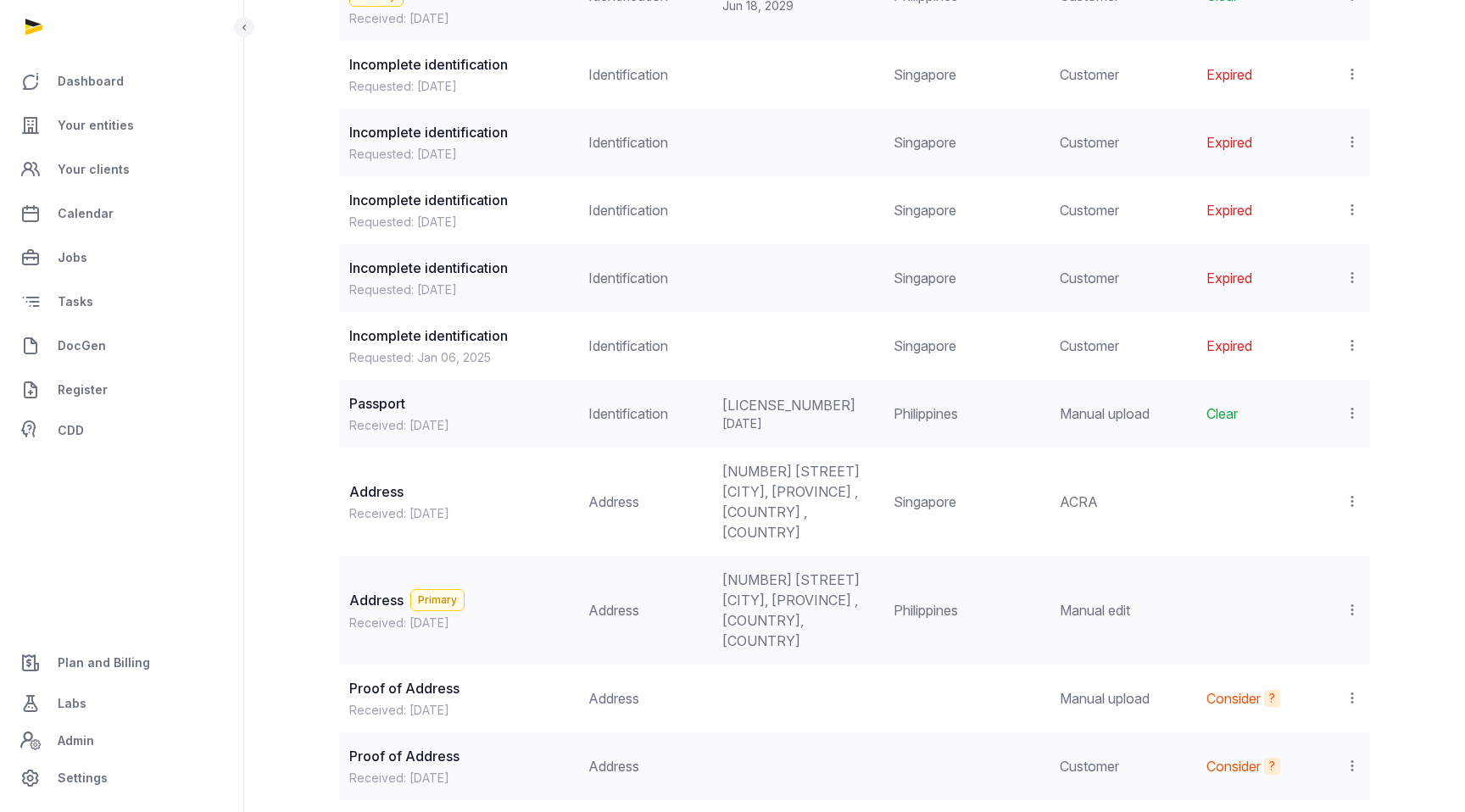 scroll, scrollTop: 1909, scrollLeft: 0, axis: vertical 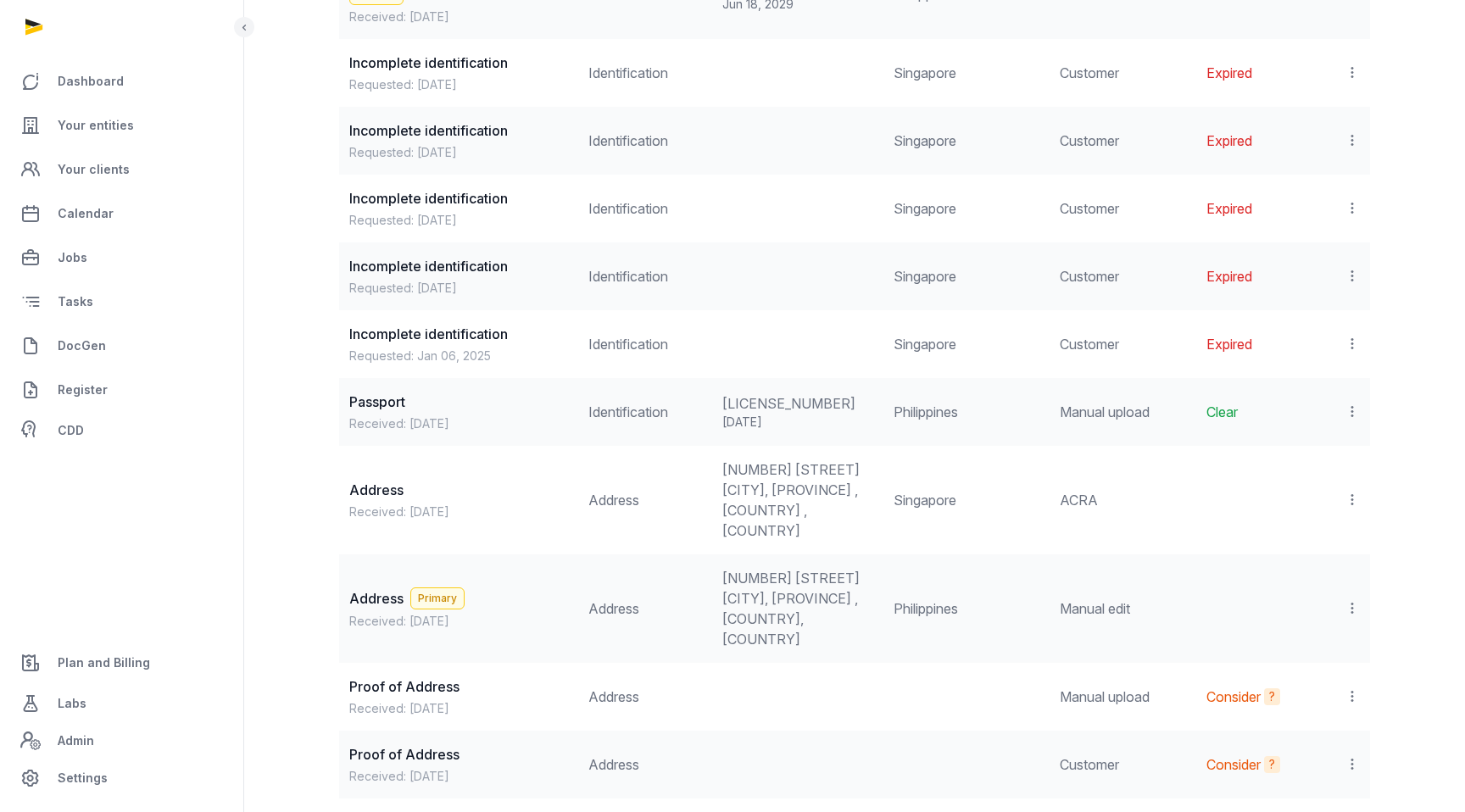 click 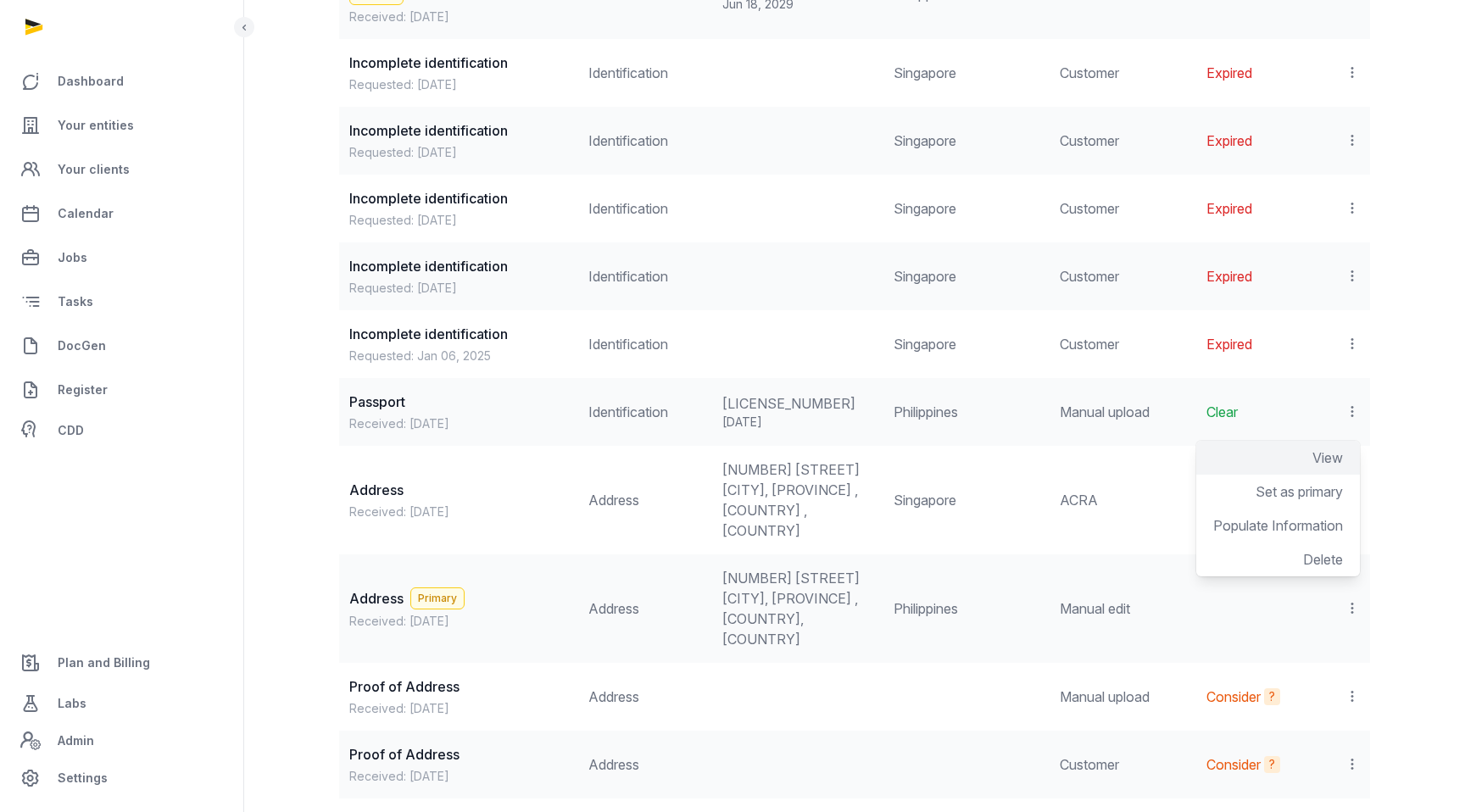 click on "View" at bounding box center [1328, 458] 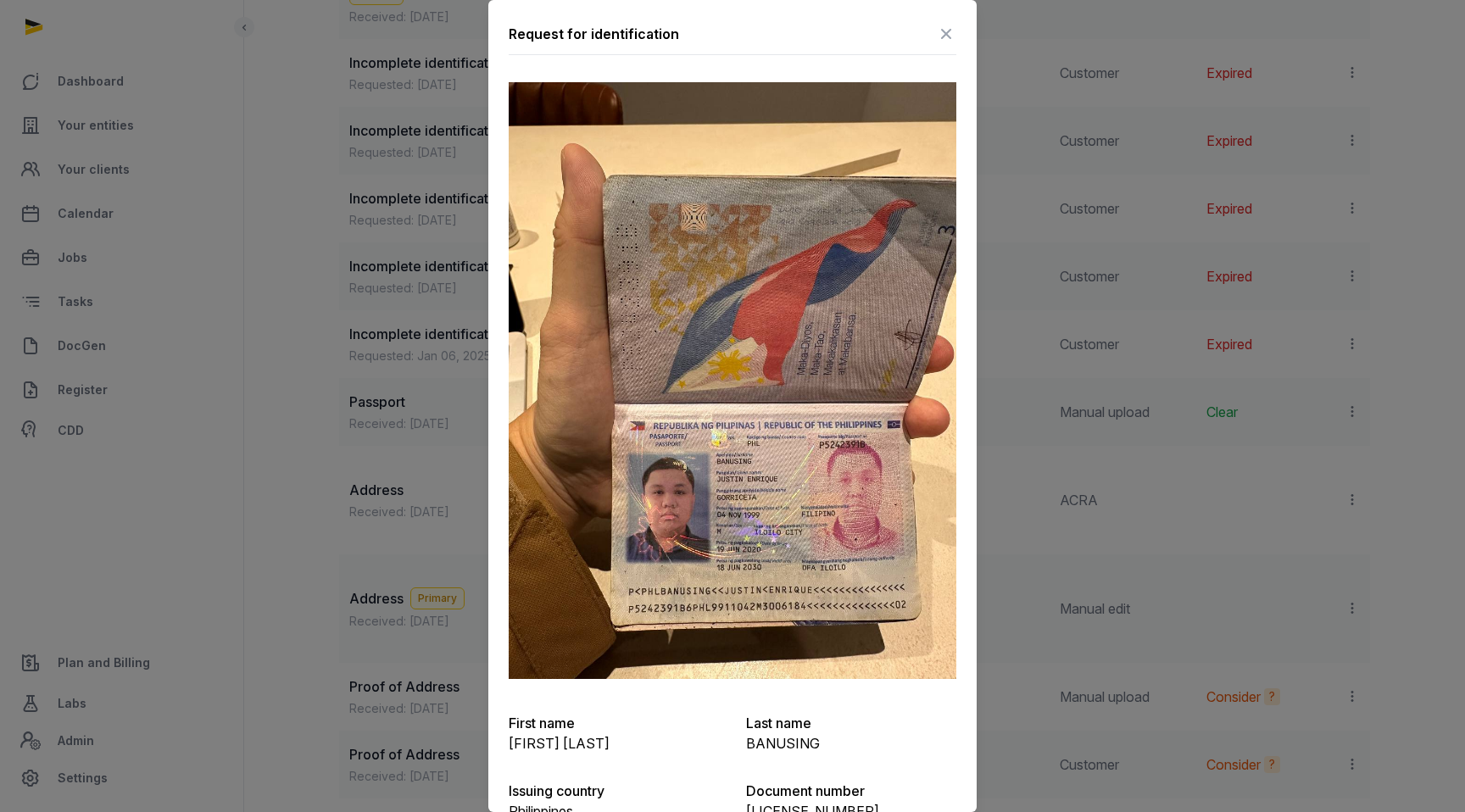 click at bounding box center [946, 34] 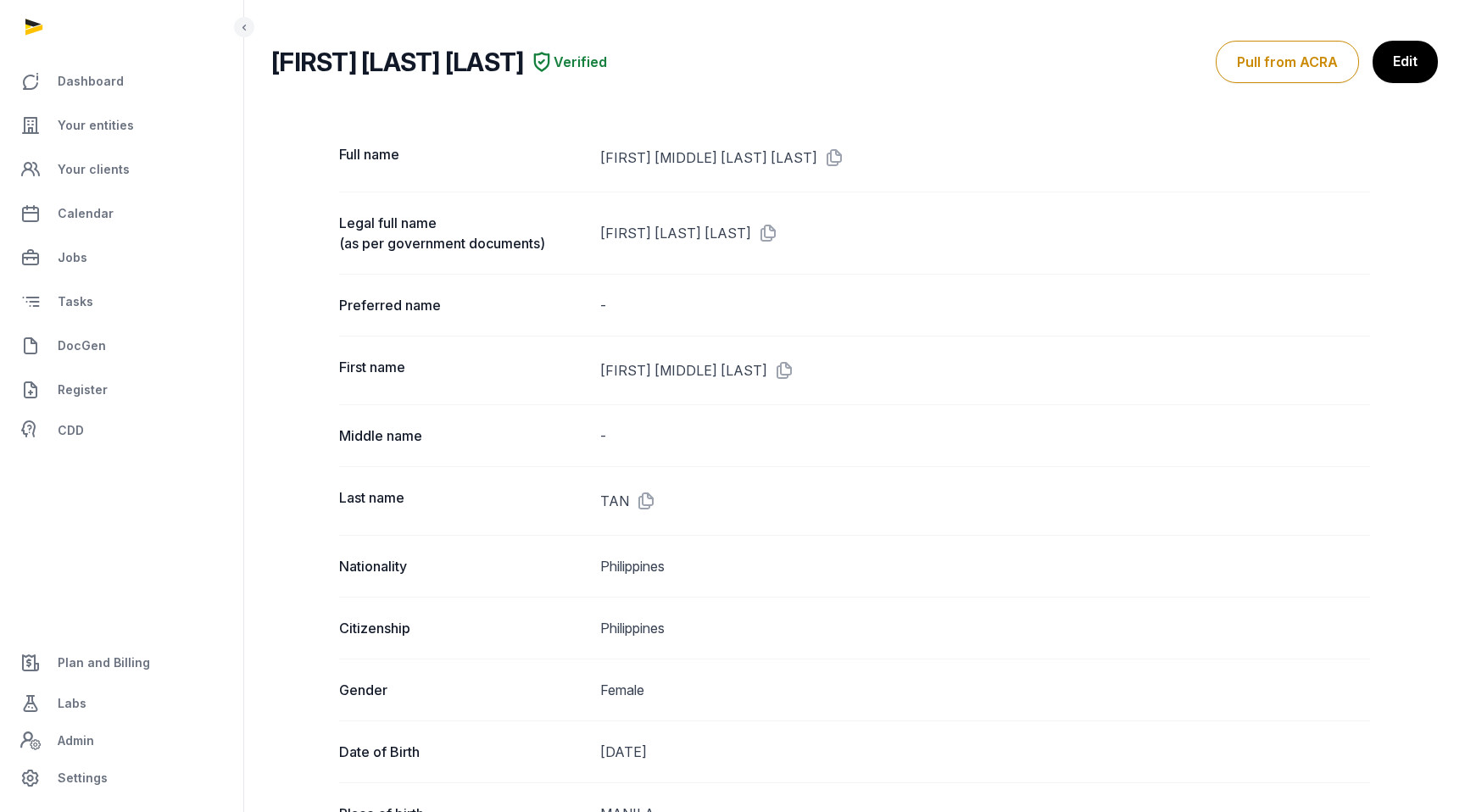 scroll, scrollTop: 0, scrollLeft: 0, axis: both 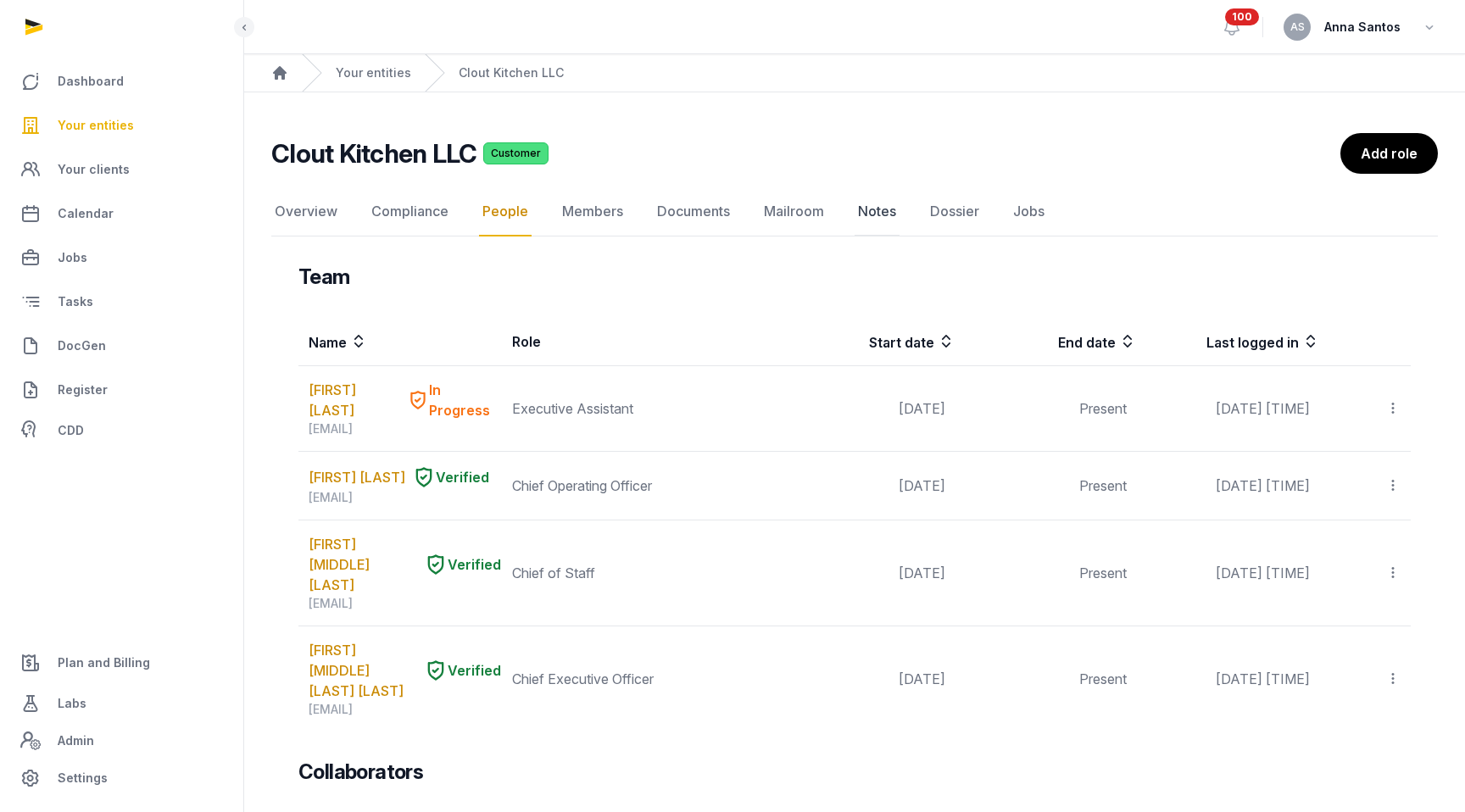 click on "Notes" 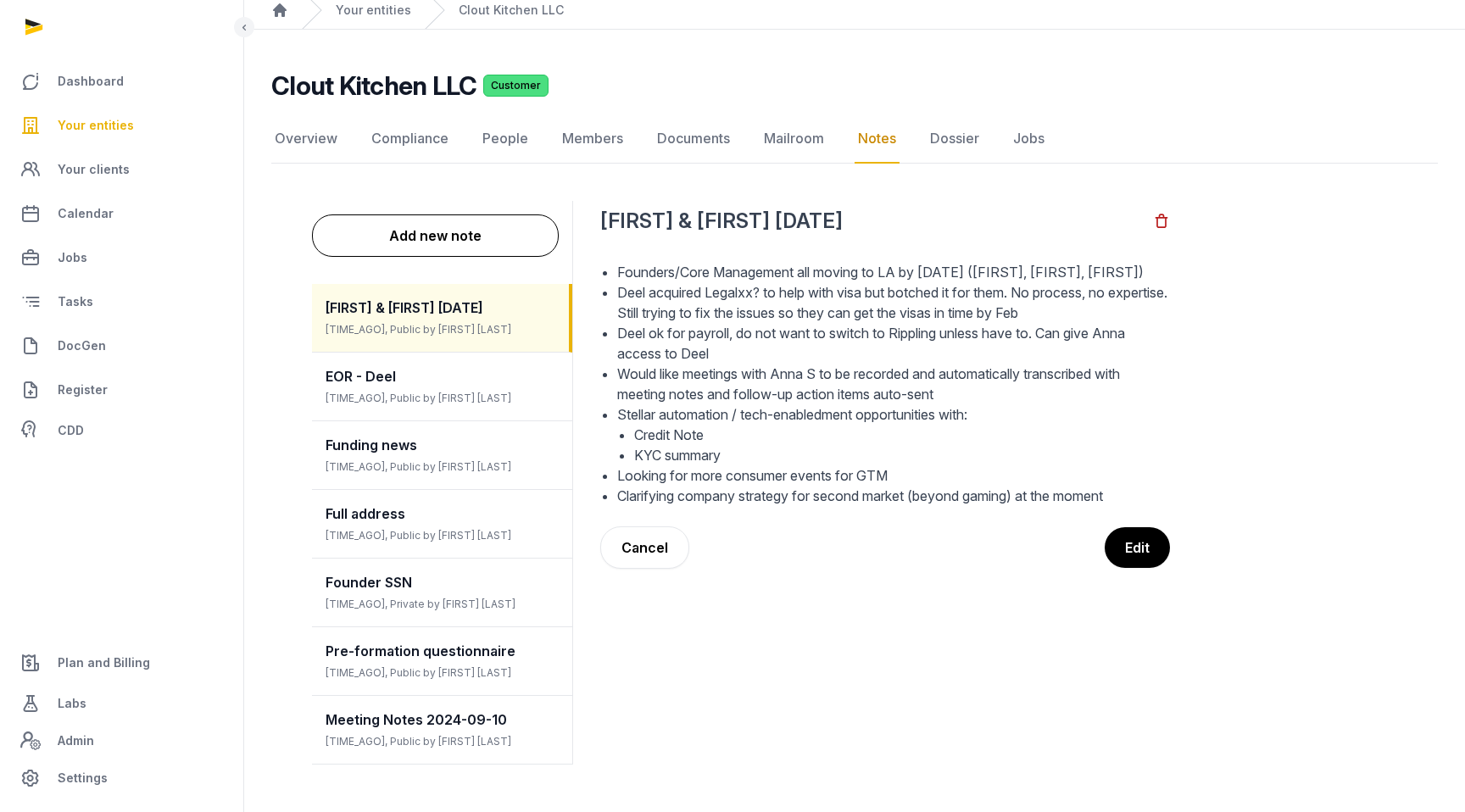 scroll, scrollTop: 70, scrollLeft: 0, axis: vertical 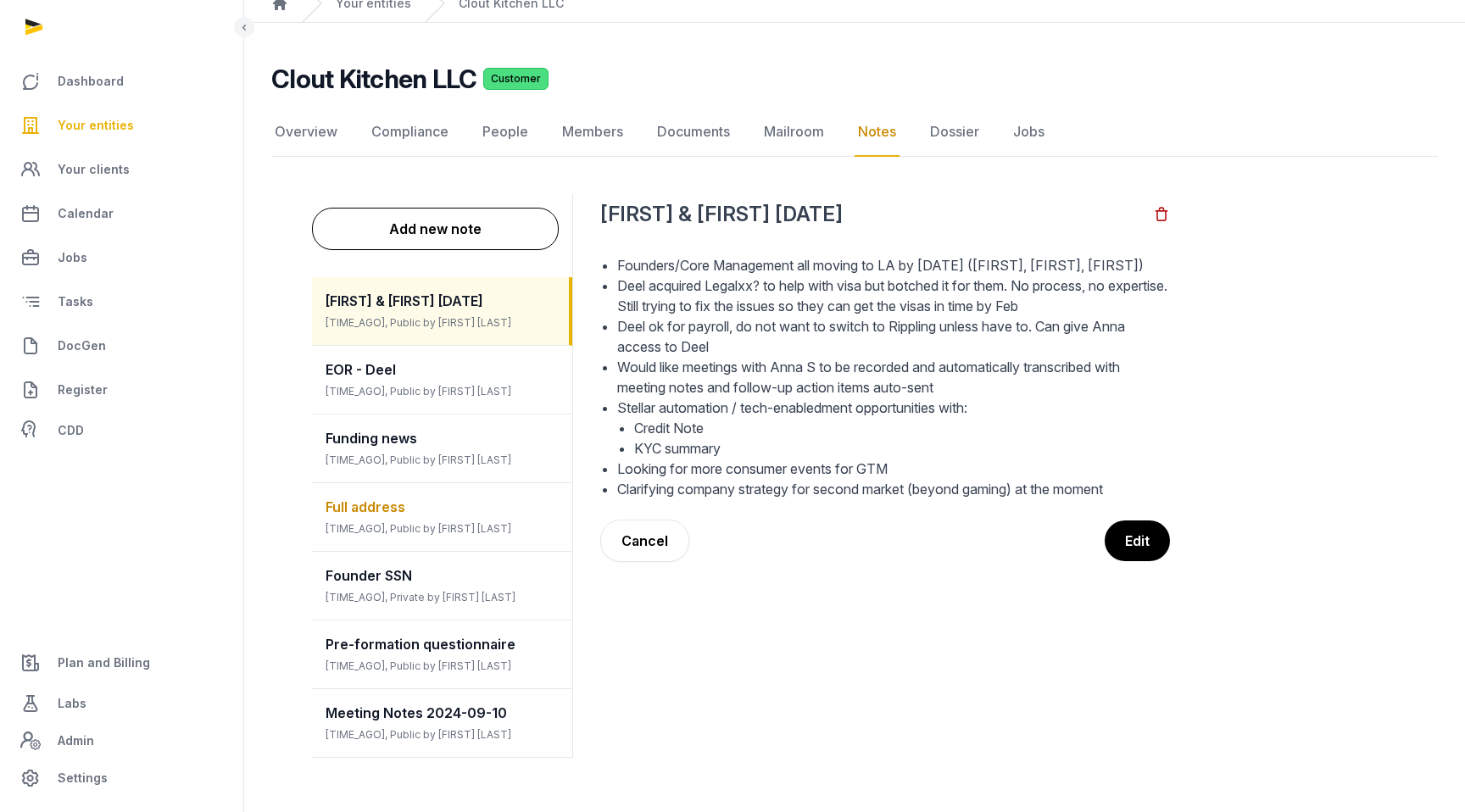 click on "Full address 10 months ago, Public by Helen Foo" at bounding box center (442, 517) 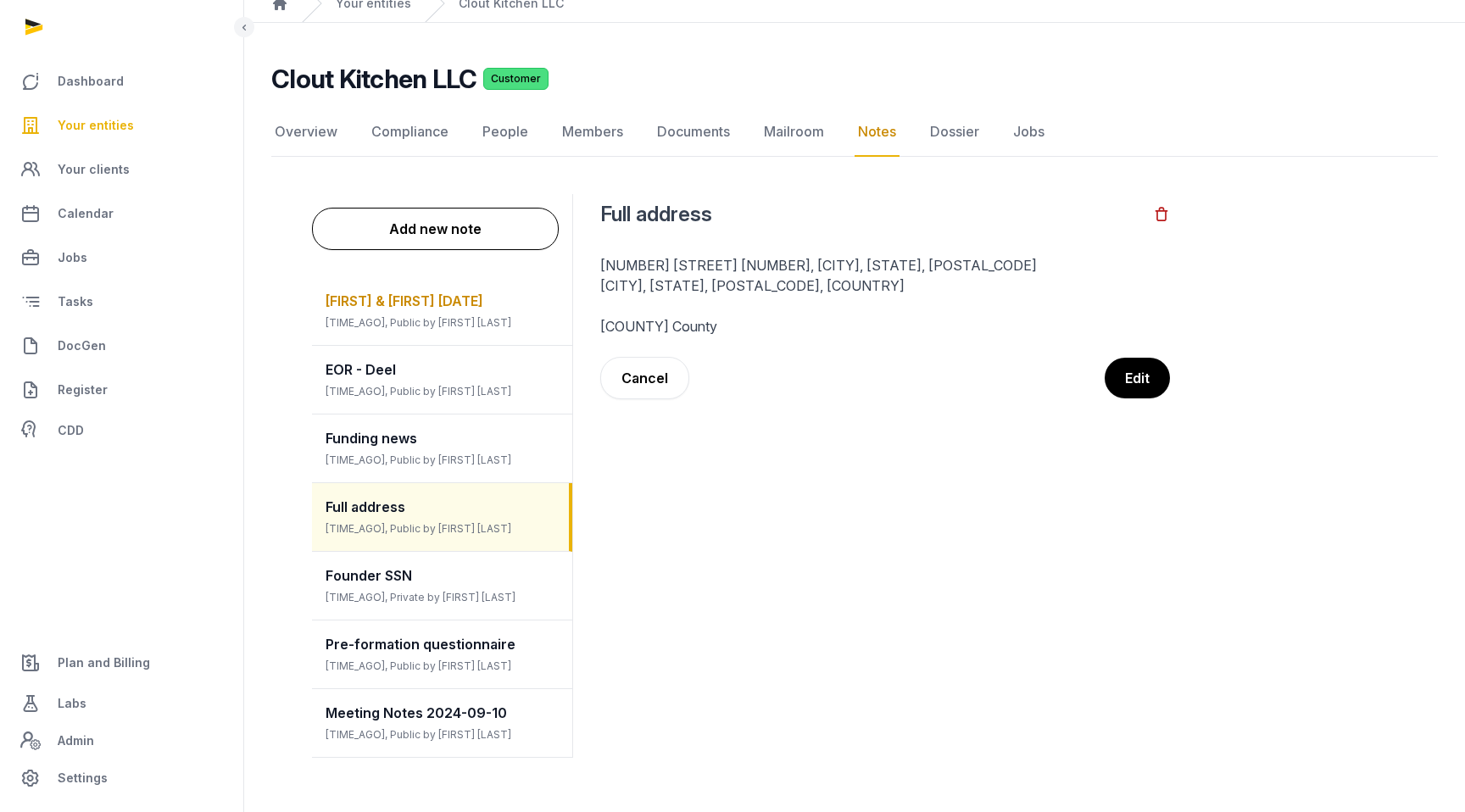 click on "Adrial & Helen 12/17/2024 7 months ago, Public by Helen Foo" at bounding box center [442, 311] 